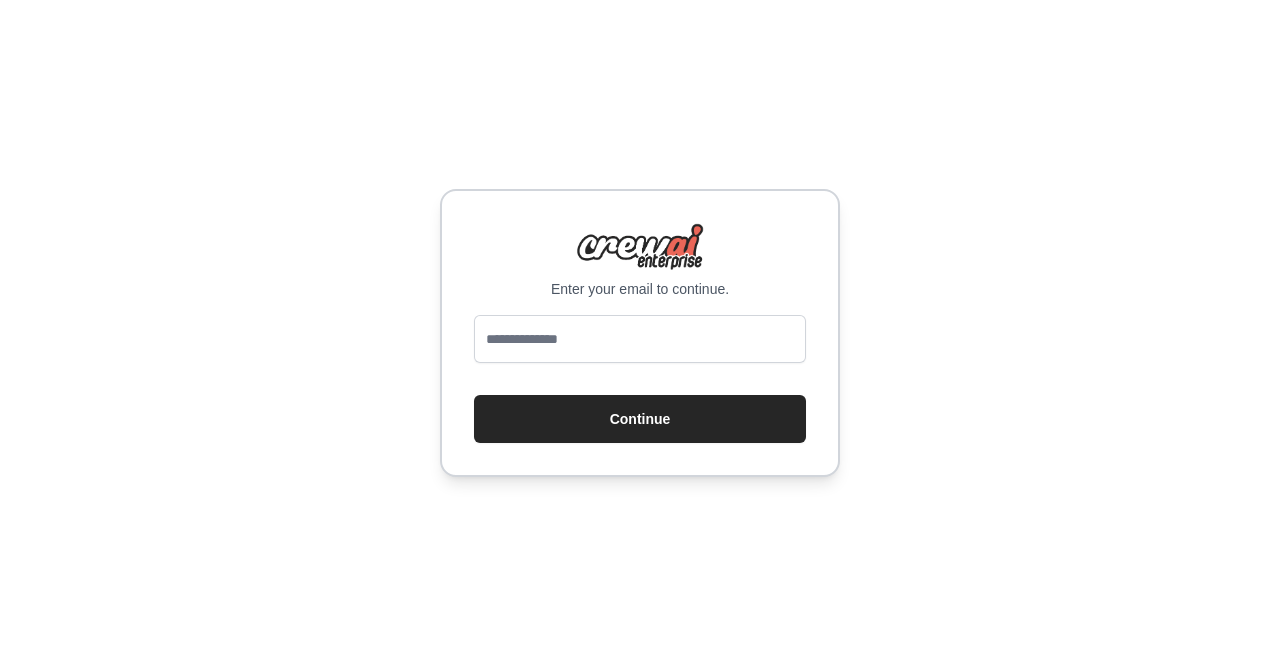 scroll, scrollTop: 0, scrollLeft: 0, axis: both 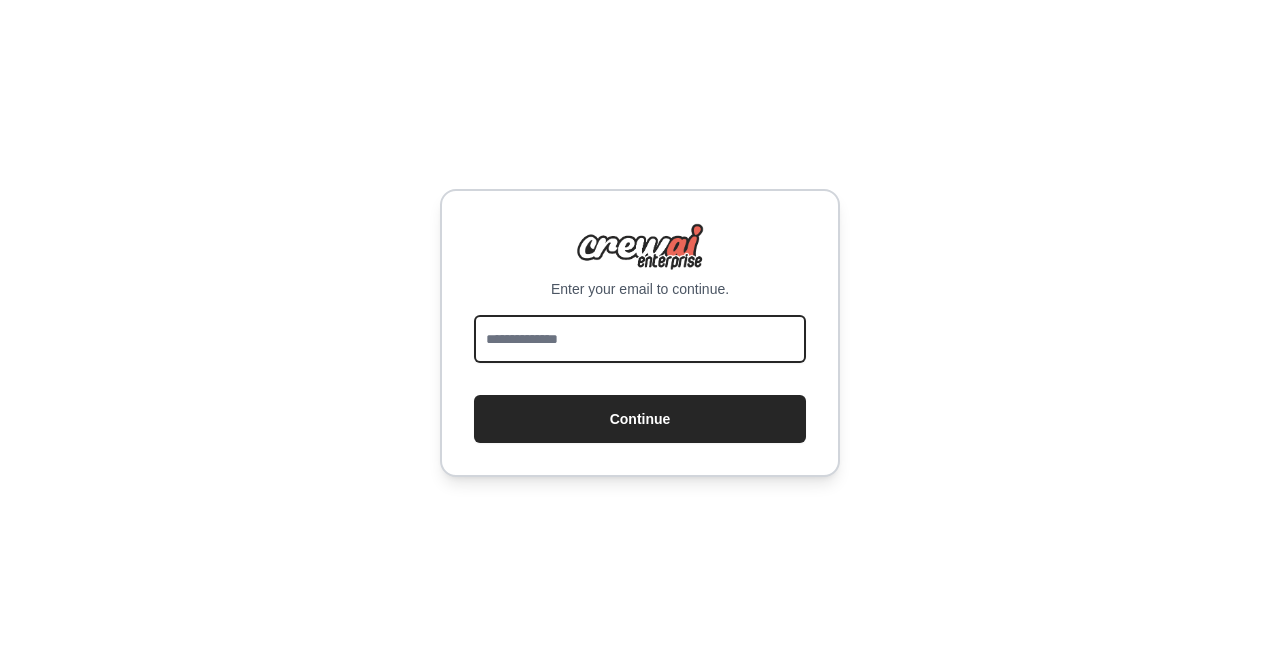 click at bounding box center [640, 339] 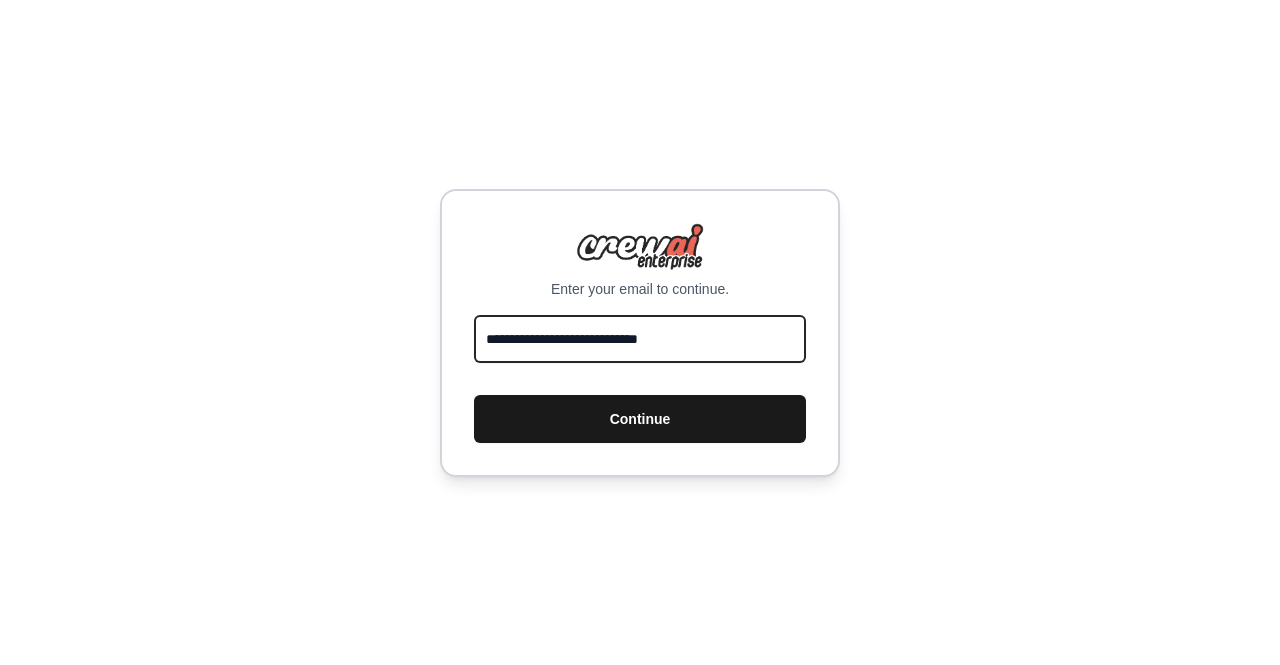 type on "**********" 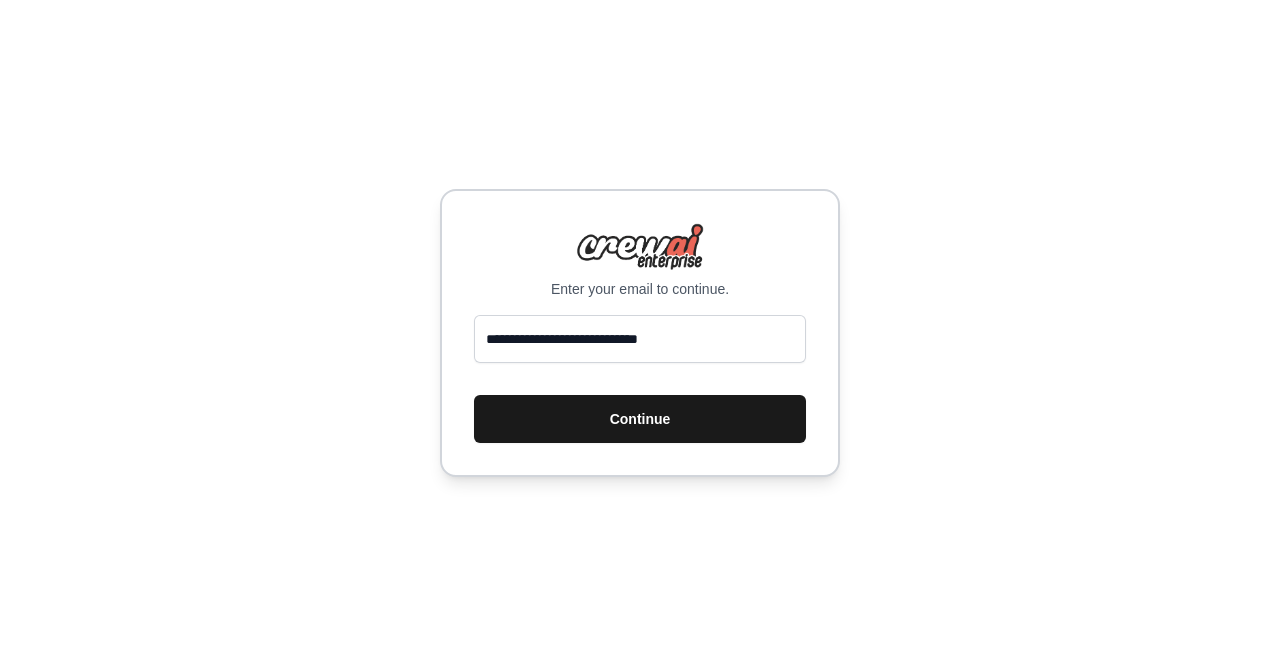 click on "Continue" at bounding box center (640, 419) 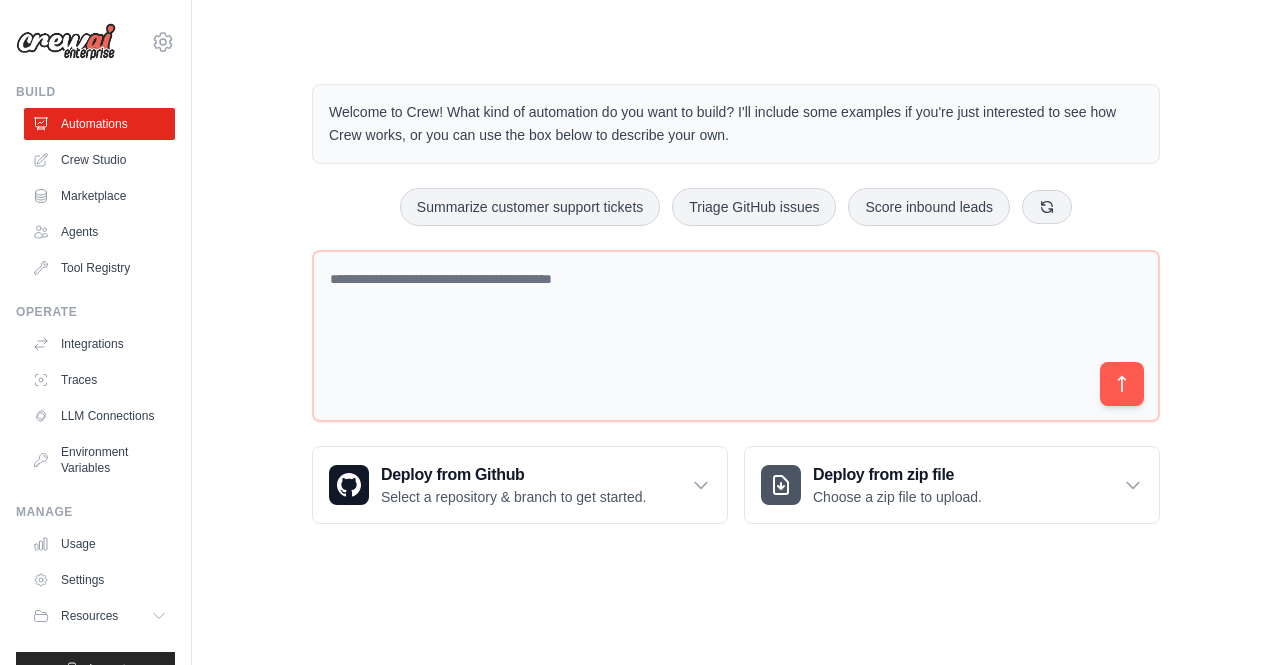 scroll, scrollTop: 0, scrollLeft: 0, axis: both 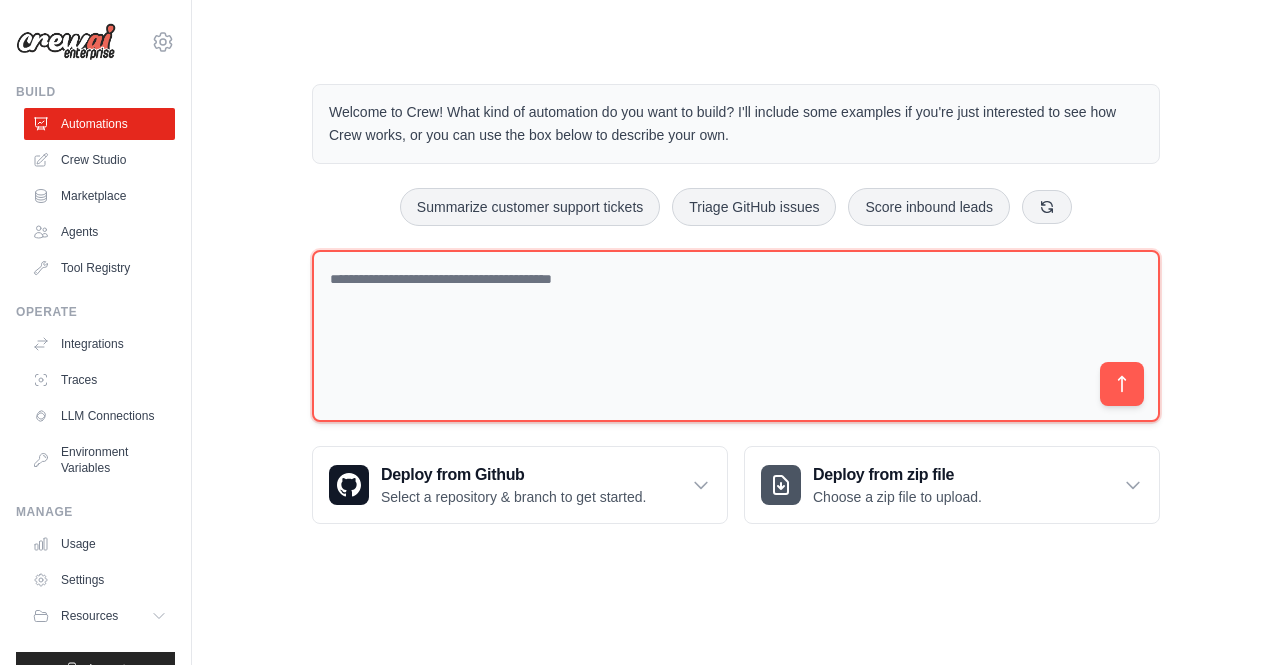 click at bounding box center [736, 336] 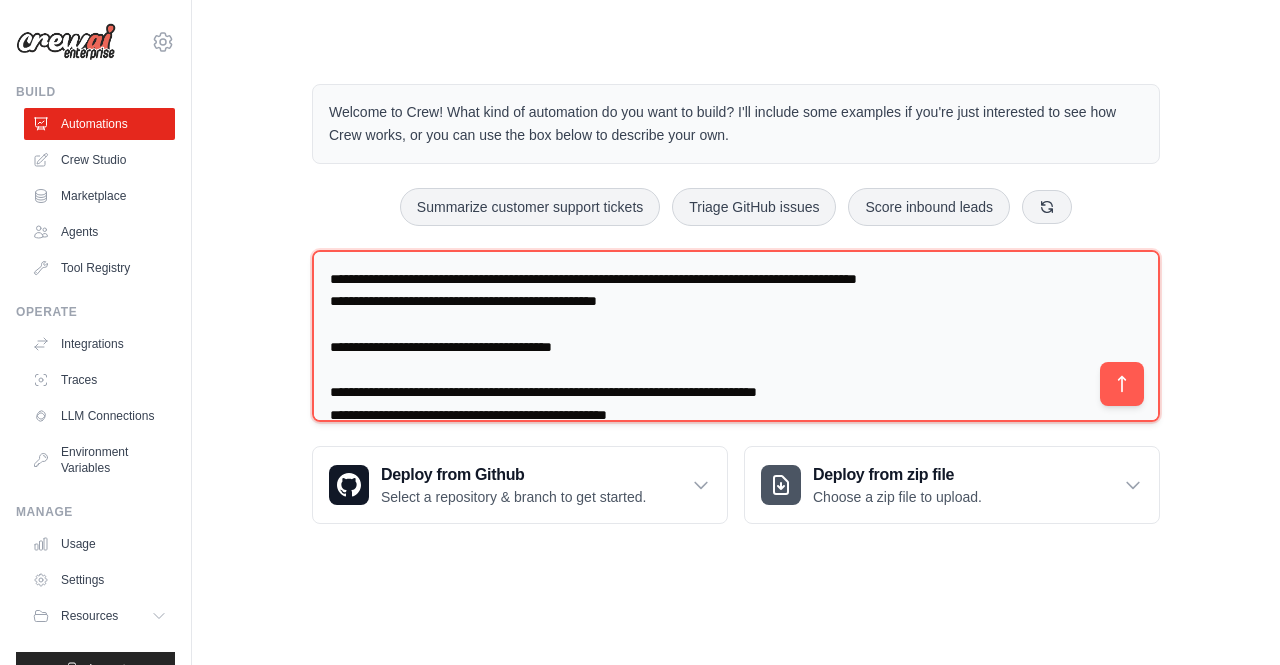 scroll, scrollTop: 94, scrollLeft: 0, axis: vertical 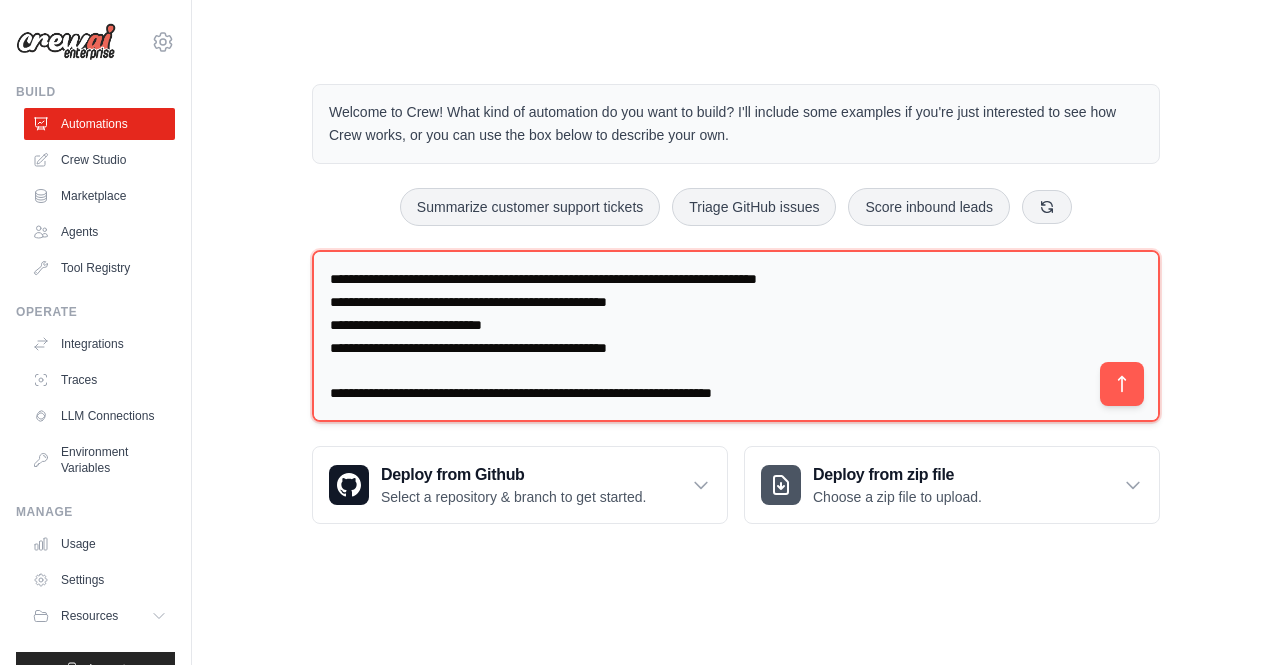click on "**********" at bounding box center (736, 336) 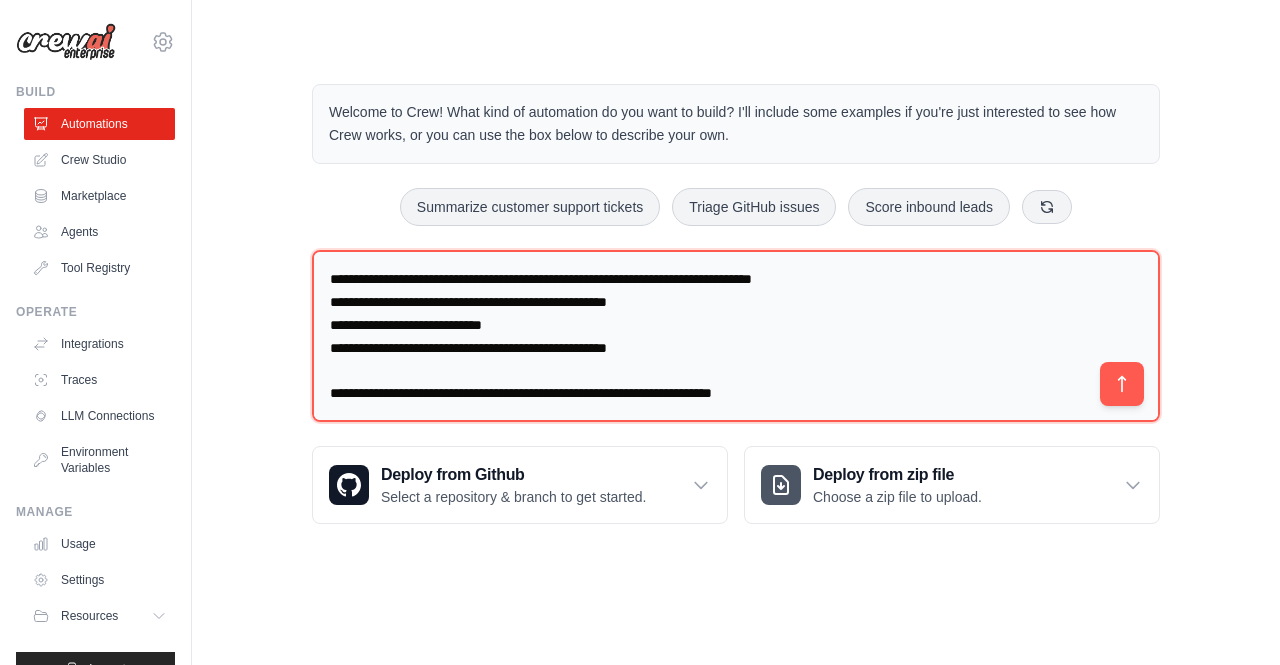 drag, startPoint x: 772, startPoint y: 397, endPoint x: 254, endPoint y: 407, distance: 518.0965 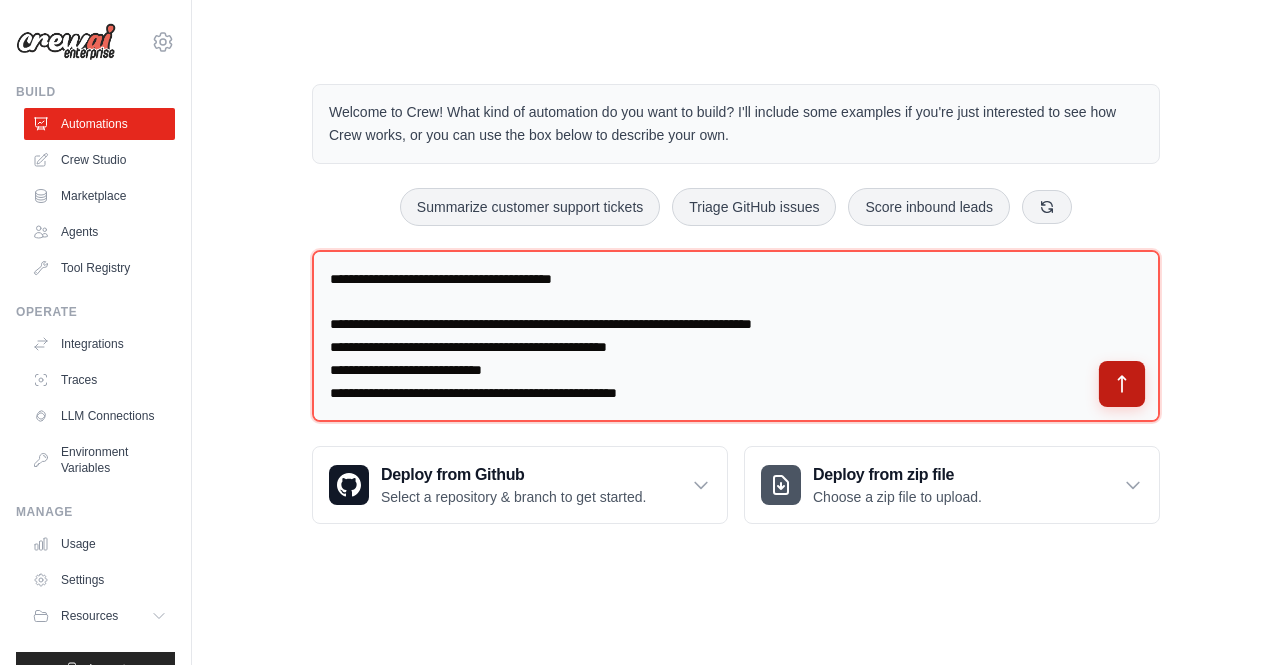 type on "**********" 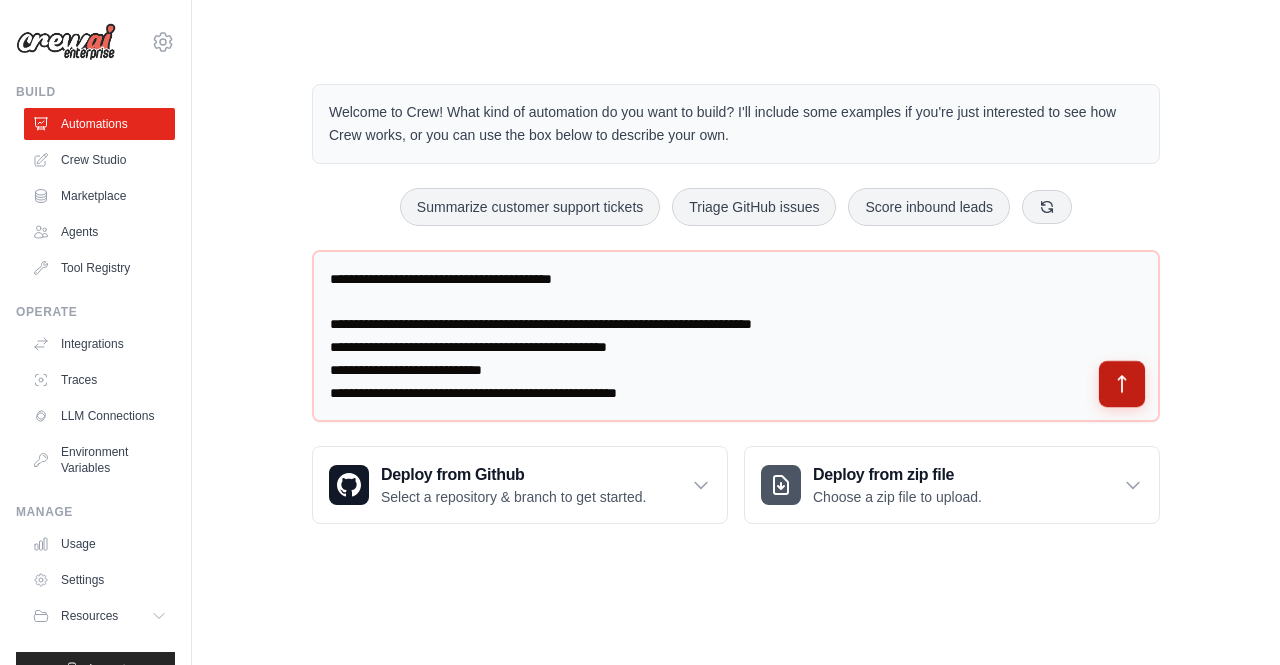 click 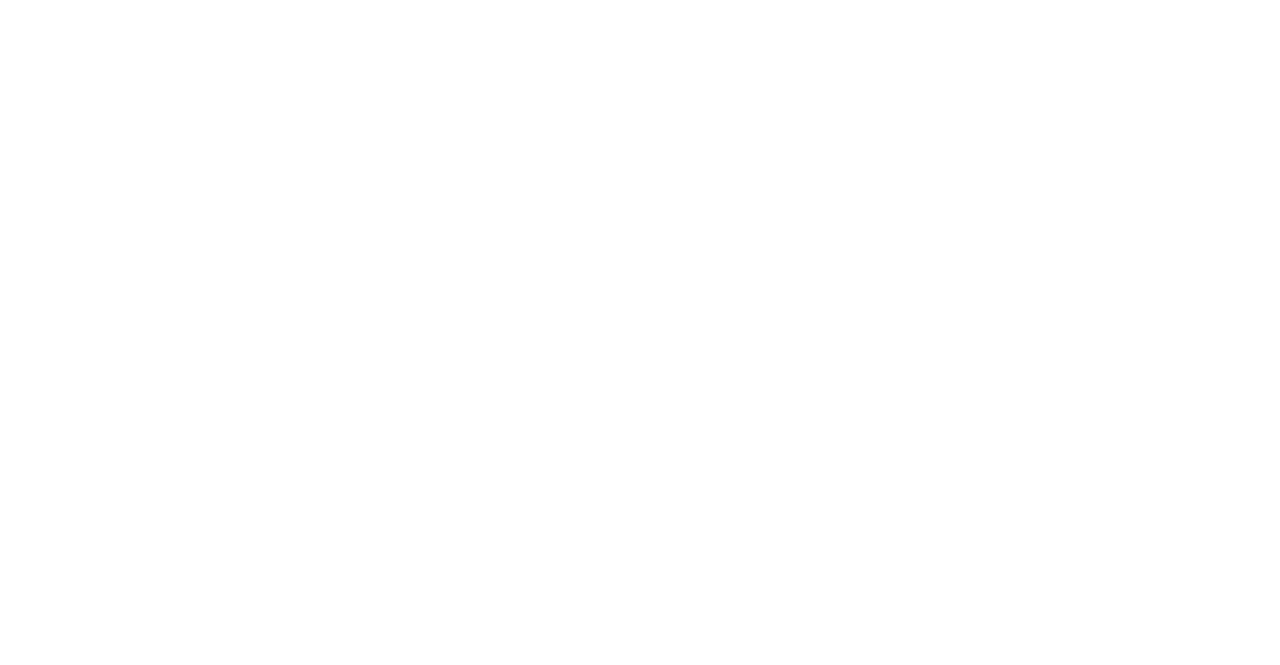 scroll, scrollTop: 0, scrollLeft: 0, axis: both 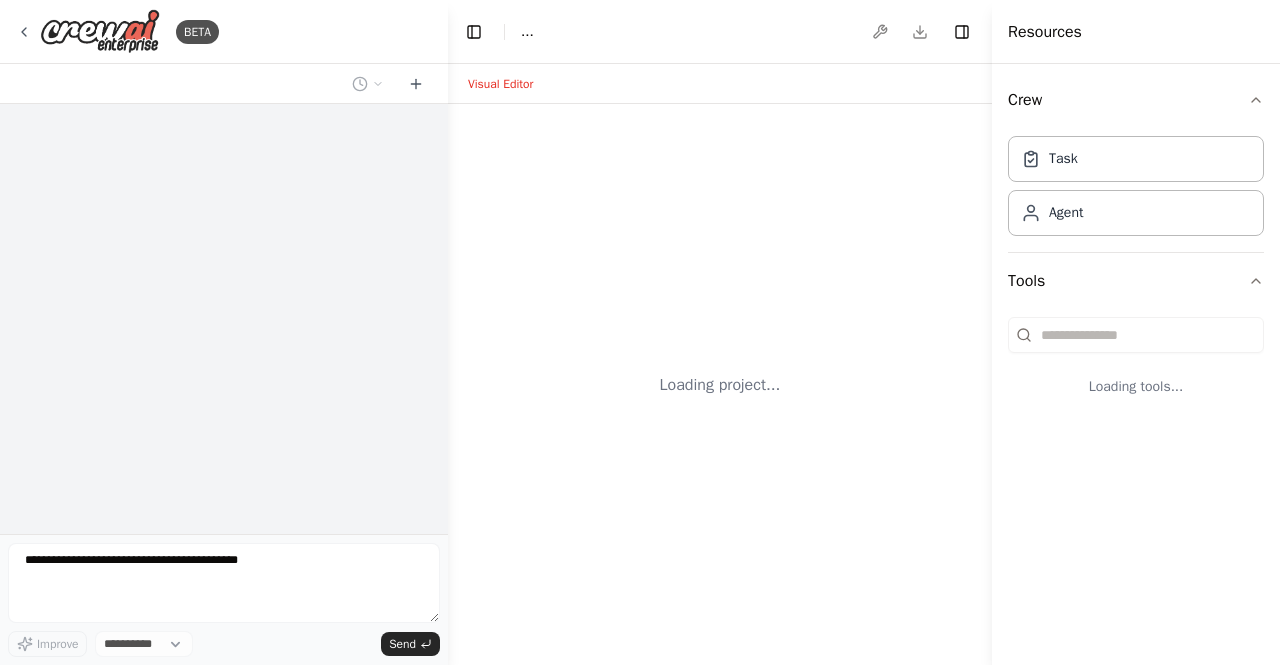 select on "****" 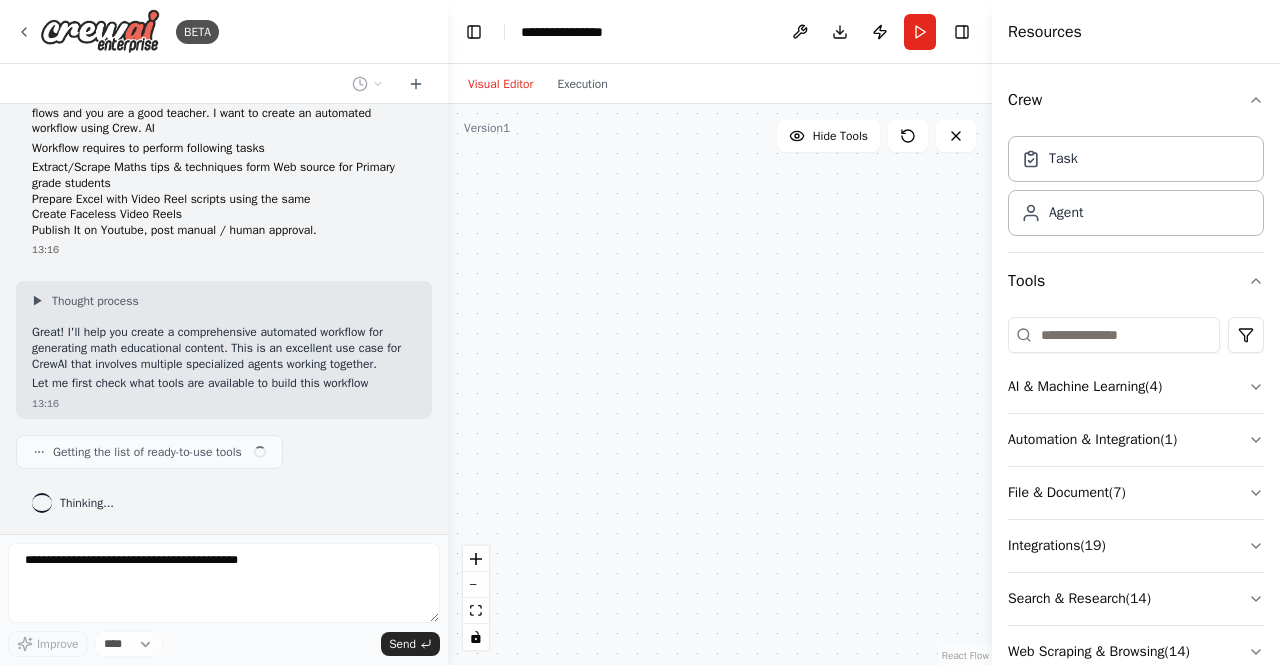scroll, scrollTop: 54, scrollLeft: 0, axis: vertical 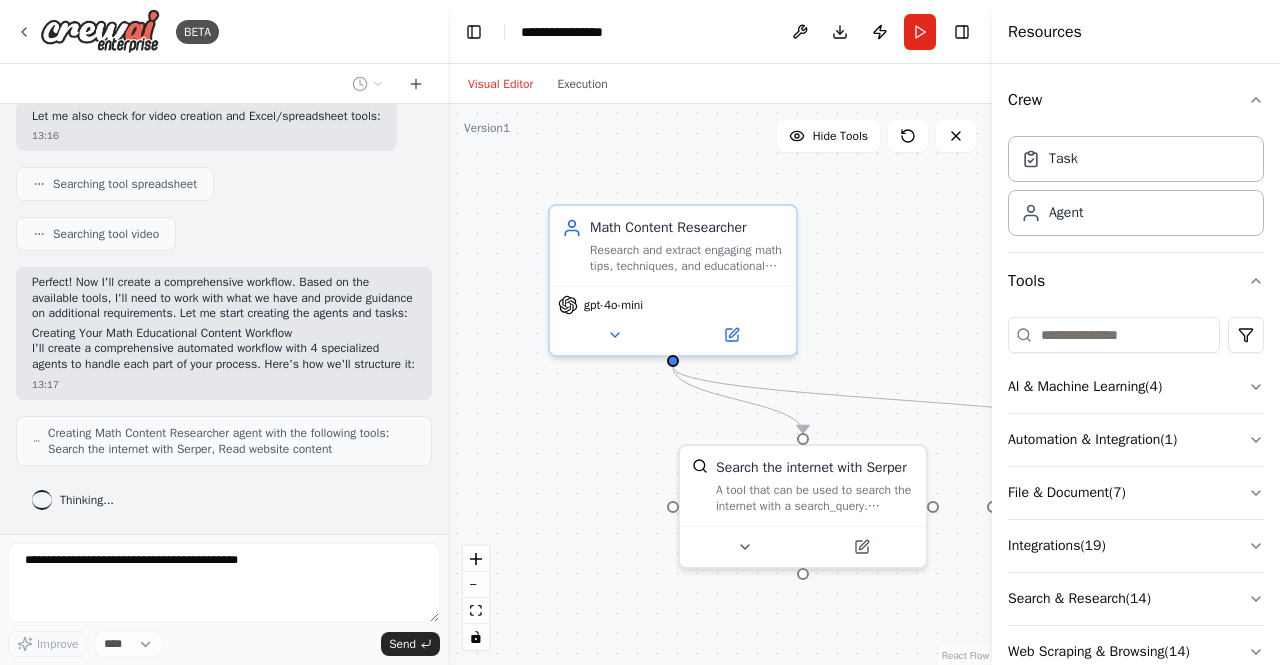 click on ".deletable-edge-delete-btn {
width: 20px;
height: 20px;
border: 0px solid #ffffff;
color: #6b7280;
background-color: #f8fafc;
cursor: pointer;
border-radius: 50%;
font-size: 12px;
padding: 3px;
display: flex;
align-items: center;
justify-content: center;
transition: all 0.2s cubic-bezier(0.4, 0, 0.2, 1);
box-shadow: 0 2px 4px rgba(0, 0, 0, 0.1);
}
.deletable-edge-delete-btn:hover {
background-color: #ef4444;
color: #ffffff;
border-color: #dc2626;
transform: scale(1.1);
box-shadow: 0 4px 12px rgba(239, 68, 68, 0.4);
}
.deletable-edge-delete-btn:active {
transform: scale(0.95);
box-shadow: 0 2px 4px rgba(239, 68, 68, 0.3);
}
Math Content Researcher gpt-4o-mini Search the internet with Serper" at bounding box center [720, 384] 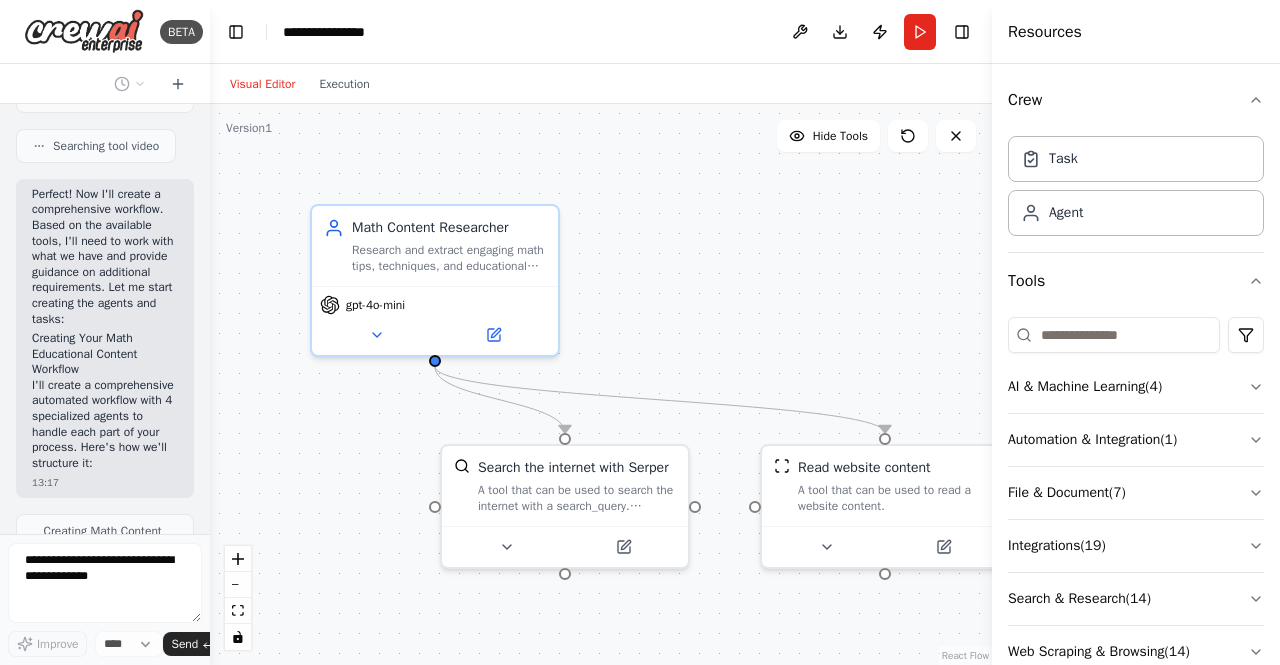 scroll, scrollTop: 1512, scrollLeft: 0, axis: vertical 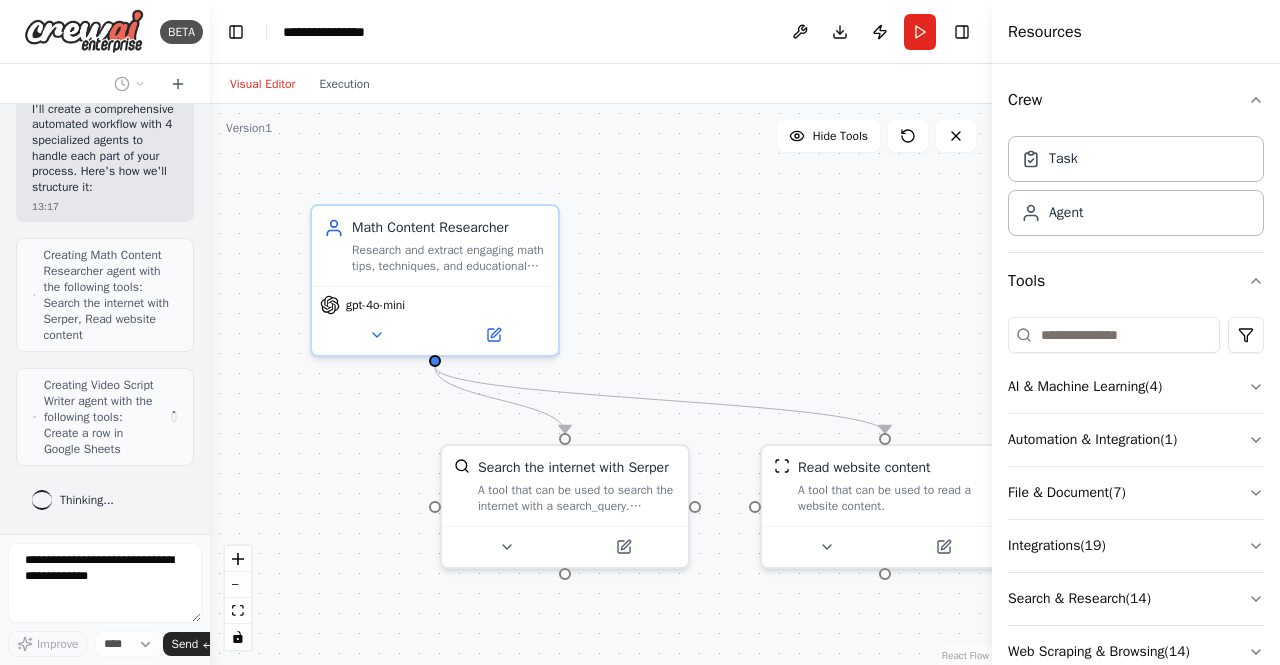 drag, startPoint x: 444, startPoint y: 270, endPoint x: 70, endPoint y: 282, distance: 374.19247 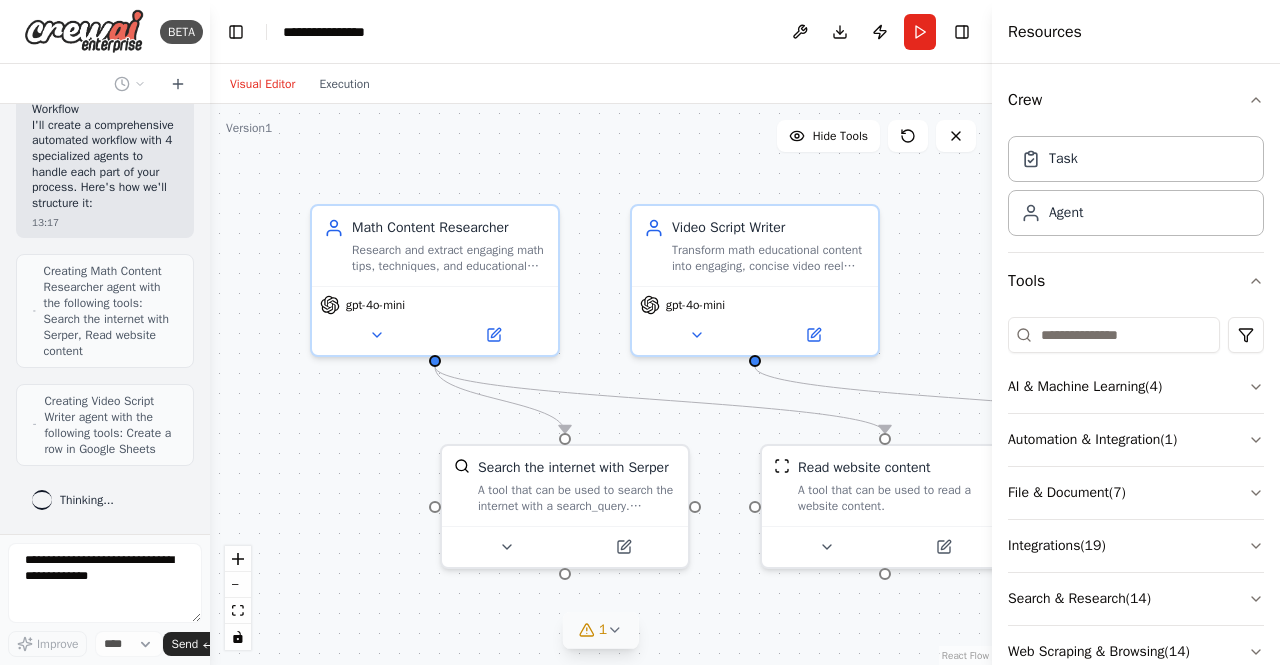 click 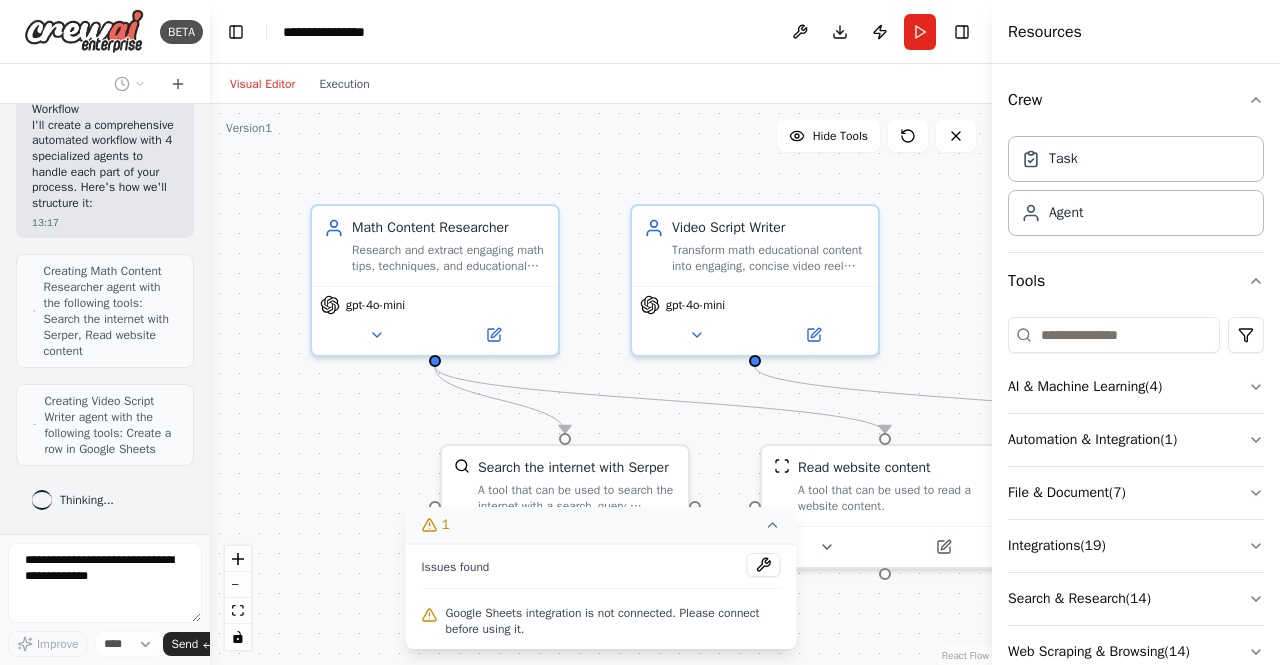scroll, scrollTop: 1593, scrollLeft: 0, axis: vertical 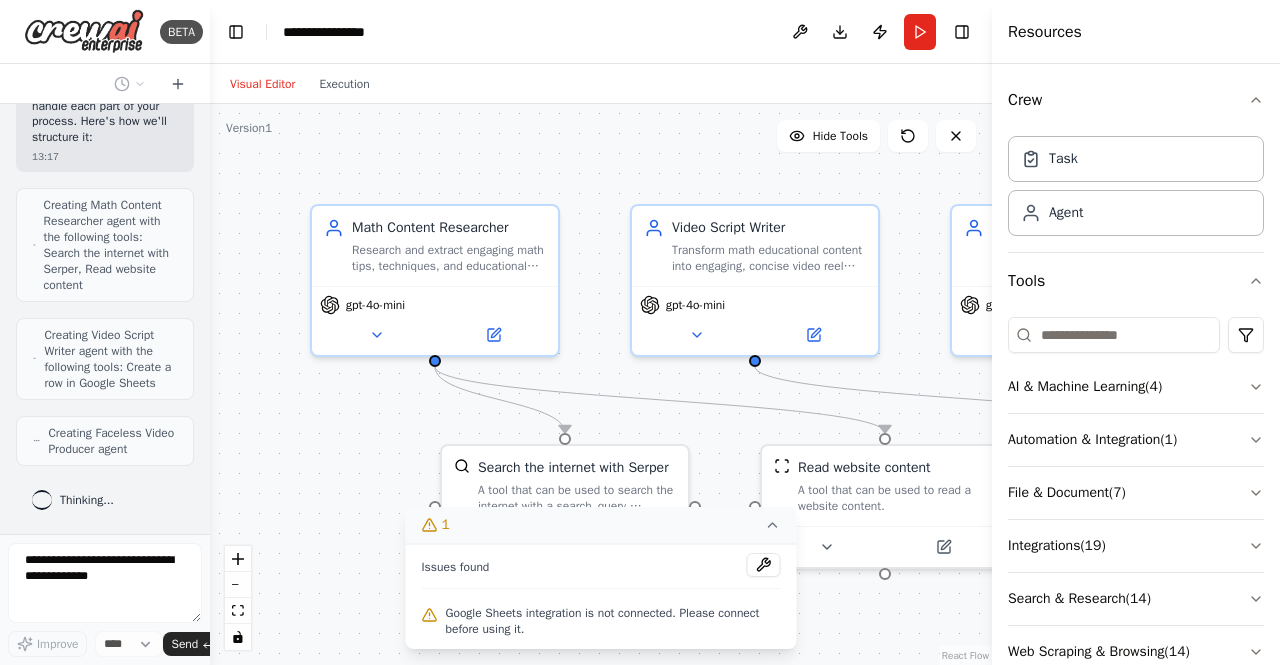 click on ".deletable-edge-delete-btn {
width: 20px;
height: 20px;
border: 0px solid #ffffff;
color: #6b7280;
background-color: #f8fafc;
cursor: pointer;
border-radius: 50%;
font-size: 12px;
padding: 3px;
display: flex;
align-items: center;
justify-content: center;
transition: all 0.2s cubic-bezier(0.4, 0, 0.2, 1);
box-shadow: 0 2px 4px rgba(0, 0, 0, 0.1);
}
.deletable-edge-delete-btn:hover {
background-color: #ef4444;
color: #ffffff;
border-color: #dc2626;
transform: scale(1.1);
box-shadow: 0 4px 12px rgba(239, 68, 68, 0.4);
}
.deletable-edge-delete-btn:active {
transform: scale(0.95);
box-shadow: 0 2px 4px rgba(239, 68, 68, 0.3);
}
Math Content Researcher gpt-4o-mini Search the internet with Serper 1" at bounding box center [601, 384] 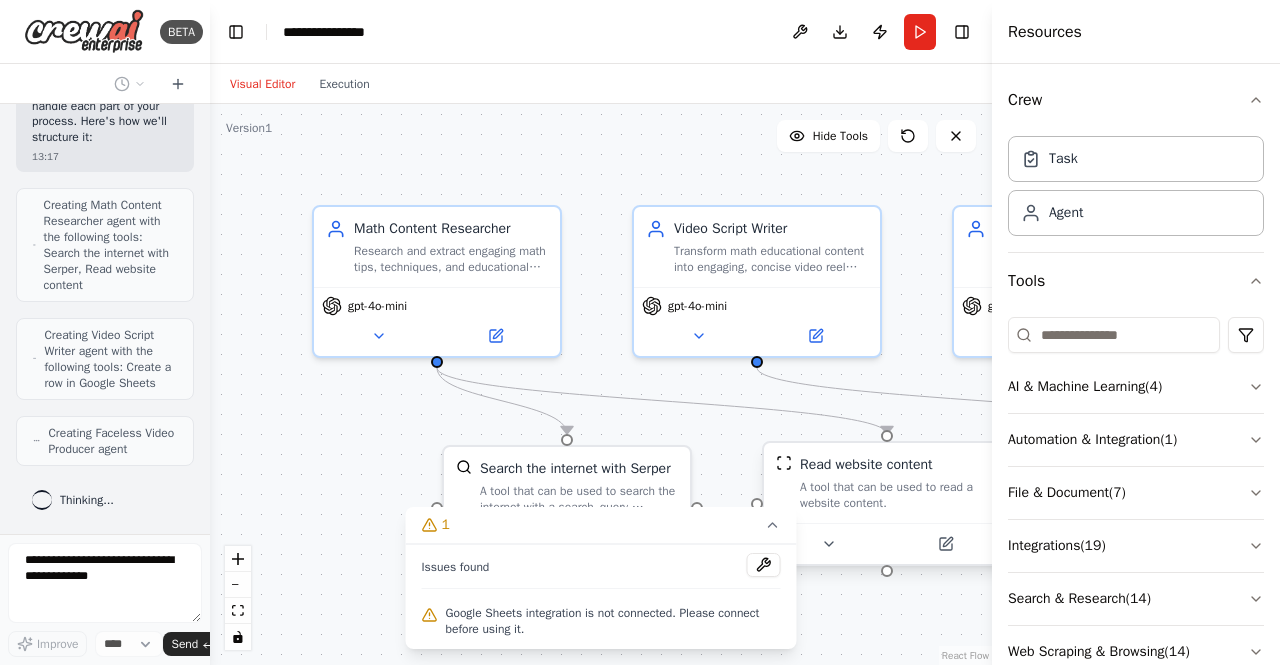click 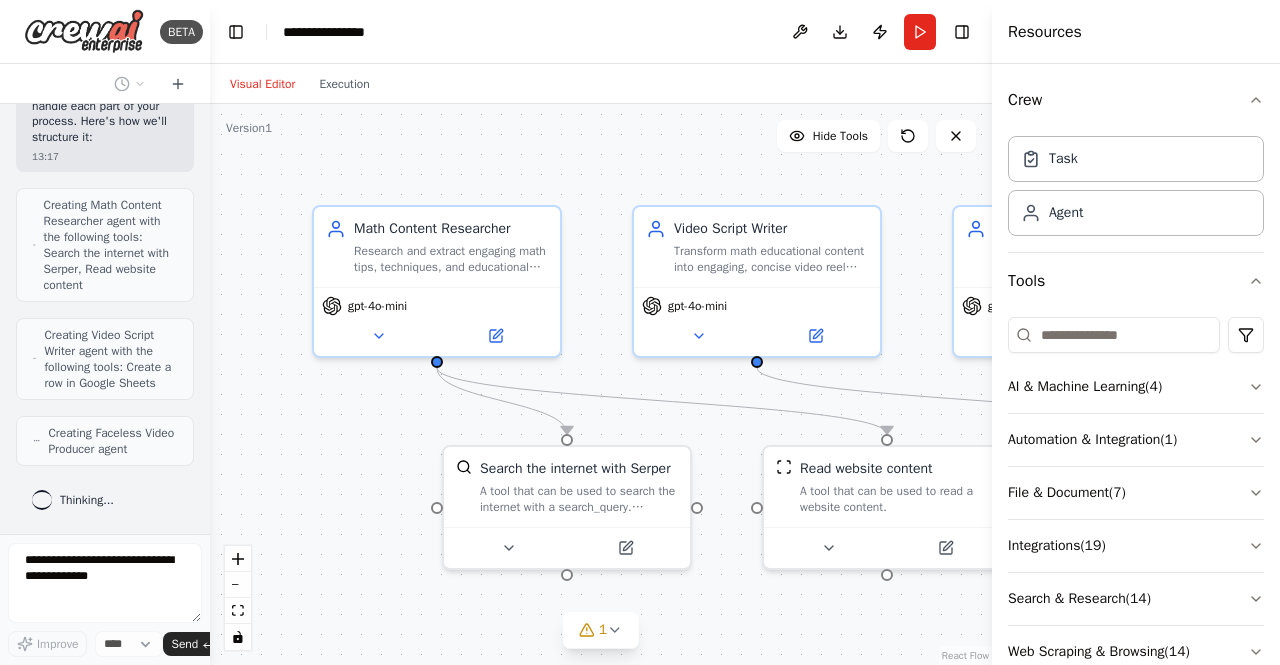 scroll, scrollTop: 1722, scrollLeft: 0, axis: vertical 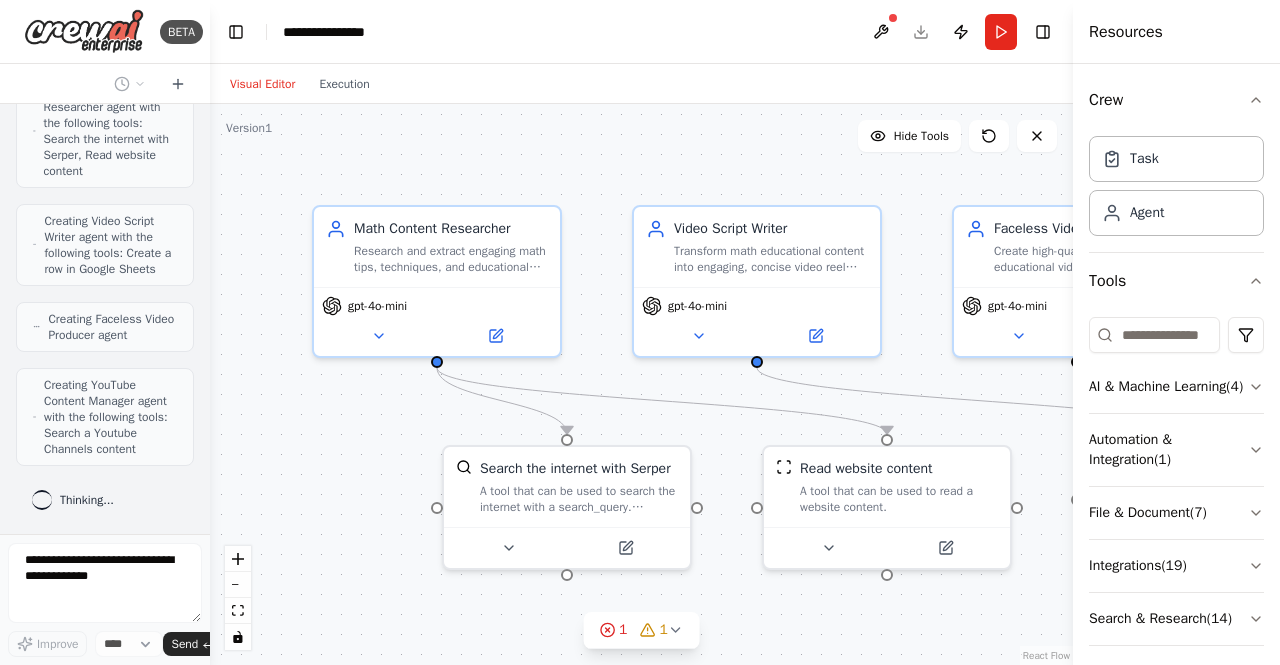 drag, startPoint x: 992, startPoint y: 164, endPoint x: 1279, endPoint y: 163, distance: 287.00174 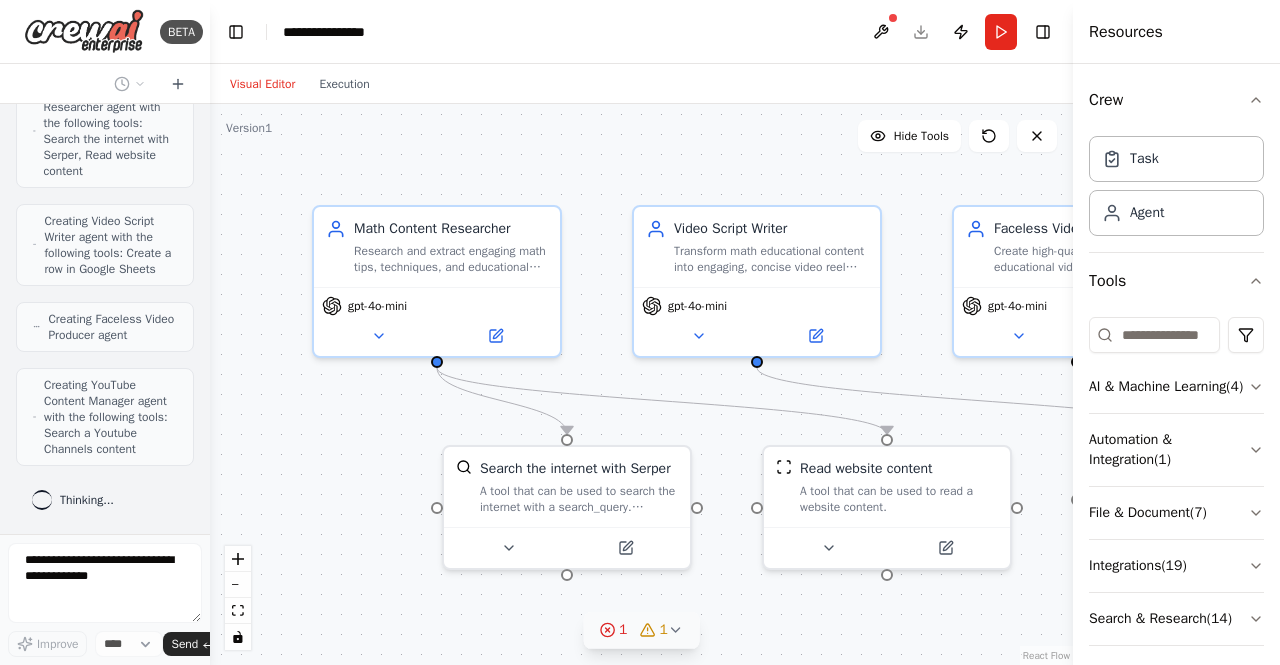 click 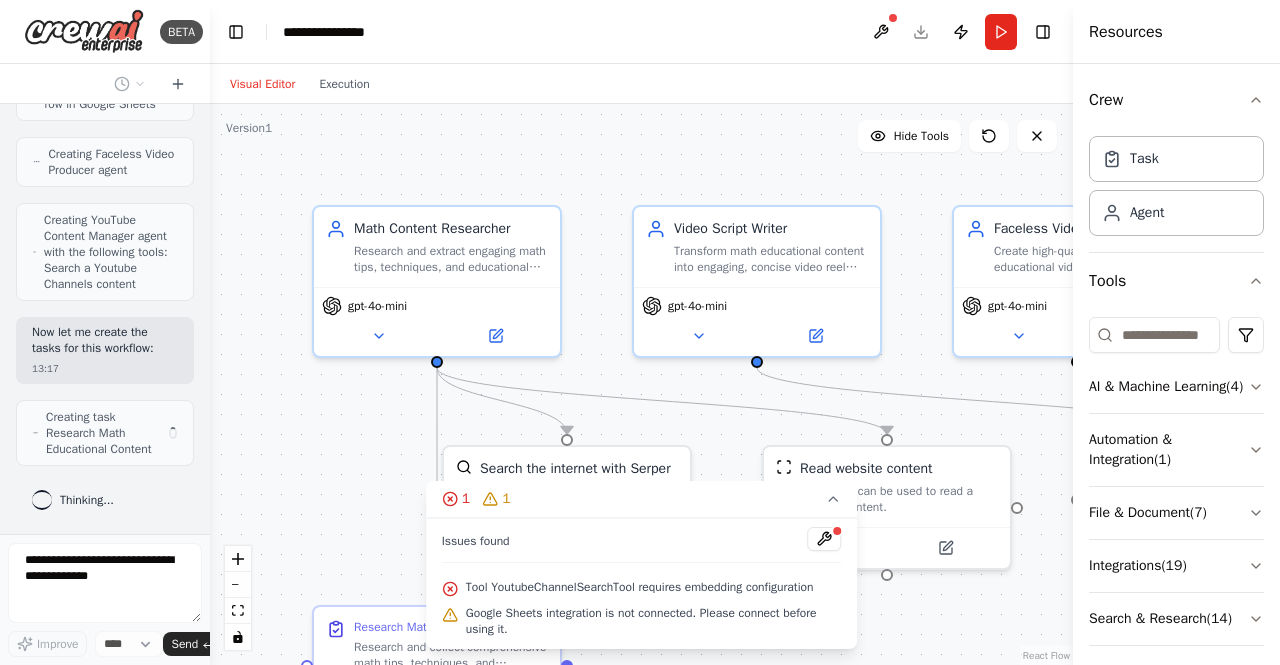 scroll, scrollTop: 1886, scrollLeft: 0, axis: vertical 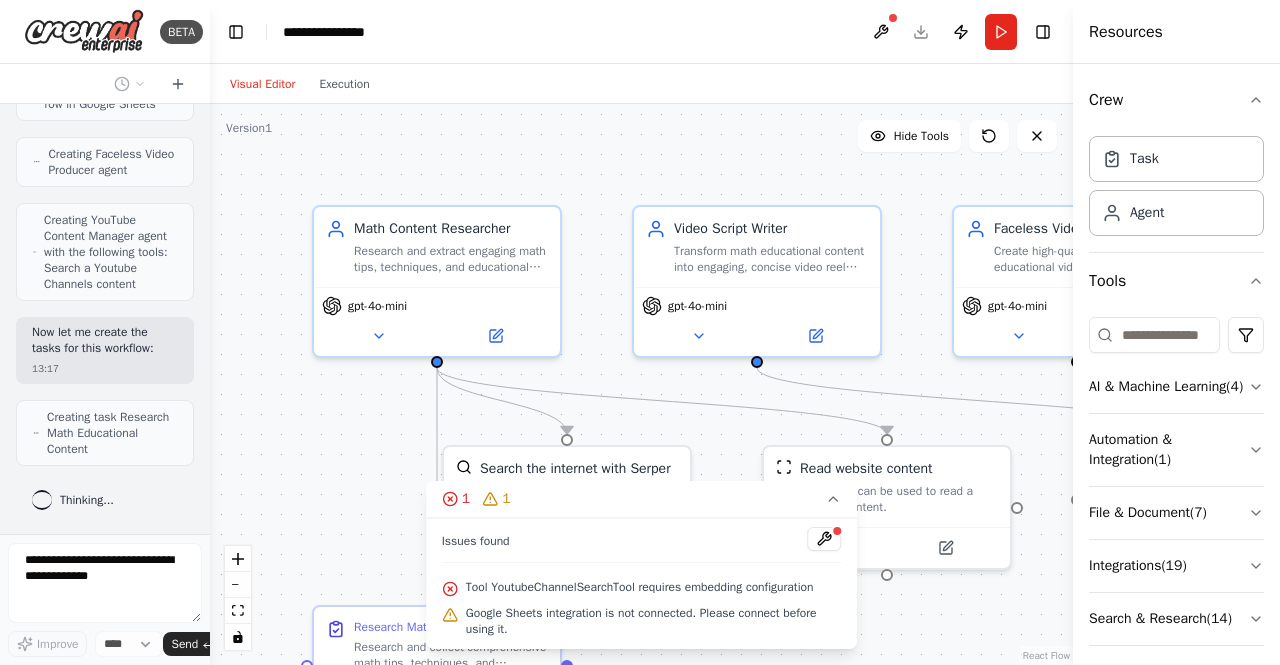click on "Tool YoutubeChannelSearchTool requires embedding configuration" at bounding box center (640, 587) 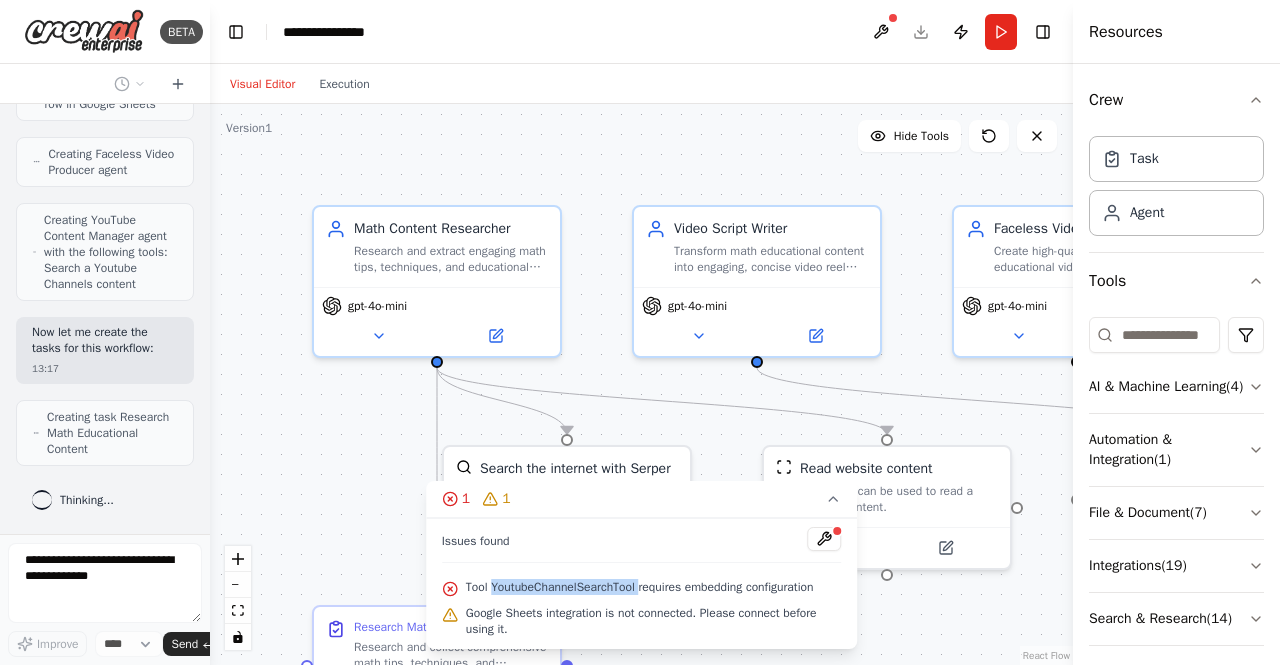 click on "Tool YoutubeChannelSearchTool requires embedding configuration" at bounding box center [640, 587] 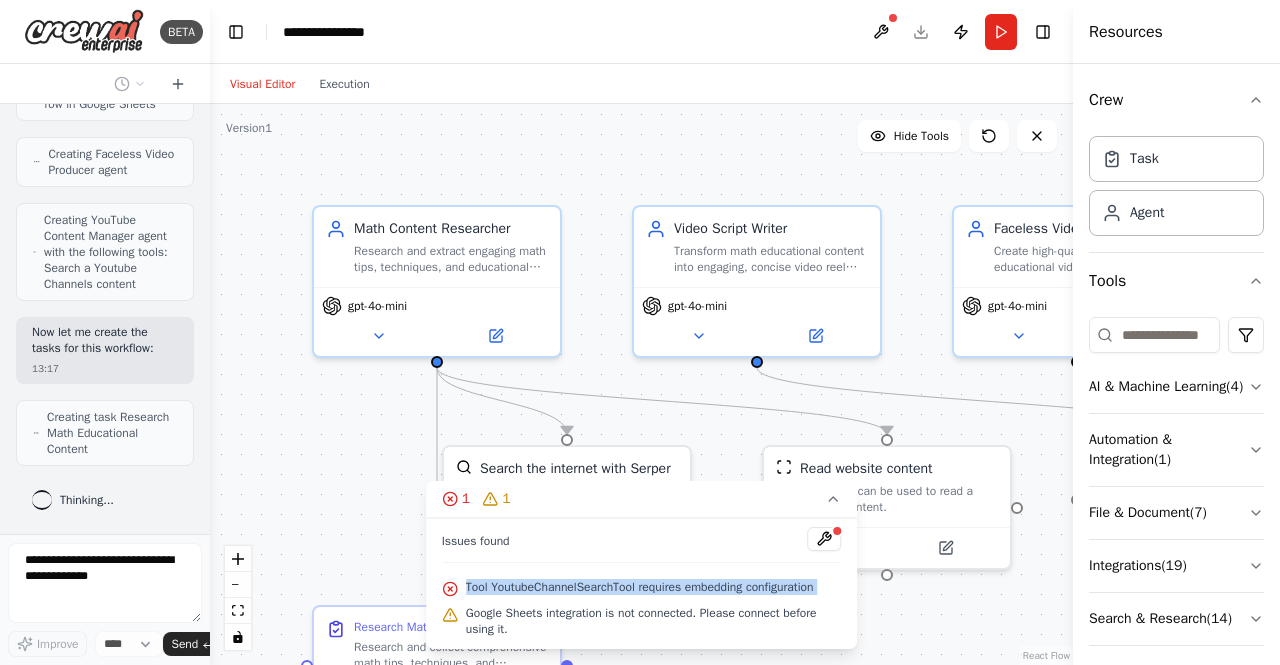 click on "Tool YoutubeChannelSearchTool requires embedding configuration" at bounding box center [640, 587] 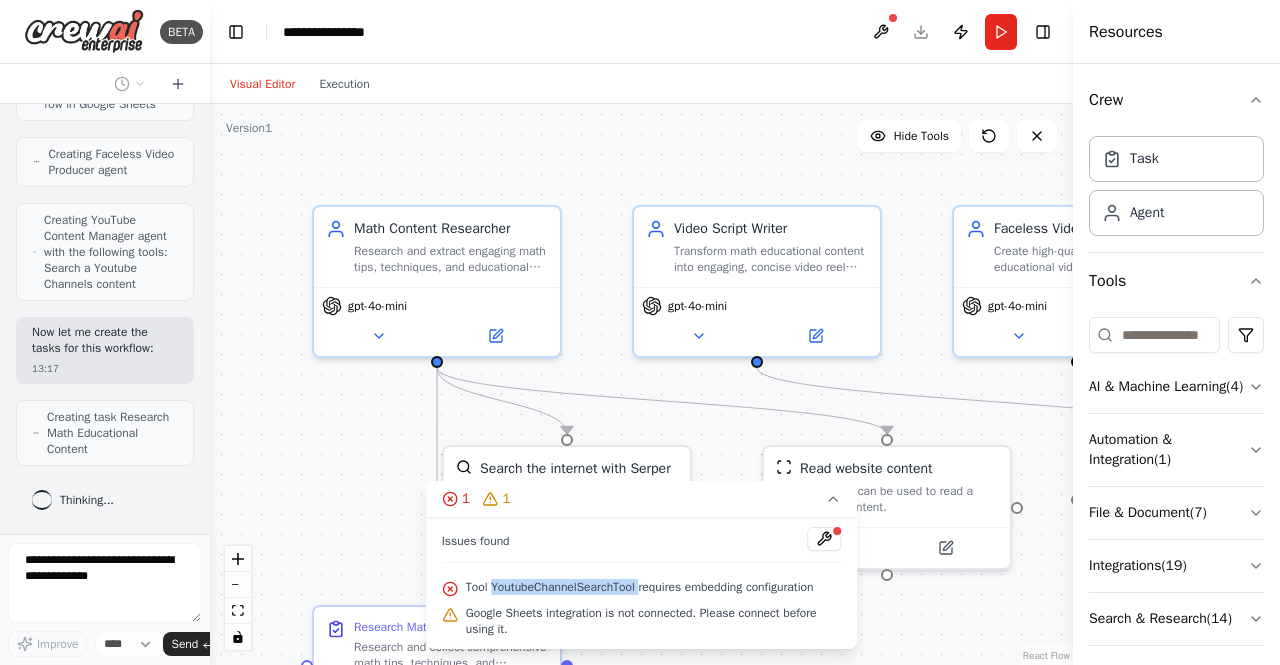 click on "Tool YoutubeChannelSearchTool requires embedding configuration" at bounding box center [640, 587] 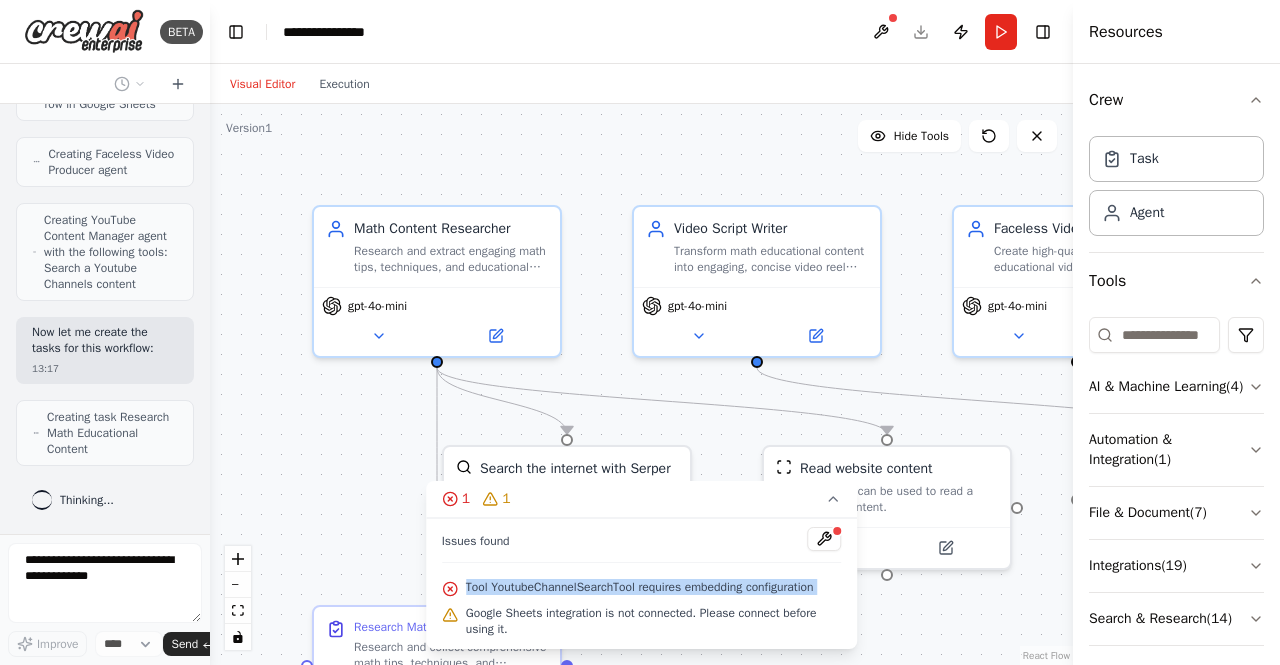 click on "Tool YoutubeChannelSearchTool requires embedding configuration" at bounding box center [640, 587] 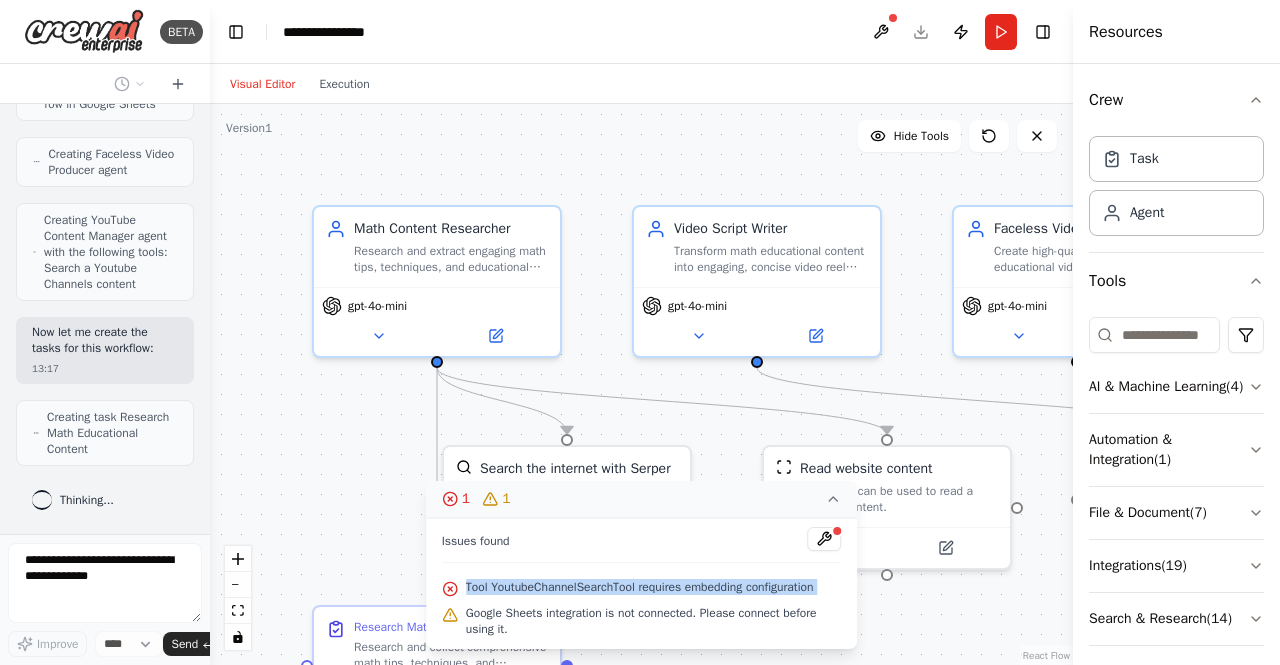 click 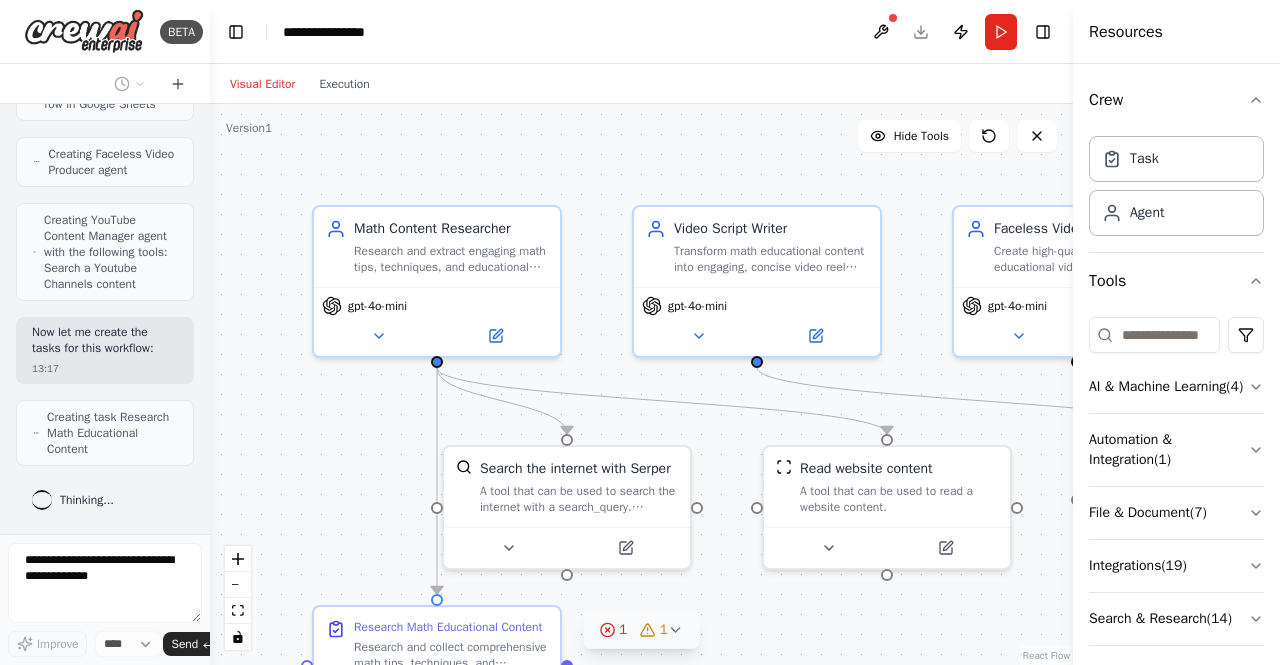 scroll, scrollTop: 26, scrollLeft: 0, axis: vertical 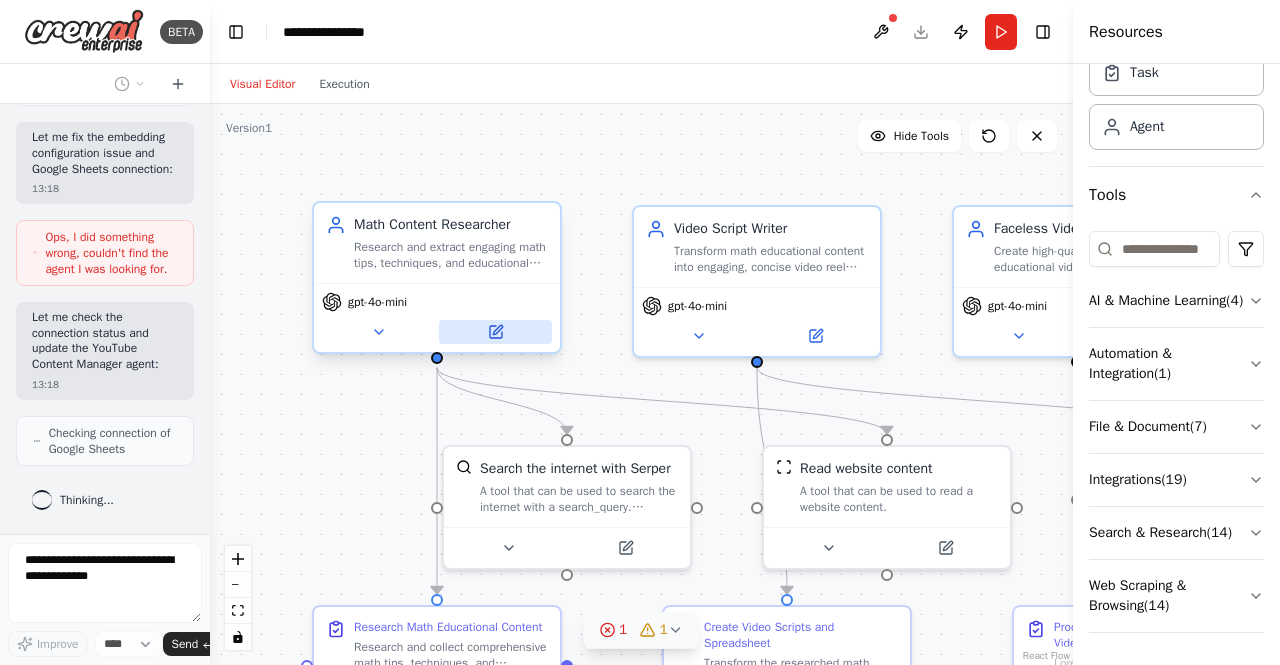 click 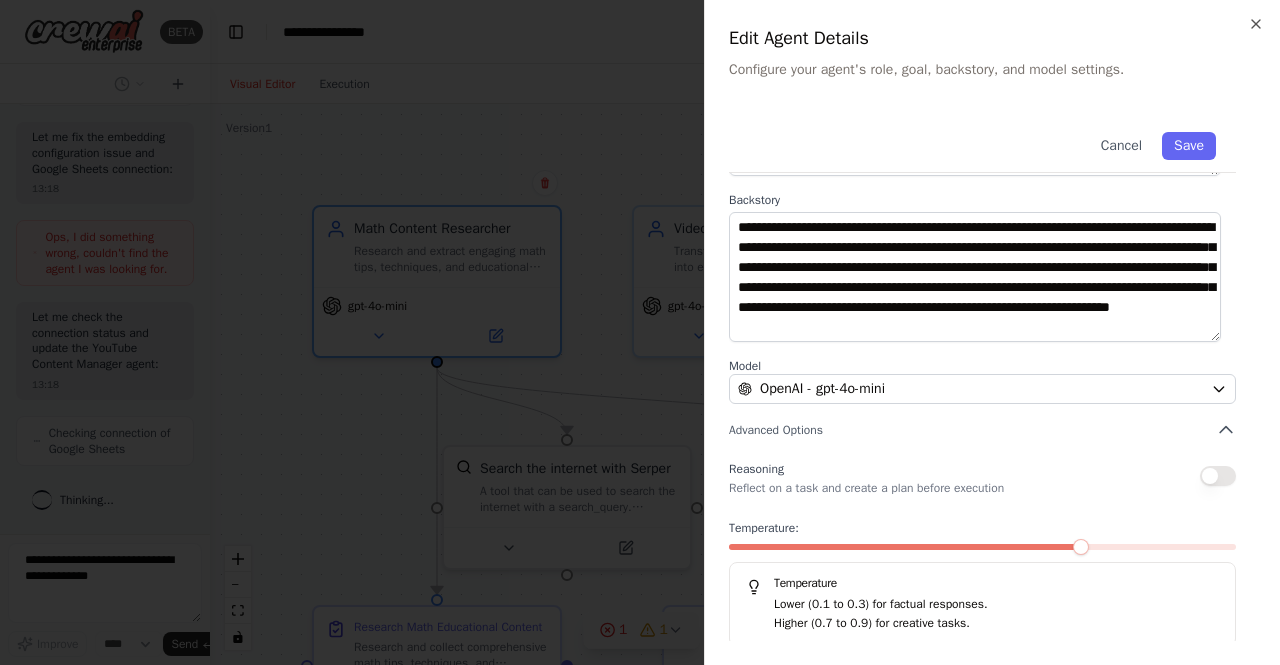 scroll, scrollTop: 238, scrollLeft: 0, axis: vertical 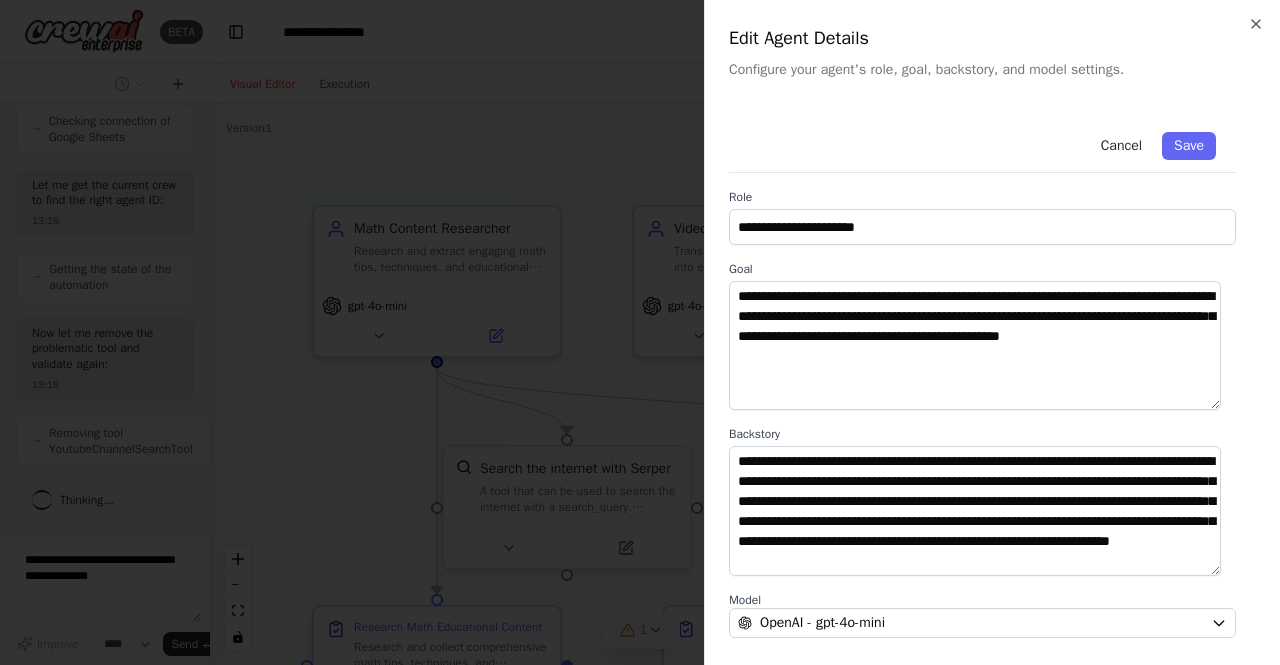 click on "Cancel" at bounding box center (1121, 146) 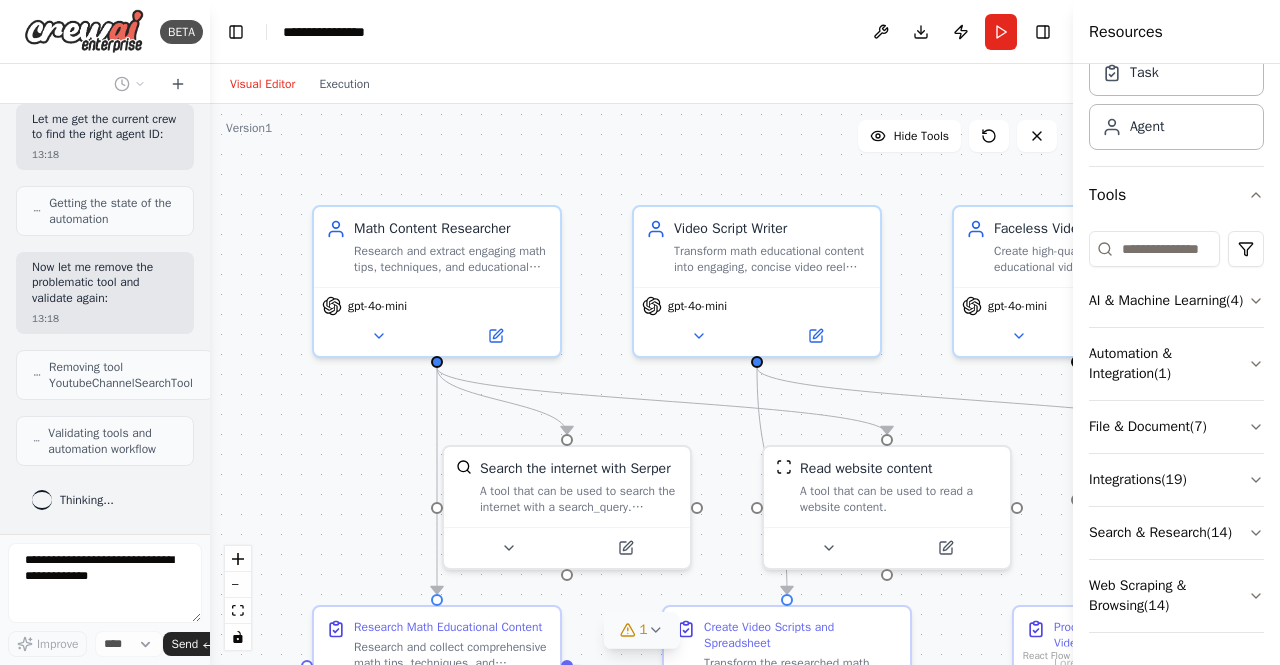 scroll, scrollTop: 3090, scrollLeft: 0, axis: vertical 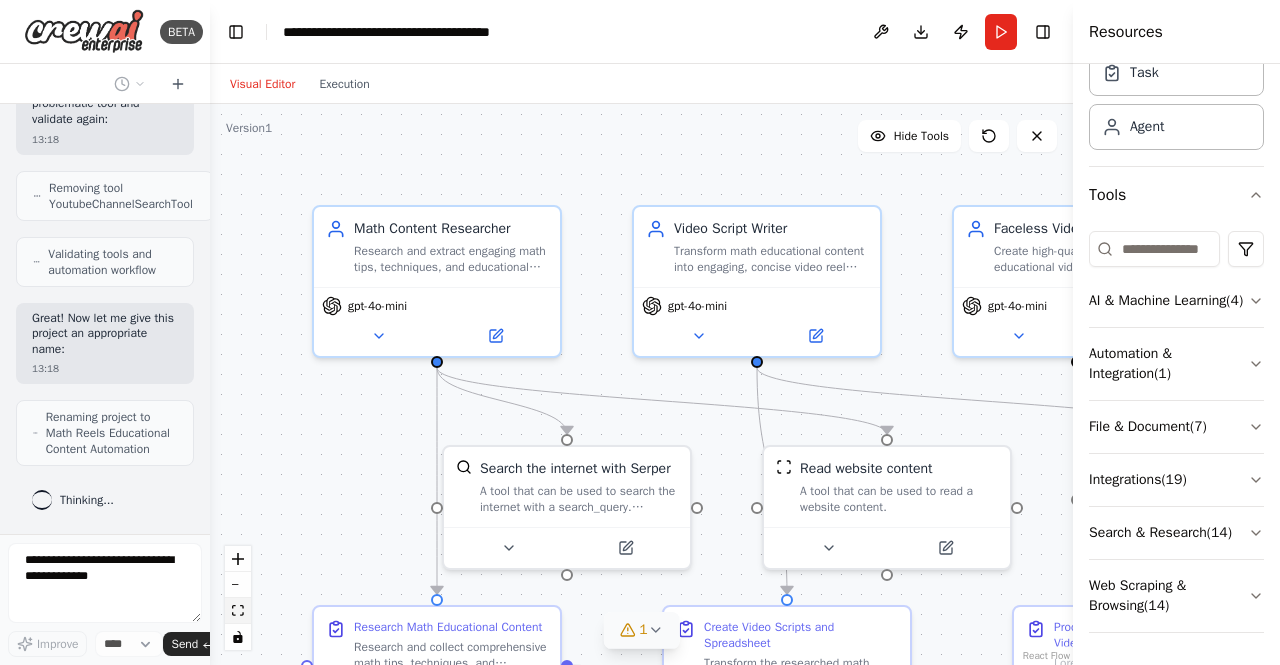 click 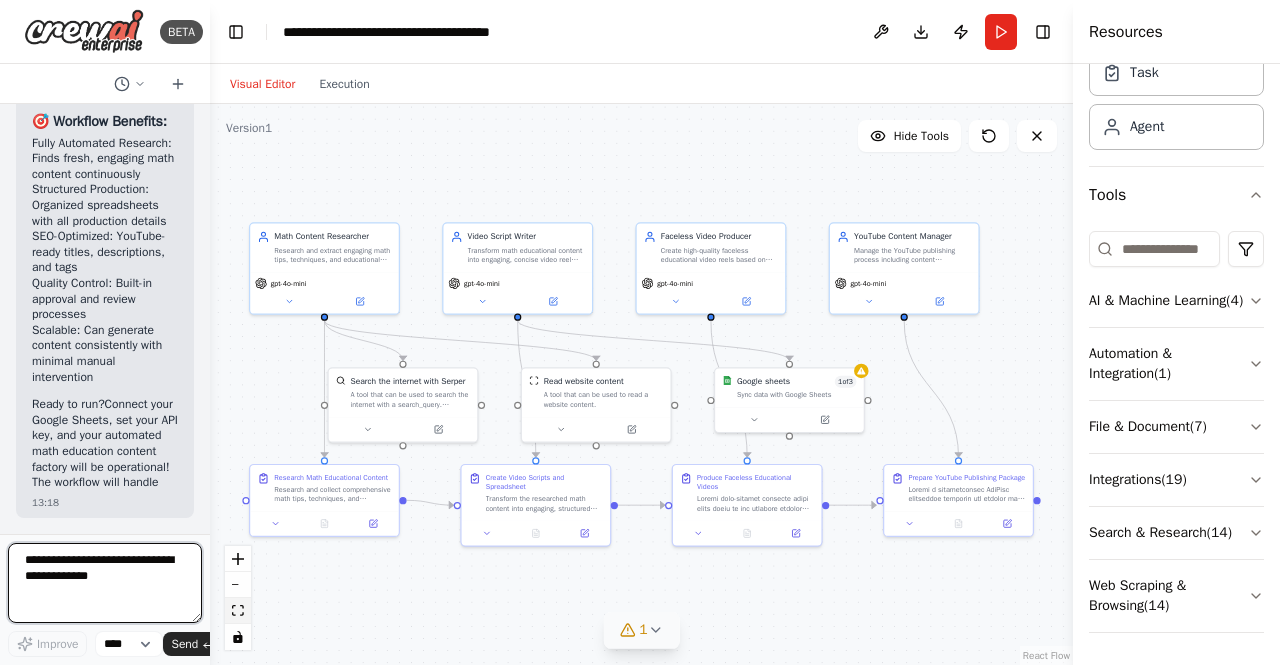 scroll, scrollTop: 5362, scrollLeft: 0, axis: vertical 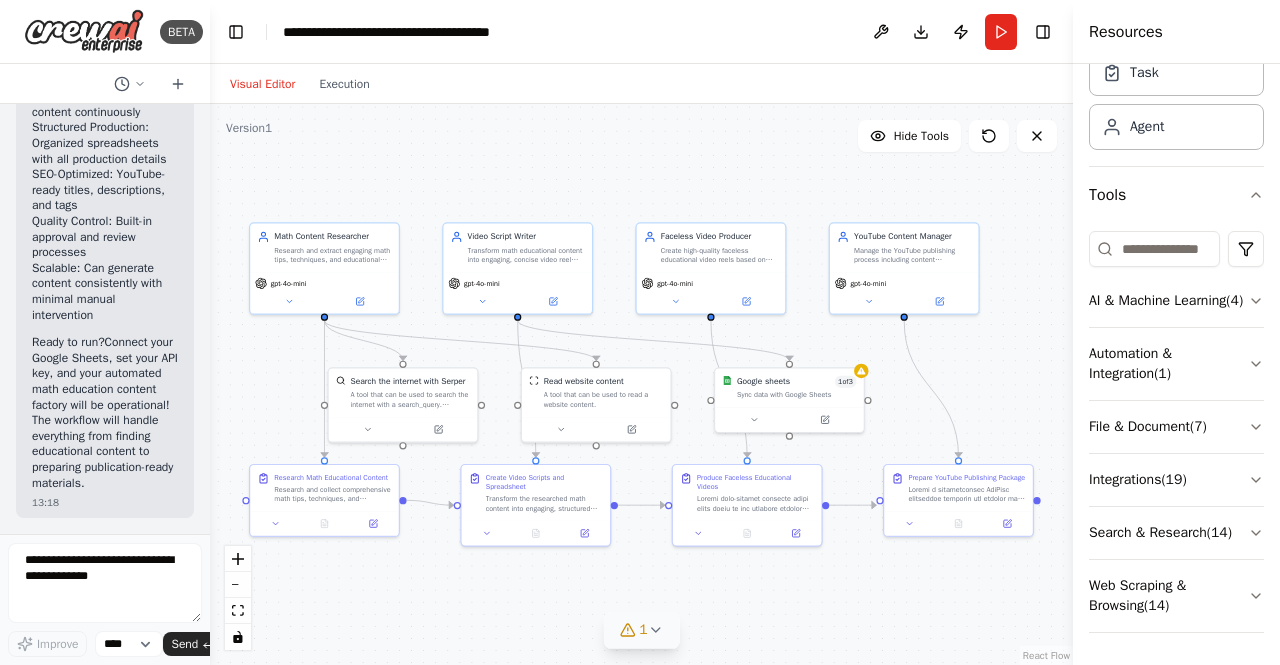 click on "1" at bounding box center (633, 630) 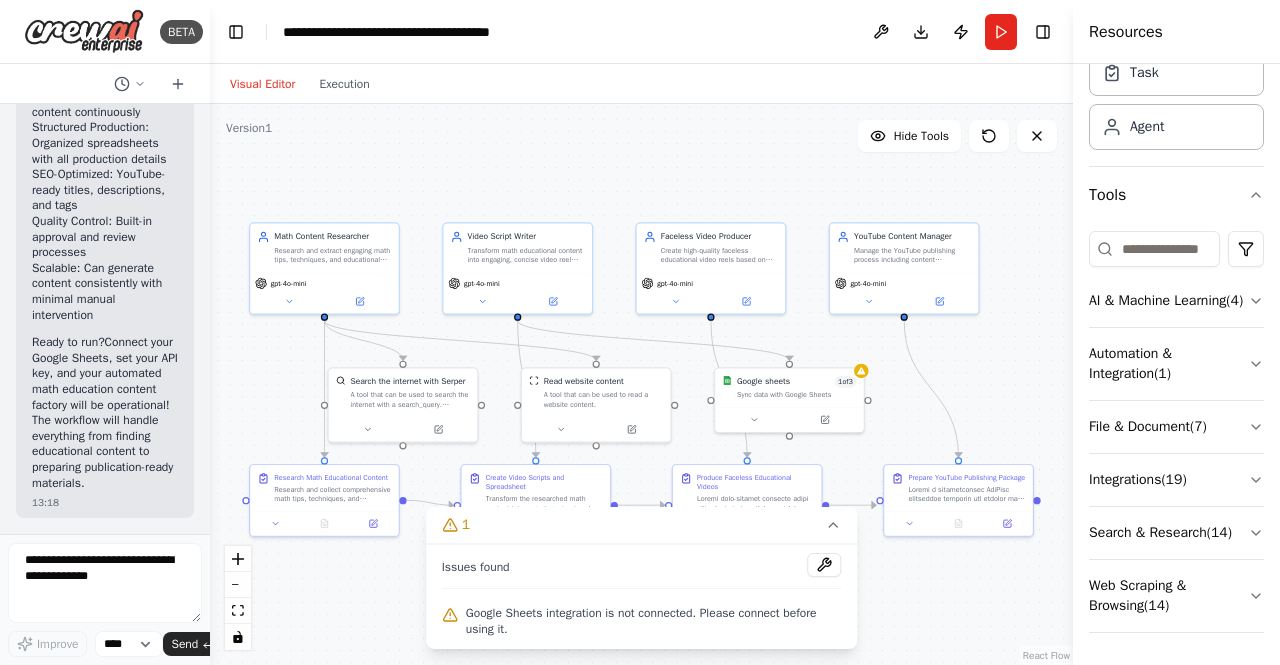 click on "Google Sheets integration is not connected. Please connect before using it." at bounding box center [654, 621] 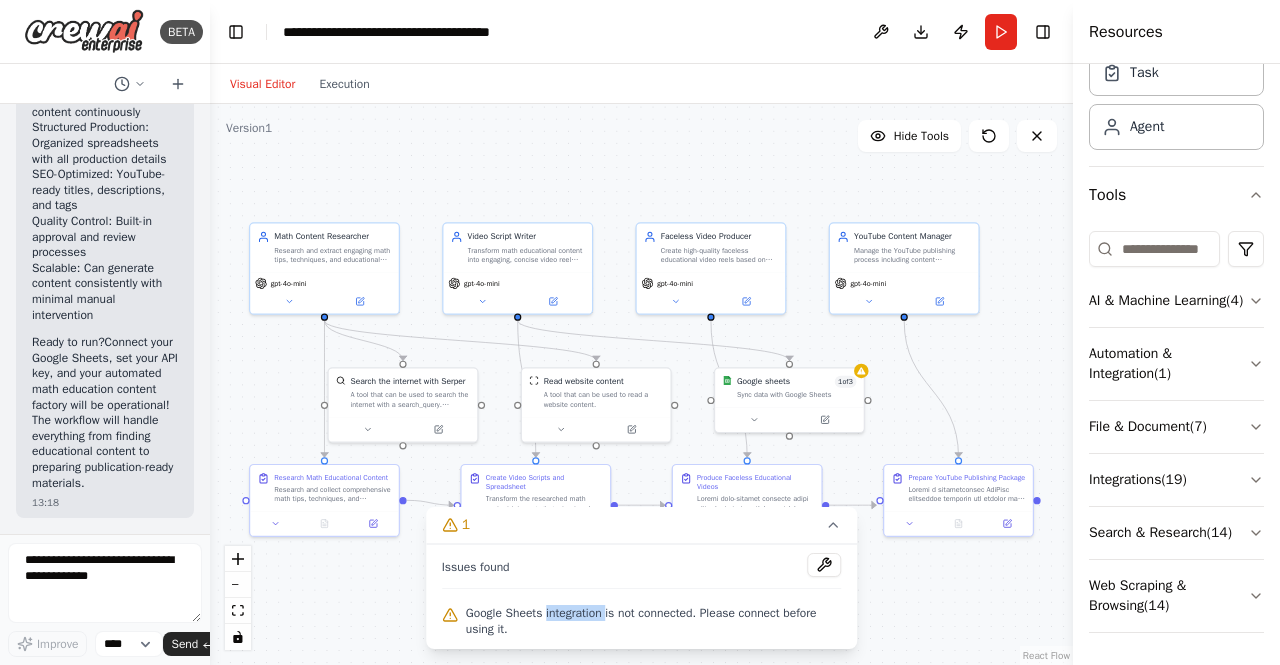 click on "Google Sheets integration is not connected. Please connect before using it." at bounding box center (654, 621) 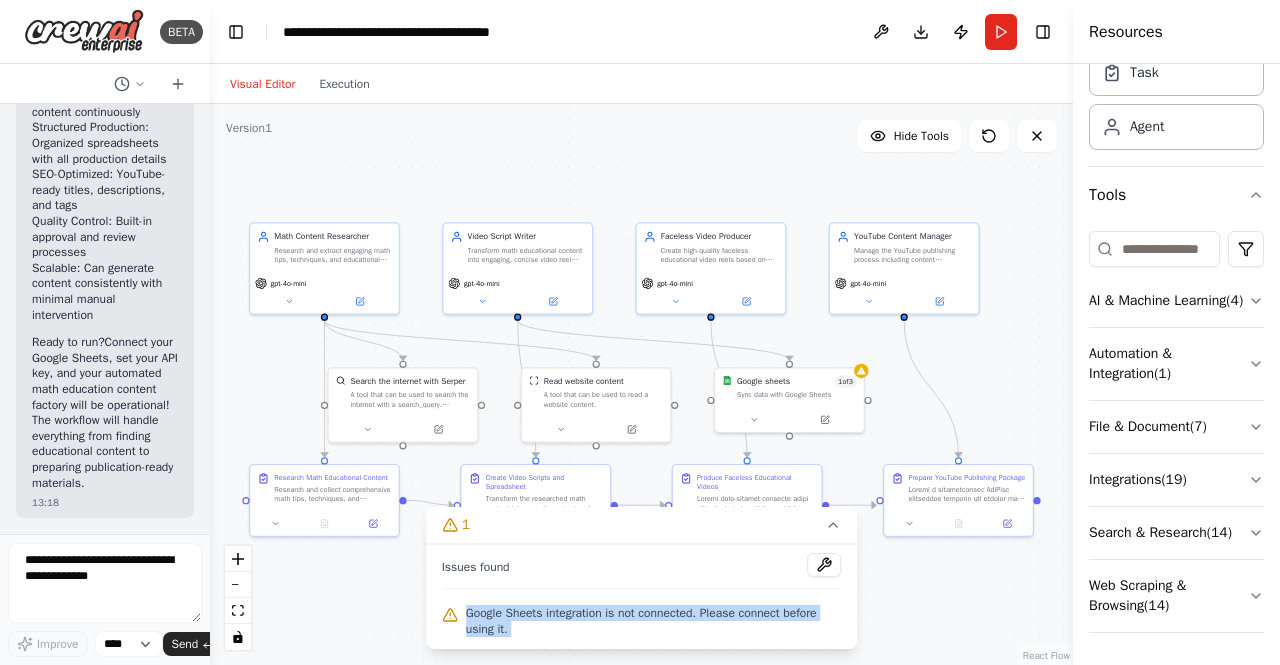 click on "Google Sheets integration is not connected. Please connect before using it." at bounding box center [654, 621] 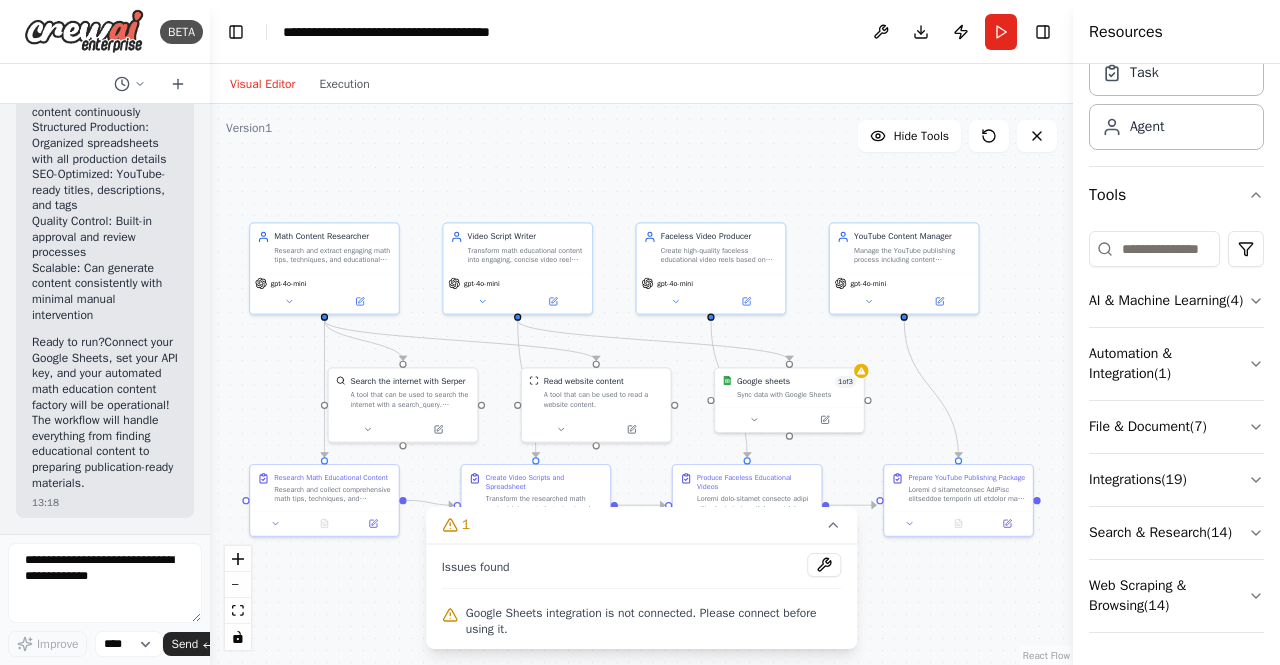 click on ".deletable-edge-delete-btn {
width: 20px;
height: 20px;
border: 0px solid #ffffff;
color: #6b7280;
background-color: #f8fafc;
cursor: pointer;
border-radius: 50%;
font-size: 12px;
padding: 3px;
display: flex;
align-items: center;
justify-content: center;
transition: all 0.2s cubic-bezier(0.4, 0, 0.2, 1);
box-shadow: 0 2px 4px rgba(0, 0, 0, 0.1);
}
.deletable-edge-delete-btn:hover {
background-color: #ef4444;
color: #ffffff;
border-color: #dc2626;
transform: scale(1.1);
box-shadow: 0 4px 12px rgba(239, 68, 68, 0.4);
}
.deletable-edge-delete-btn:active {
transform: scale(0.95);
box-shadow: 0 2px 4px rgba(239, 68, 68, 0.3);
}
Math Content Researcher gpt-4o-mini Search the internet with Serper 1" at bounding box center [641, 384] 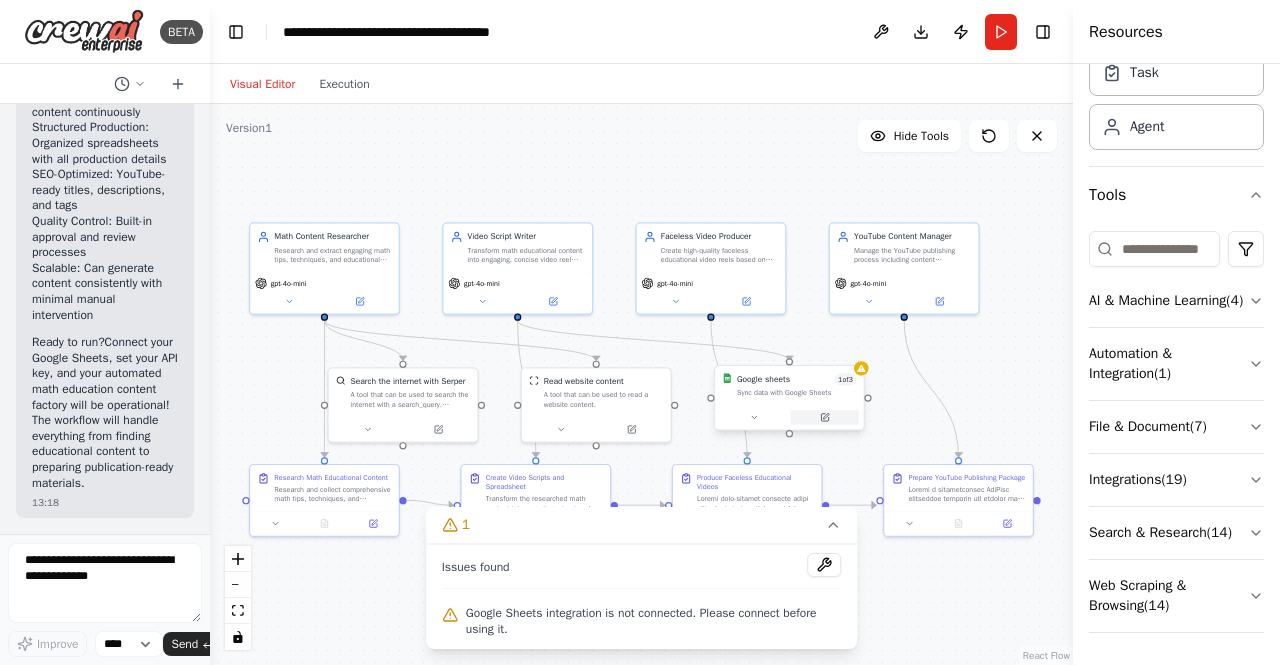 click 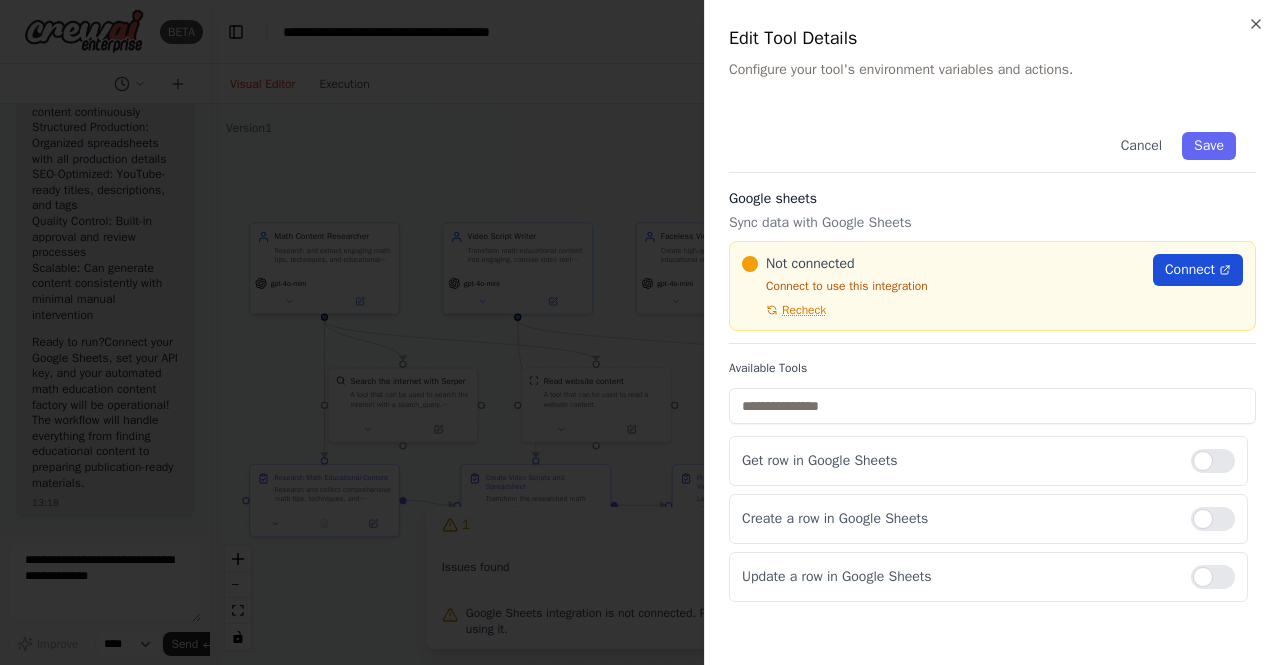 click on "Connect" at bounding box center (1190, 270) 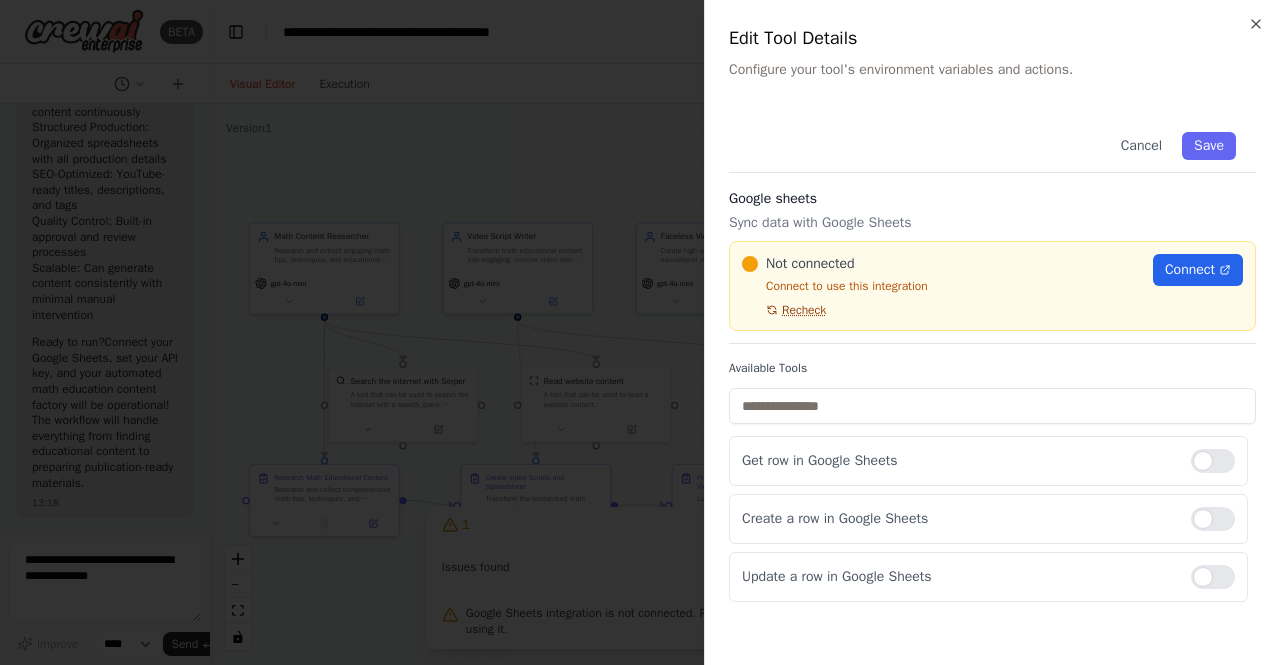 click on "Recheck" at bounding box center [804, 310] 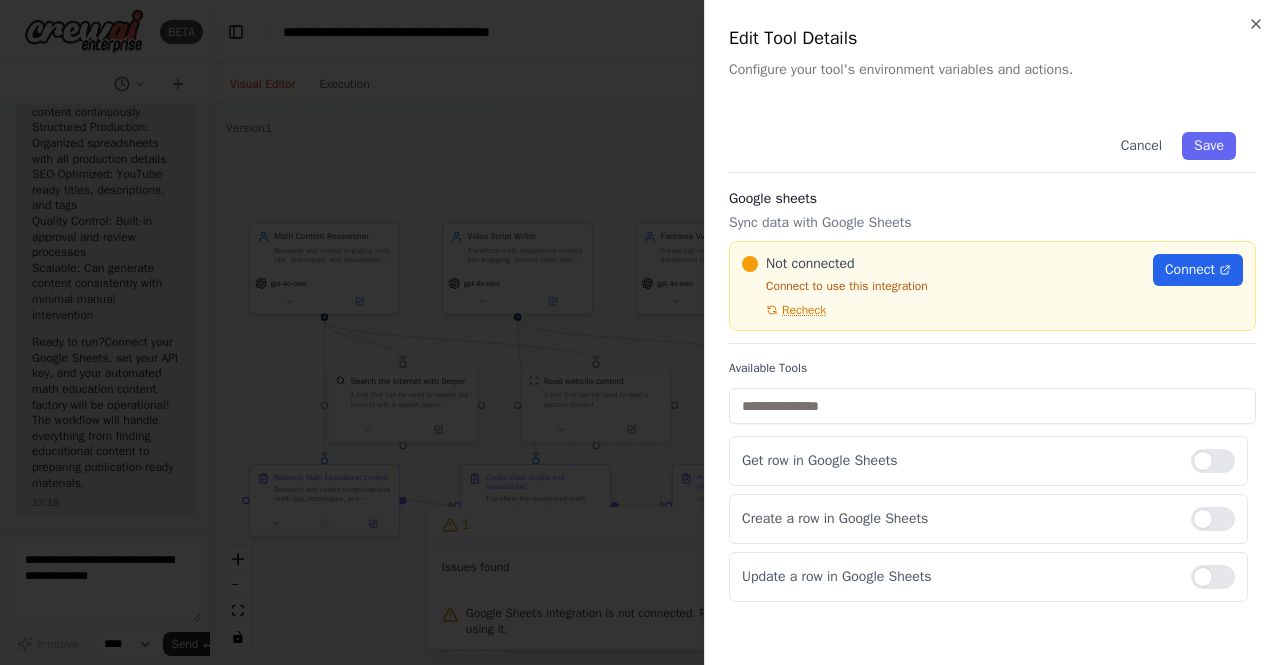 click on "Recheck" at bounding box center (804, 310) 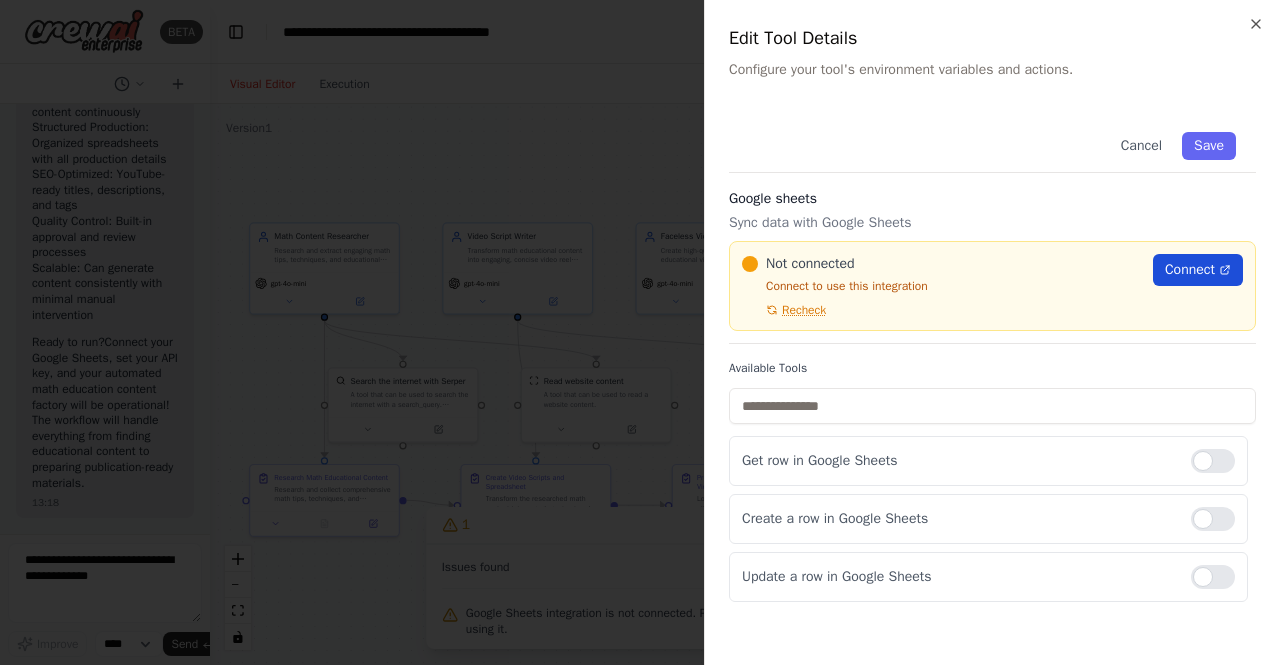 click on "Connect" at bounding box center [1190, 270] 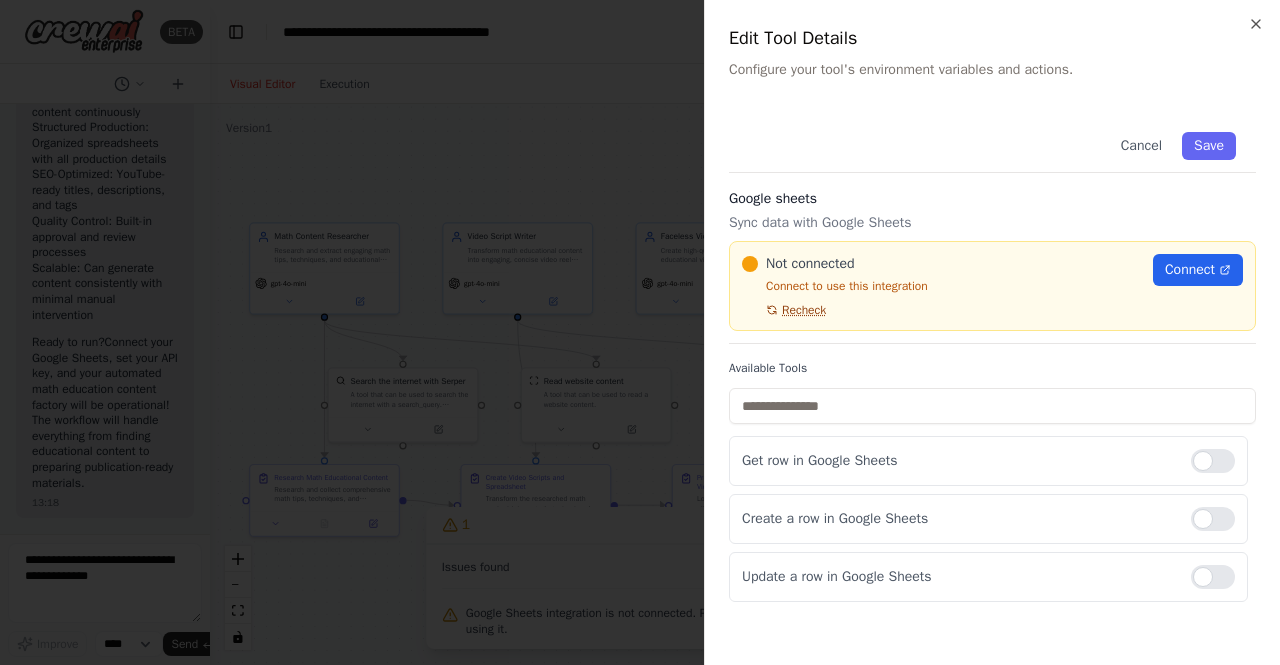 click on "Recheck" at bounding box center (804, 310) 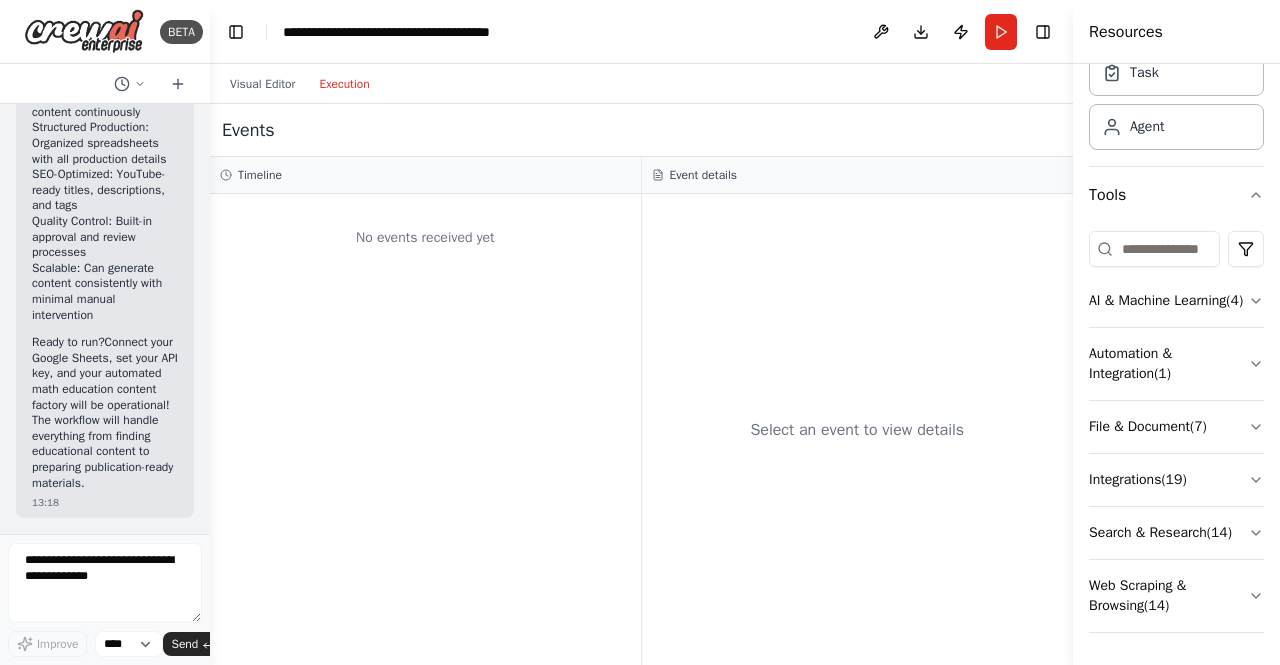 click on "Execution" at bounding box center (344, 84) 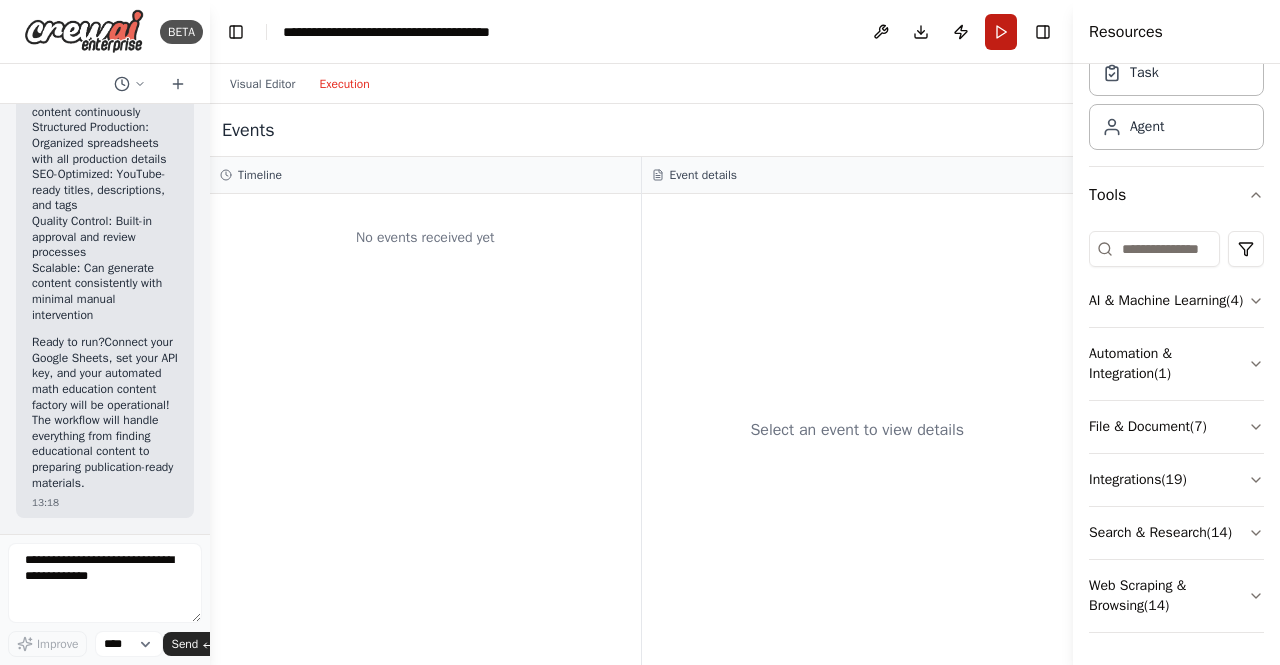 click on "Run" at bounding box center (1001, 32) 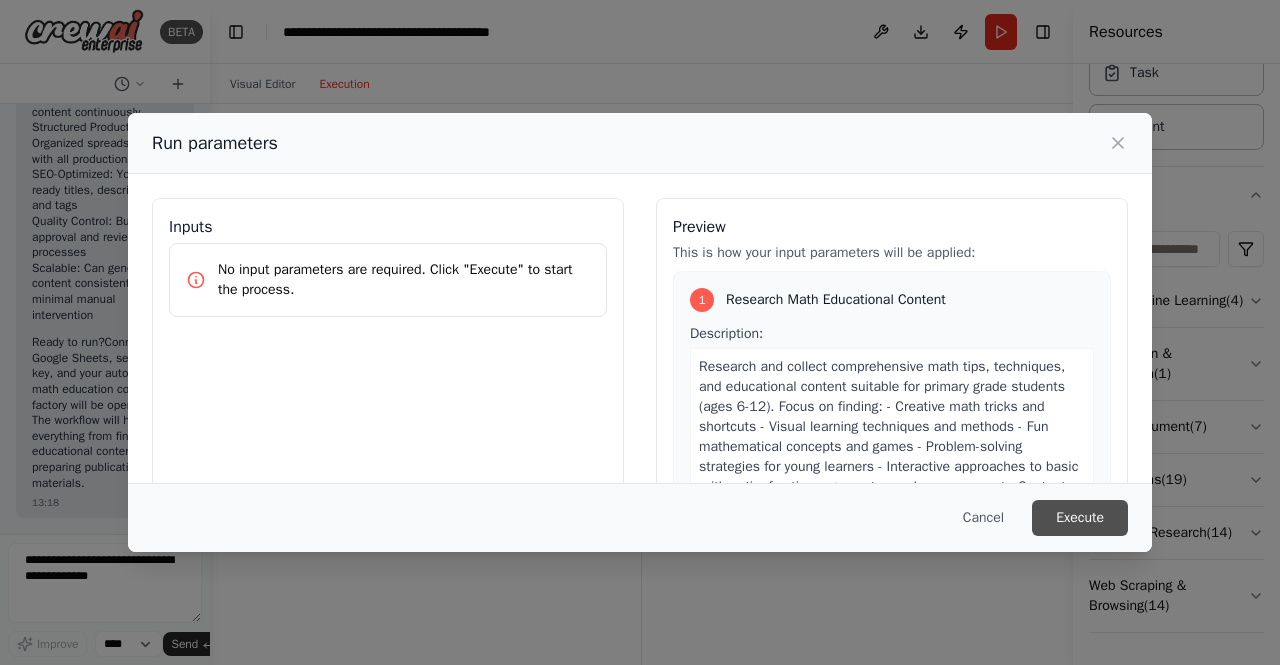 click on "Execute" at bounding box center (1080, 518) 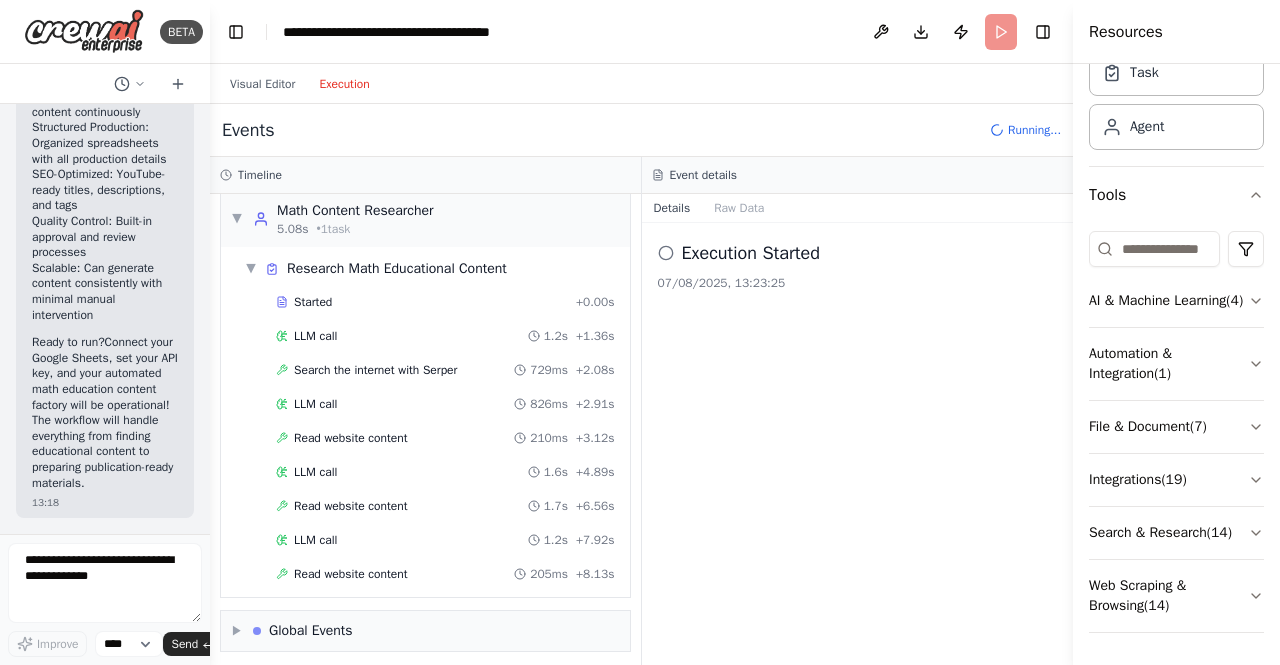 scroll, scrollTop: 48, scrollLeft: 0, axis: vertical 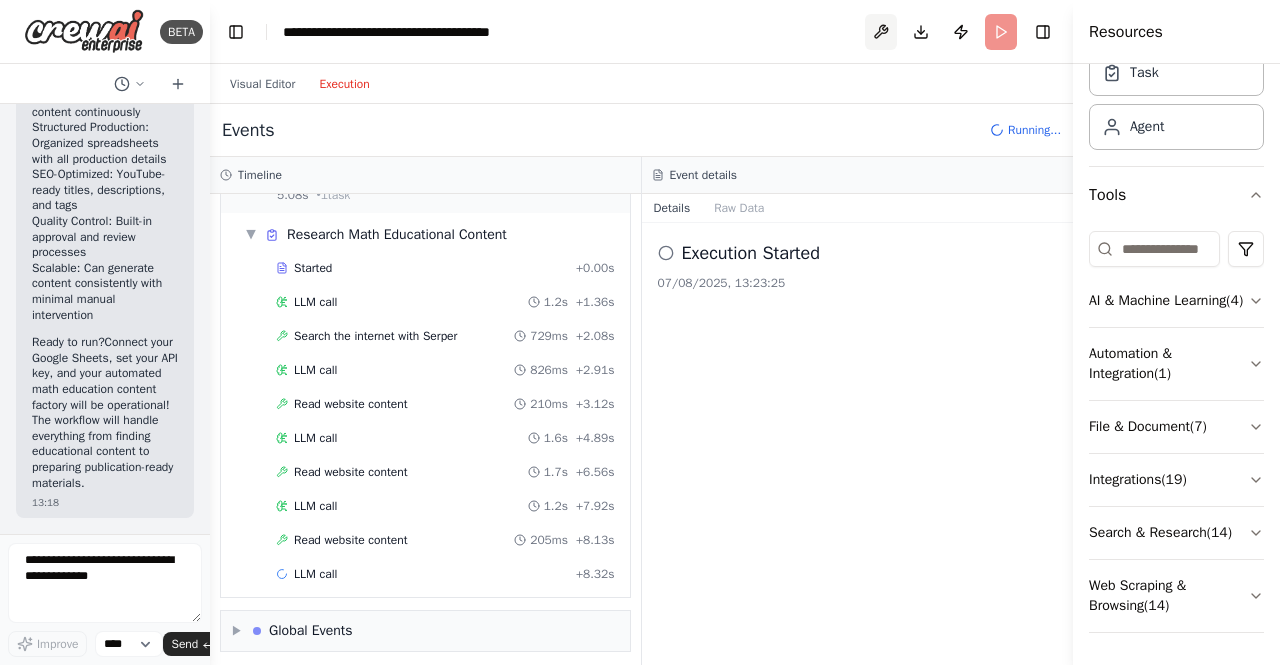 click at bounding box center (881, 32) 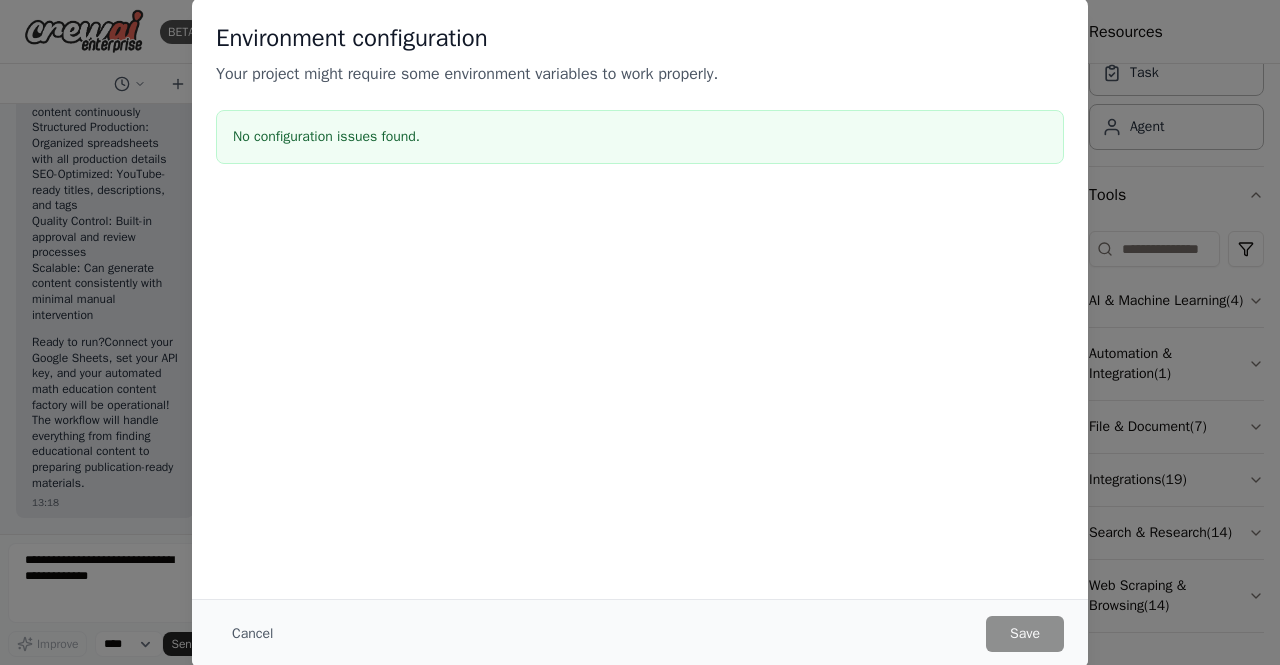 scroll, scrollTop: 261, scrollLeft: 0, axis: vertical 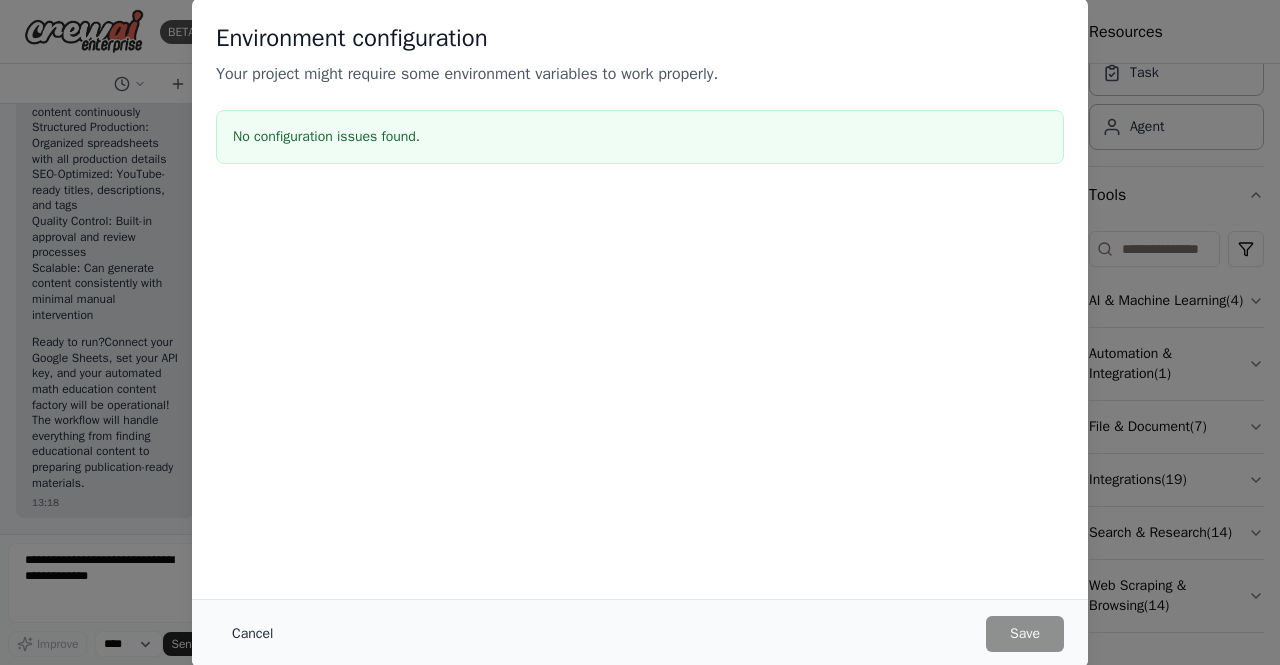 click on "Cancel" at bounding box center [252, 634] 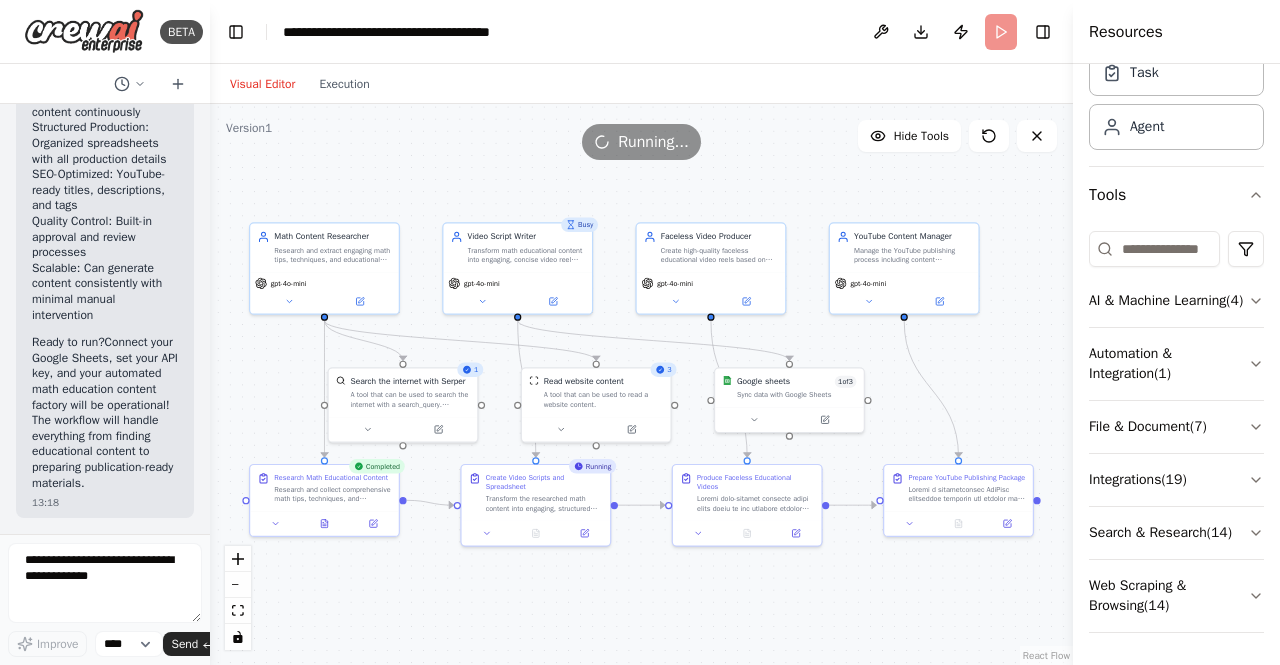 click on "Visual Editor" at bounding box center [262, 84] 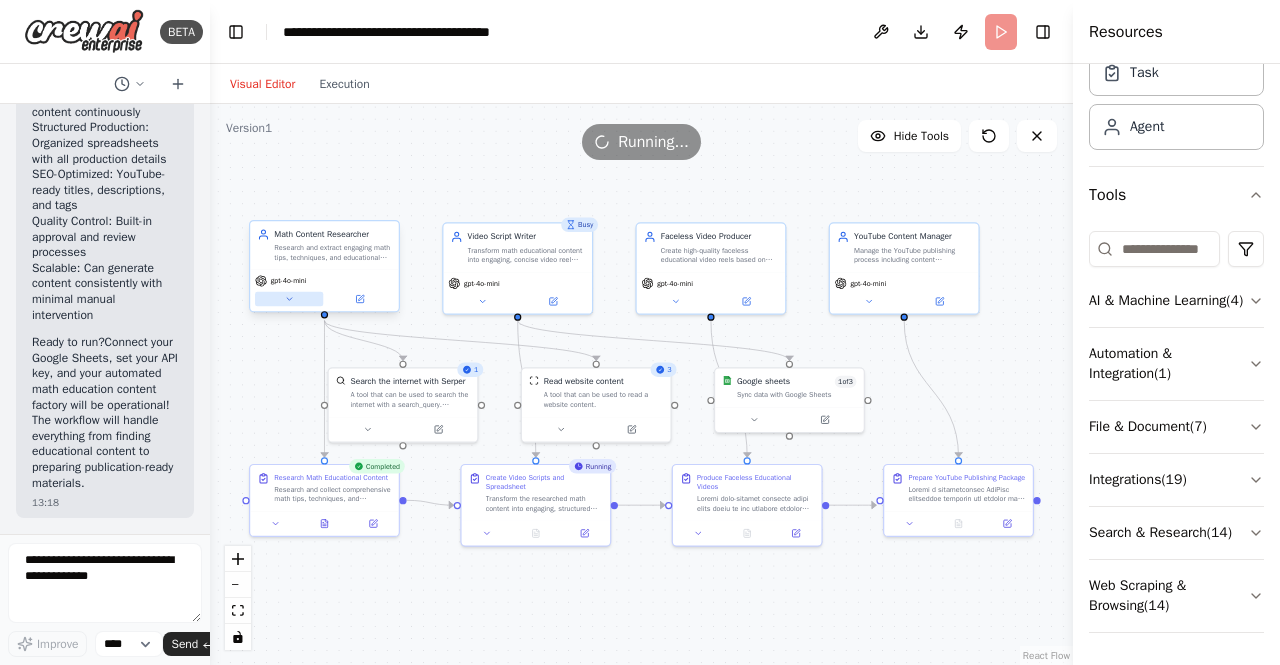 click at bounding box center (289, 299) 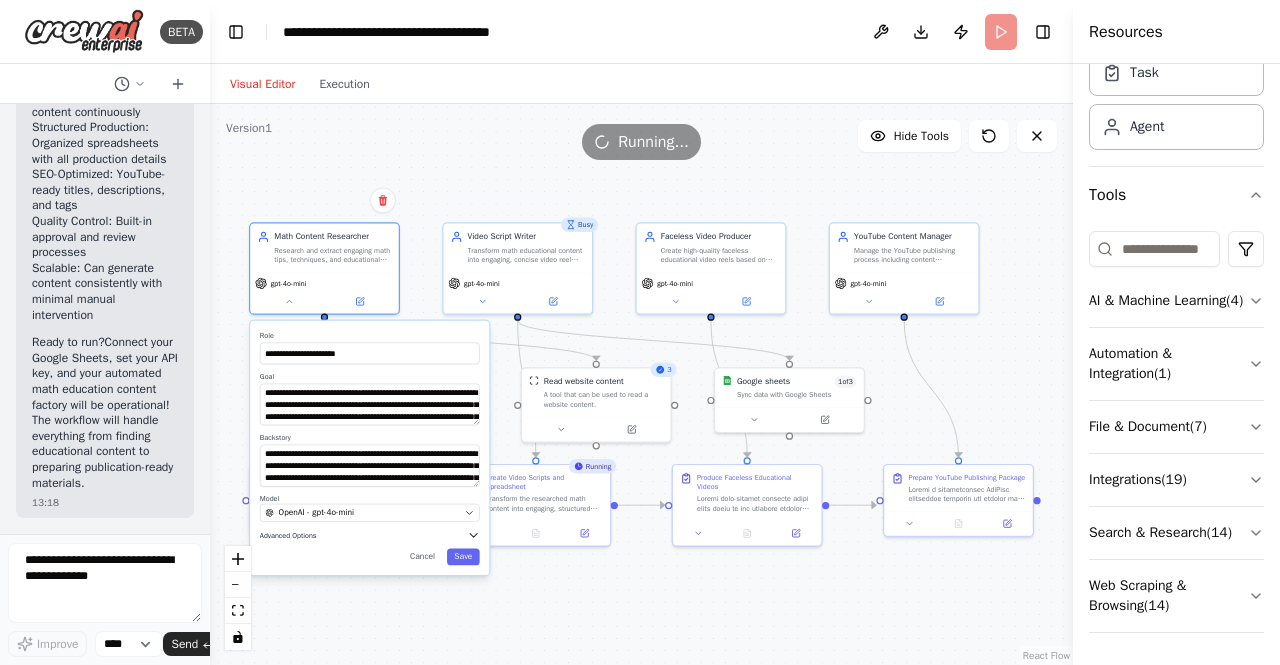 click on "Advanced Options" at bounding box center [288, 535] 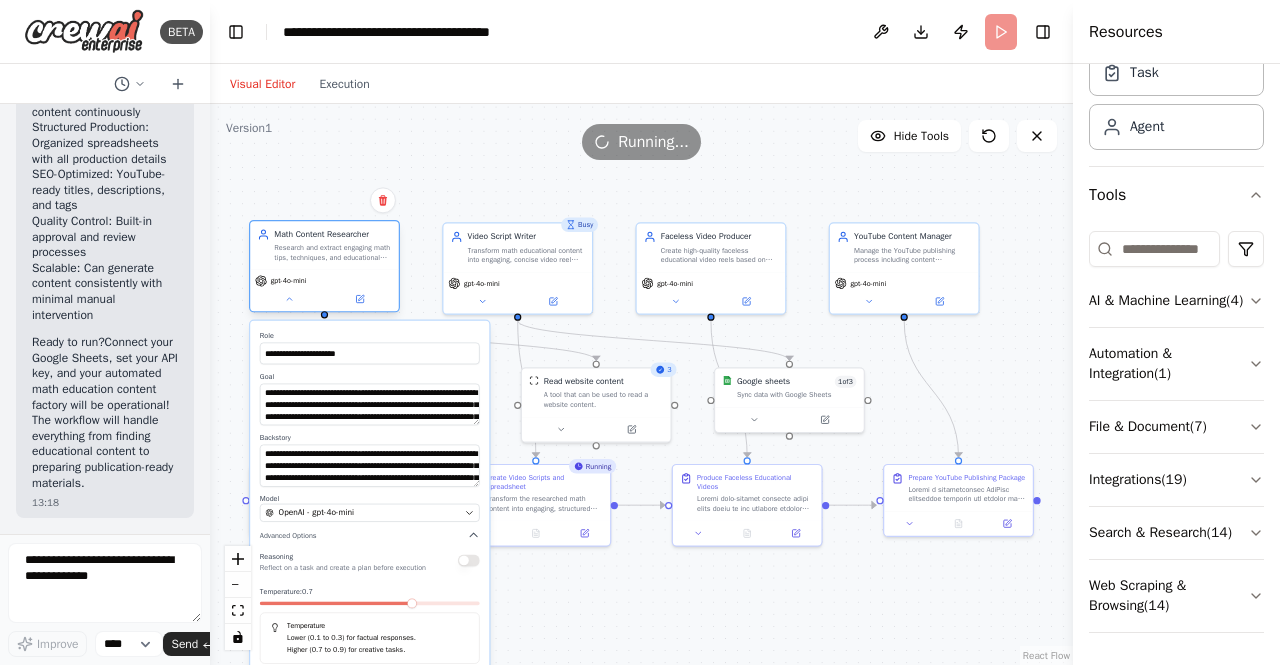 click on "gpt-4o-mini" at bounding box center [324, 290] 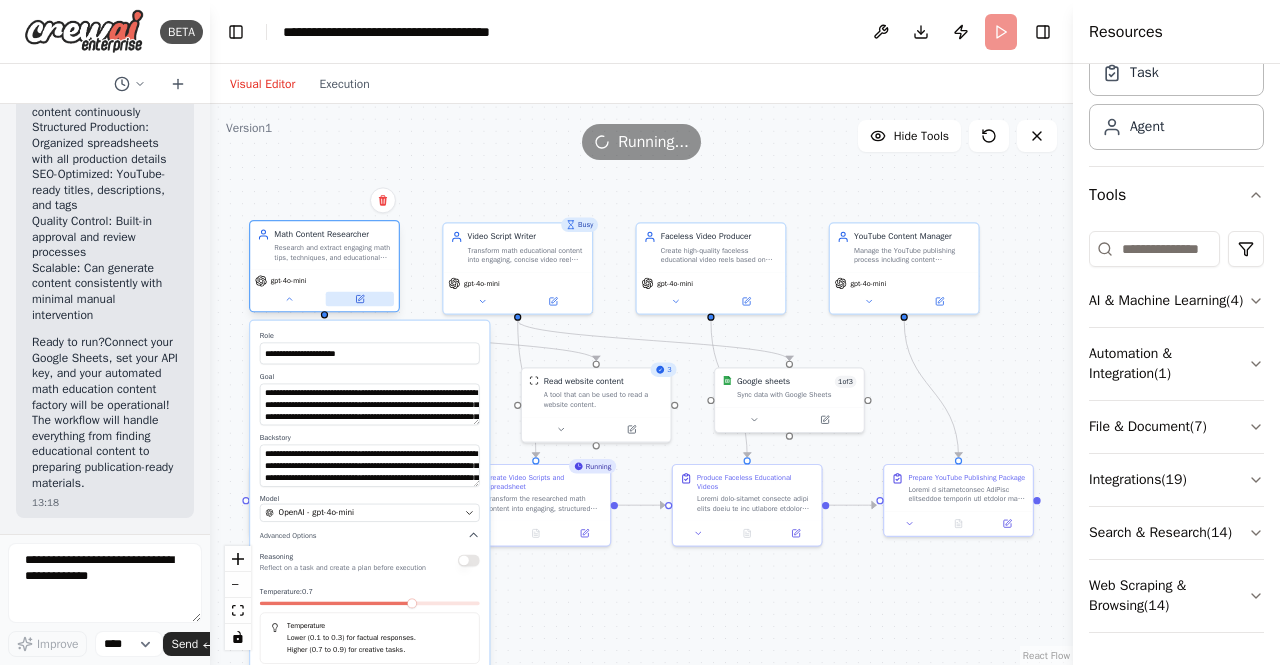 click 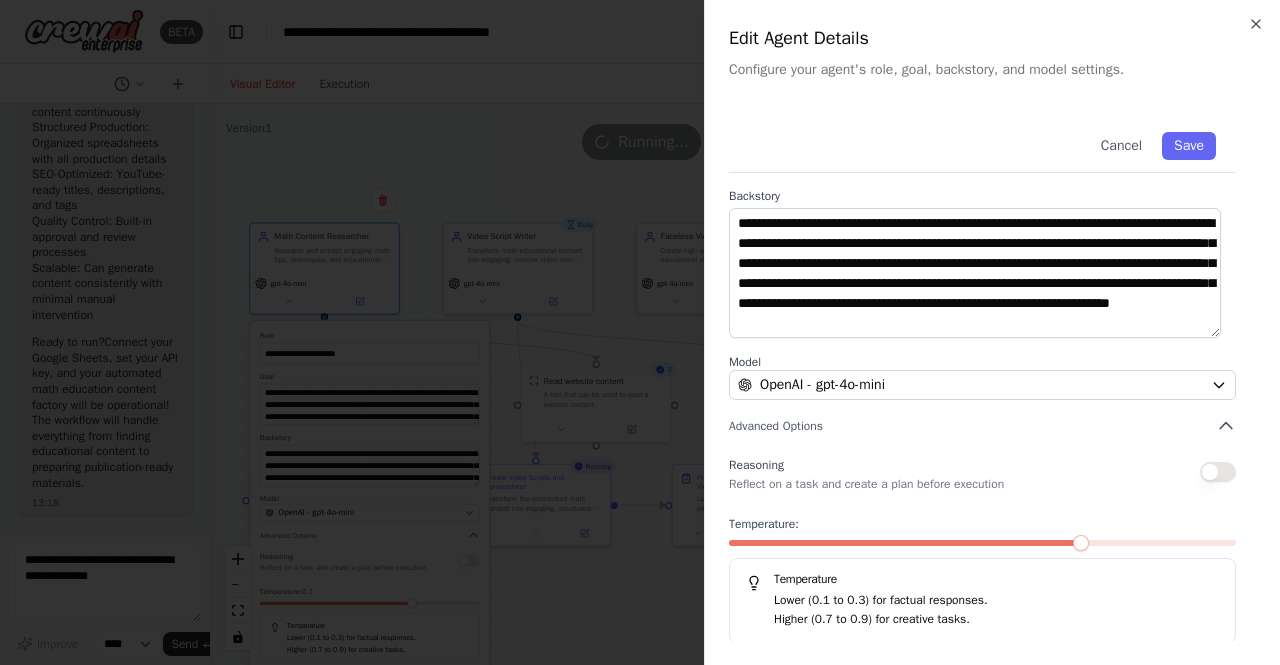 scroll, scrollTop: 0, scrollLeft: 0, axis: both 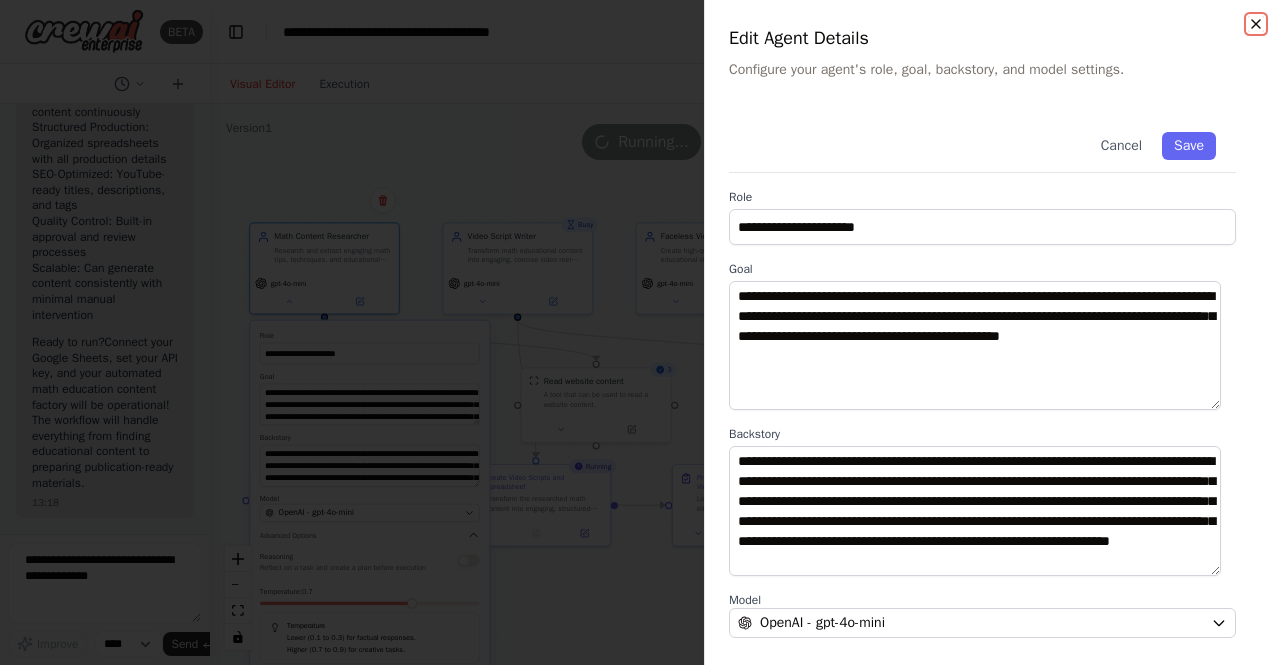 click 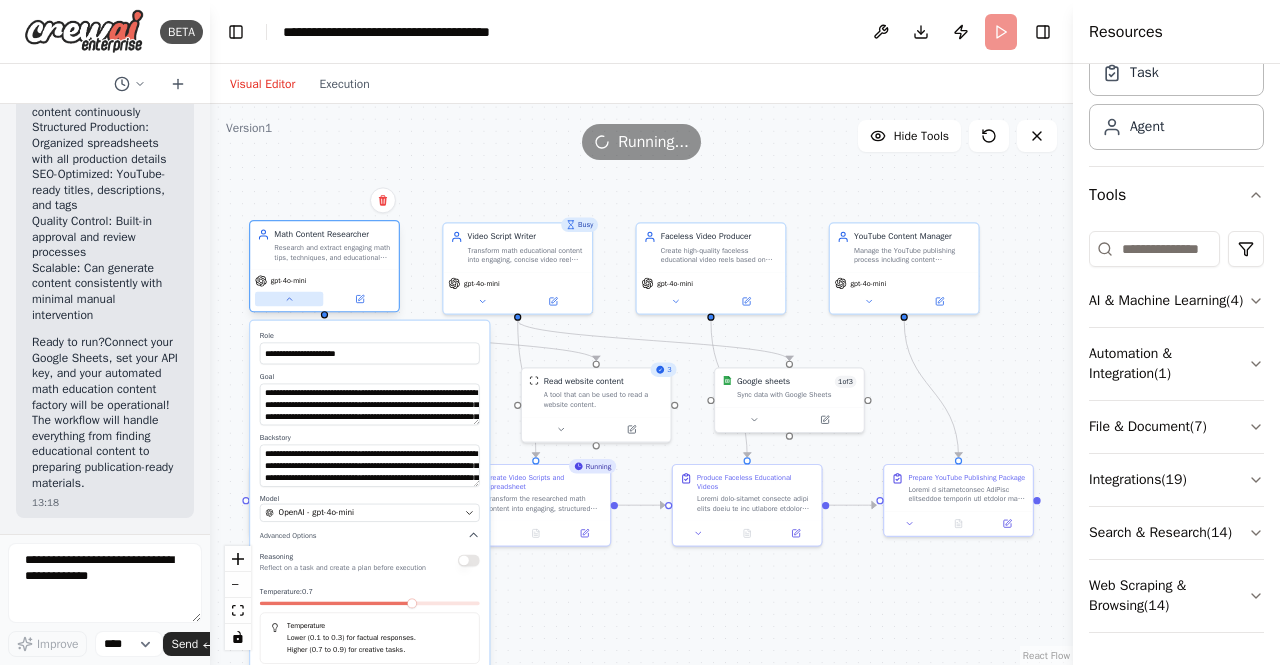 click at bounding box center (289, 299) 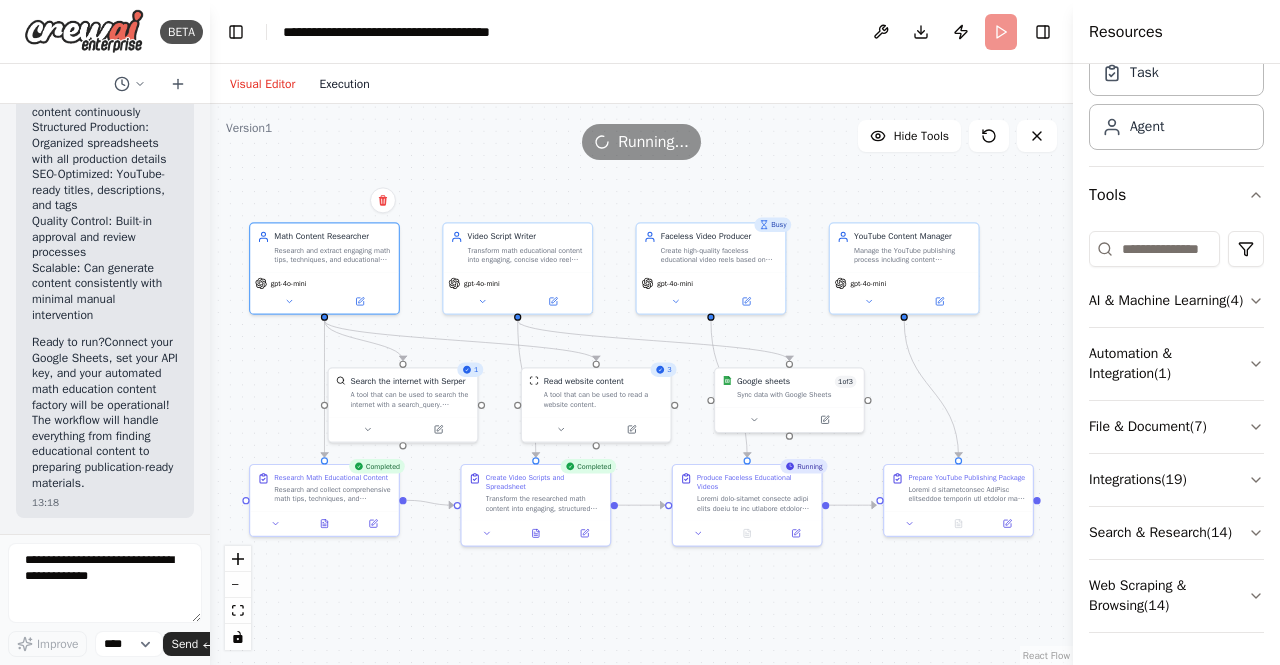 click on "Execution" at bounding box center [344, 84] 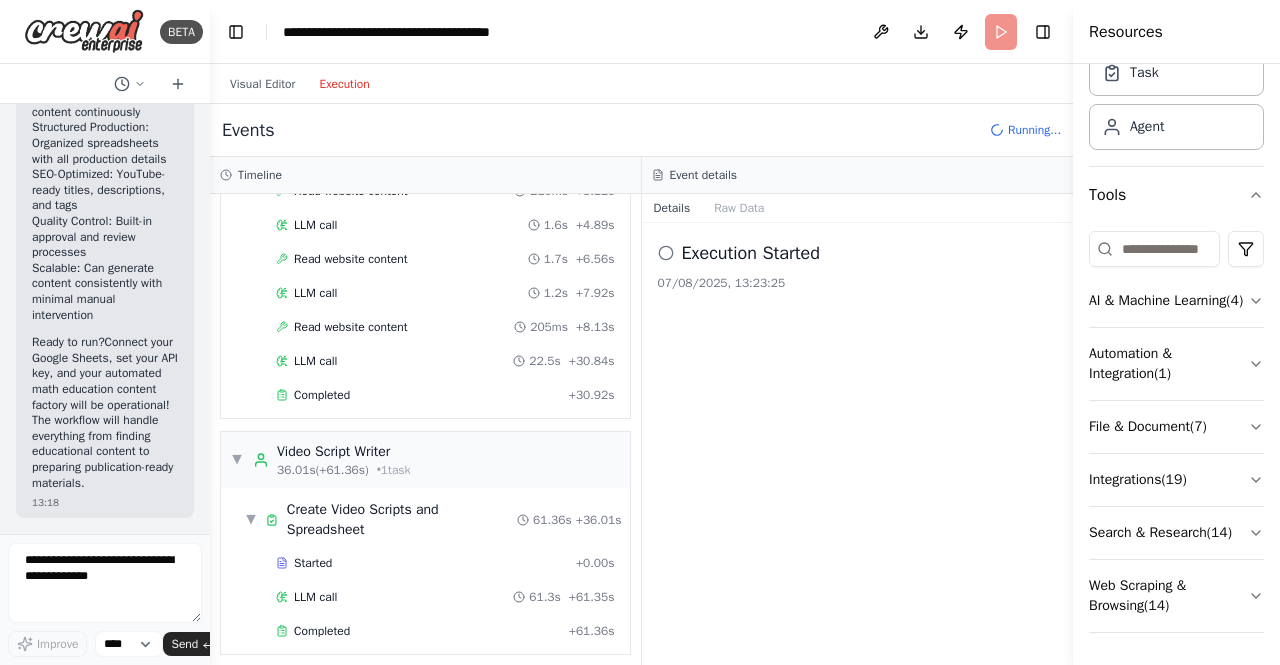 click on "Execution" at bounding box center (344, 84) 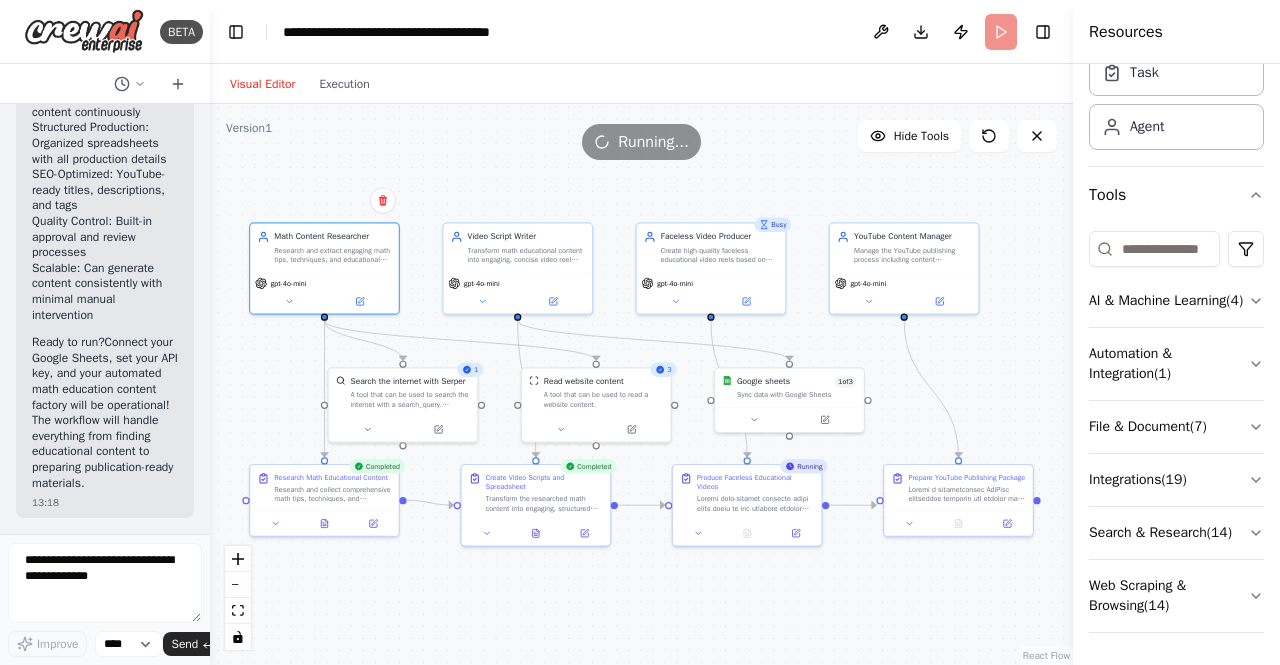 click on "Visual Editor" at bounding box center (262, 84) 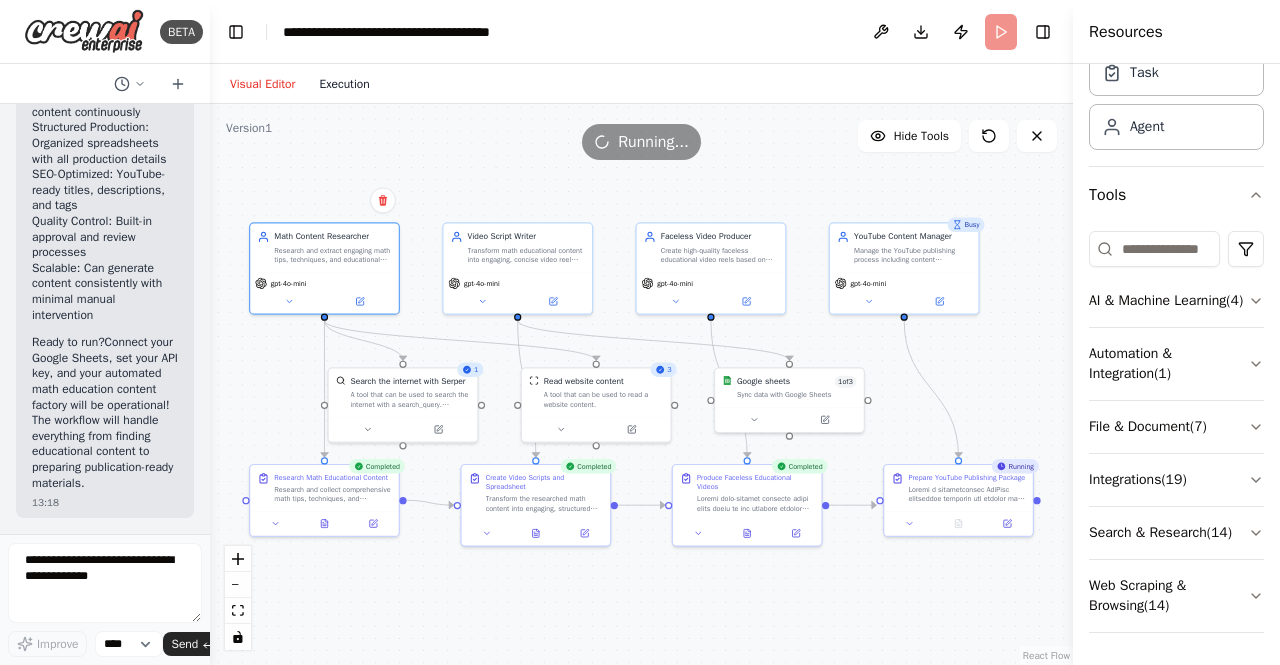 click on "Execution" at bounding box center (344, 84) 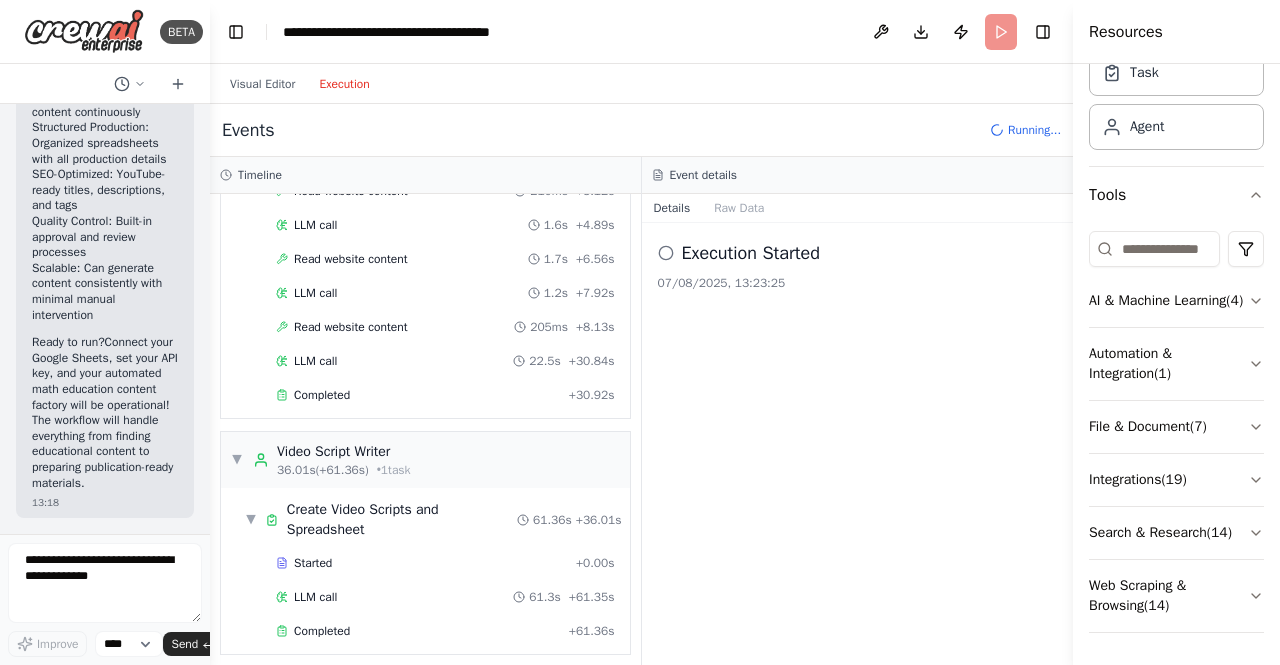 scroll, scrollTop: 781, scrollLeft: 0, axis: vertical 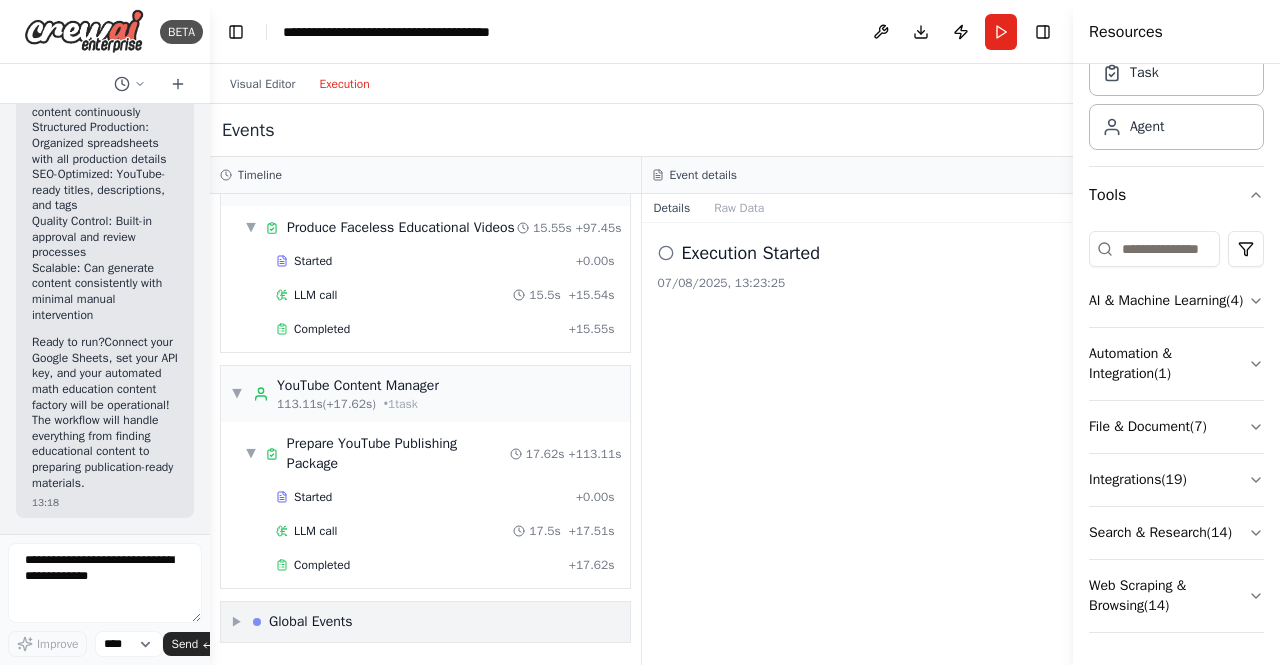 click on "▶ Global Events" at bounding box center [425, 622] 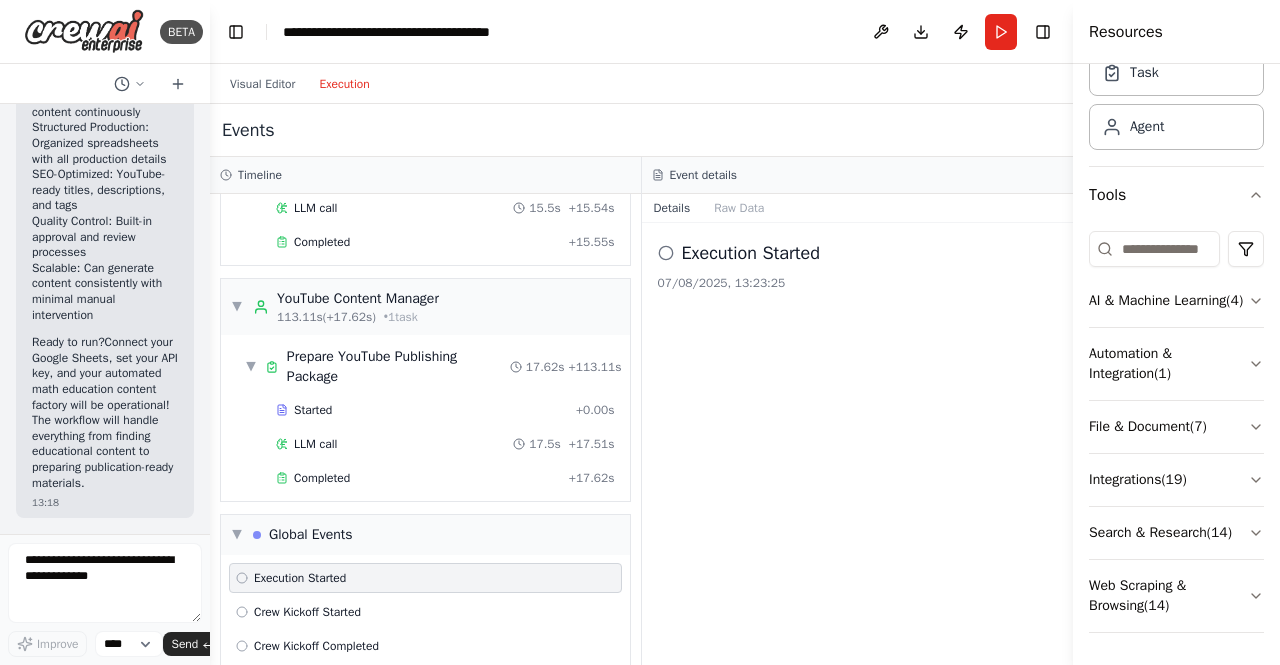 scroll, scrollTop: 861, scrollLeft: 0, axis: vertical 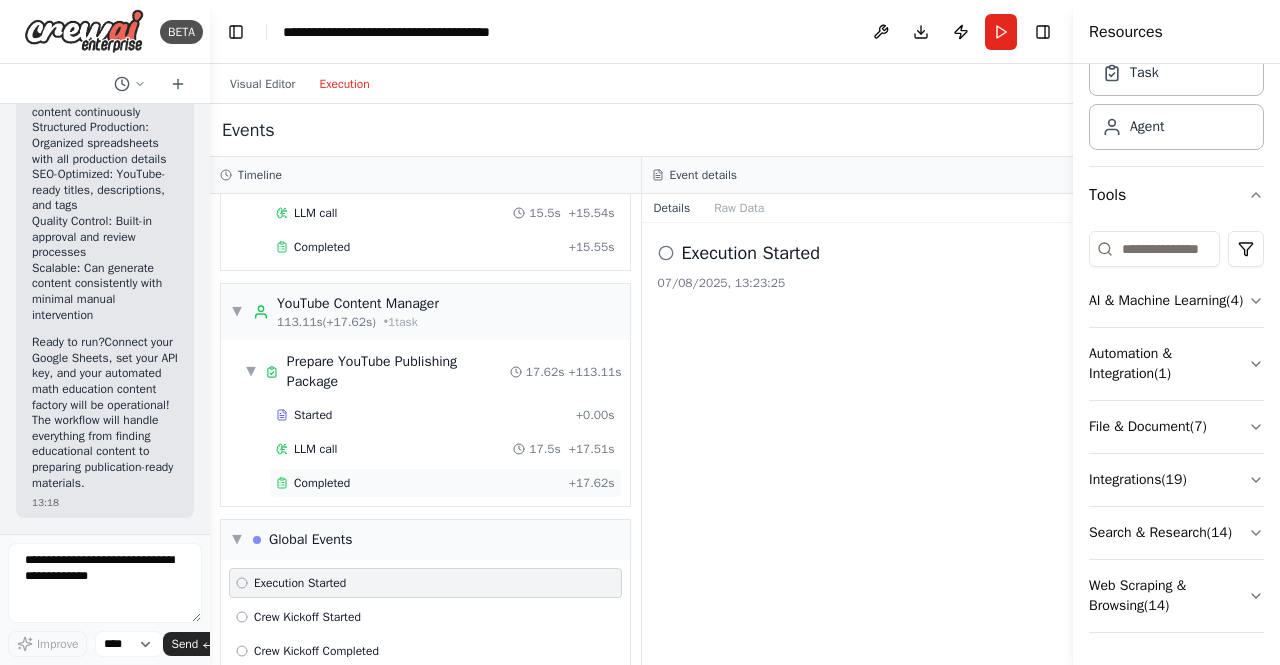 click on "Completed" at bounding box center (322, 483) 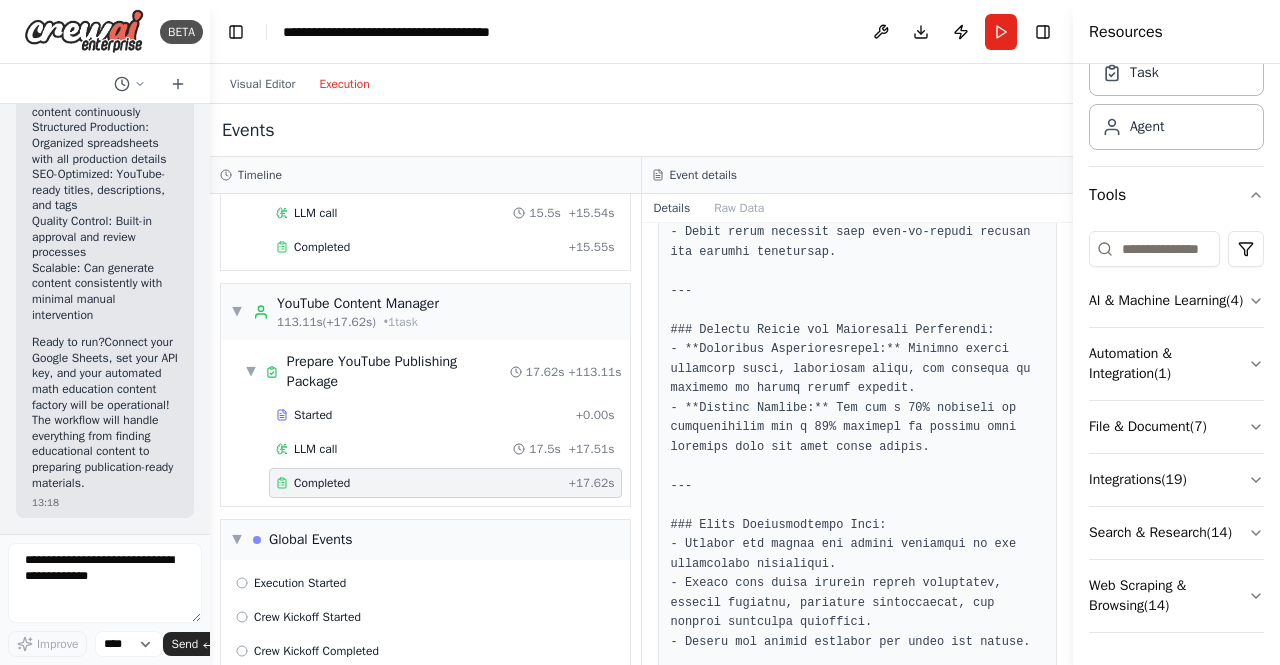 scroll, scrollTop: 2811, scrollLeft: 0, axis: vertical 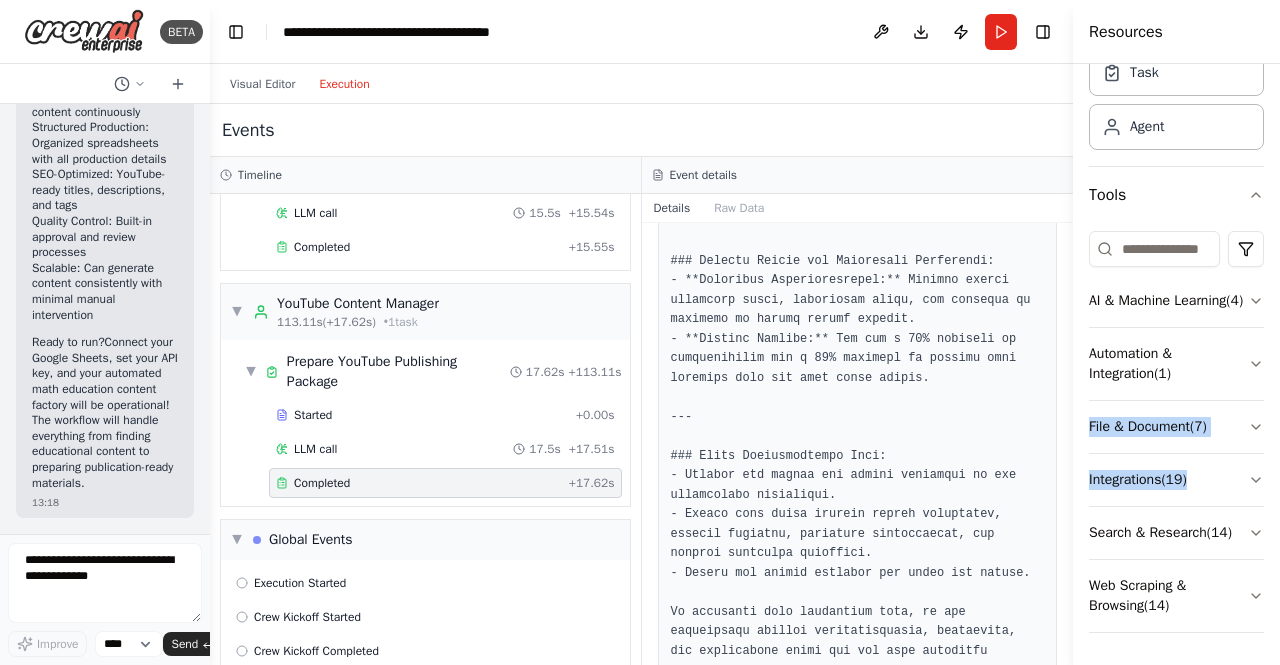 drag, startPoint x: 1279, startPoint y: 398, endPoint x: 1279, endPoint y: 473, distance: 75 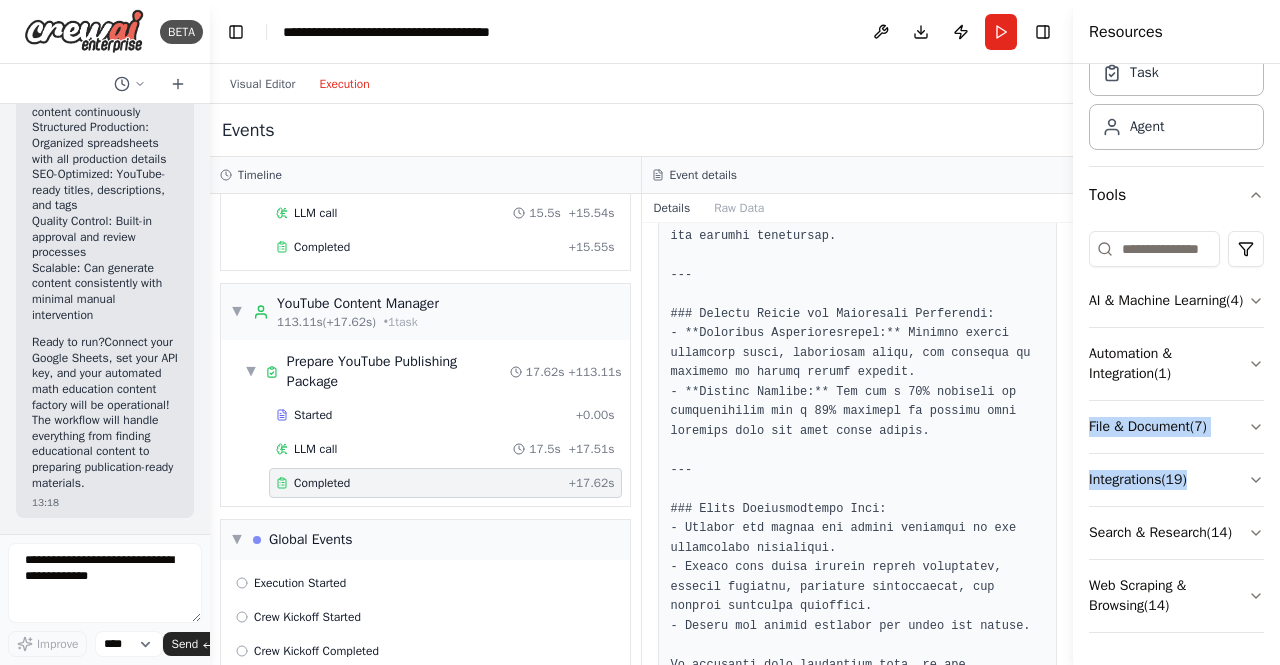 scroll, scrollTop: 2811, scrollLeft: 0, axis: vertical 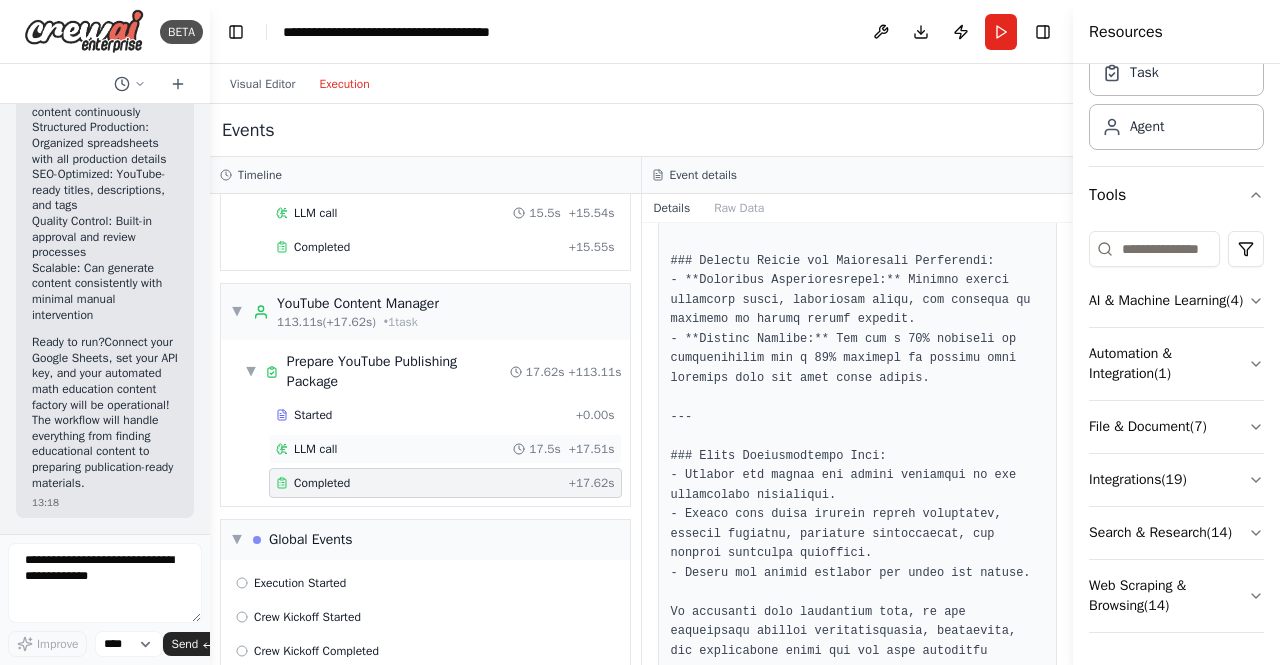 click on "LLM call 17.5s + 17.51s" at bounding box center [445, 449] 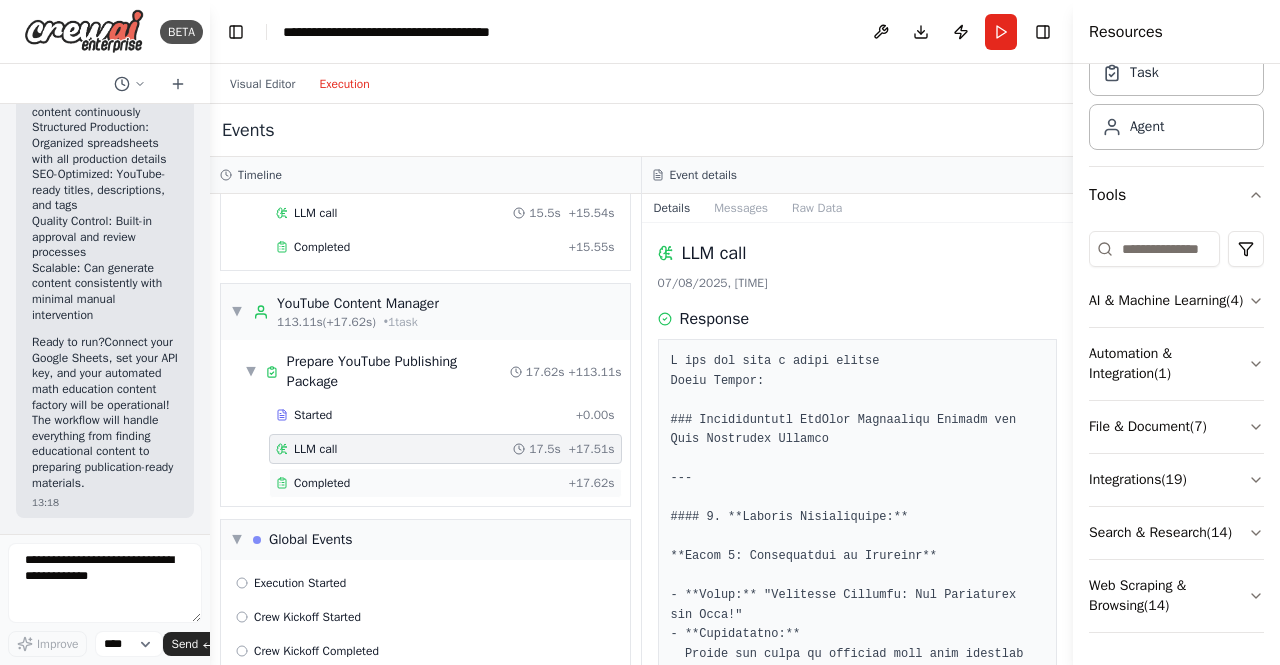 click on "Completed" at bounding box center [418, 483] 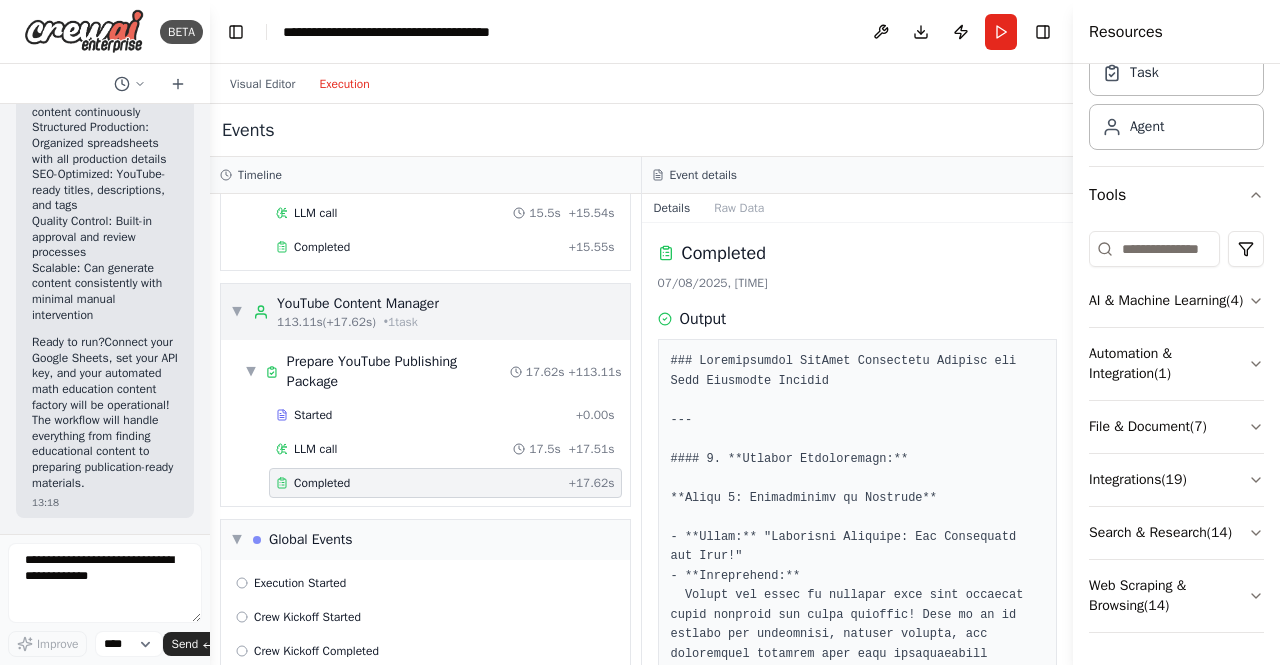 click on "▼" at bounding box center [237, 312] 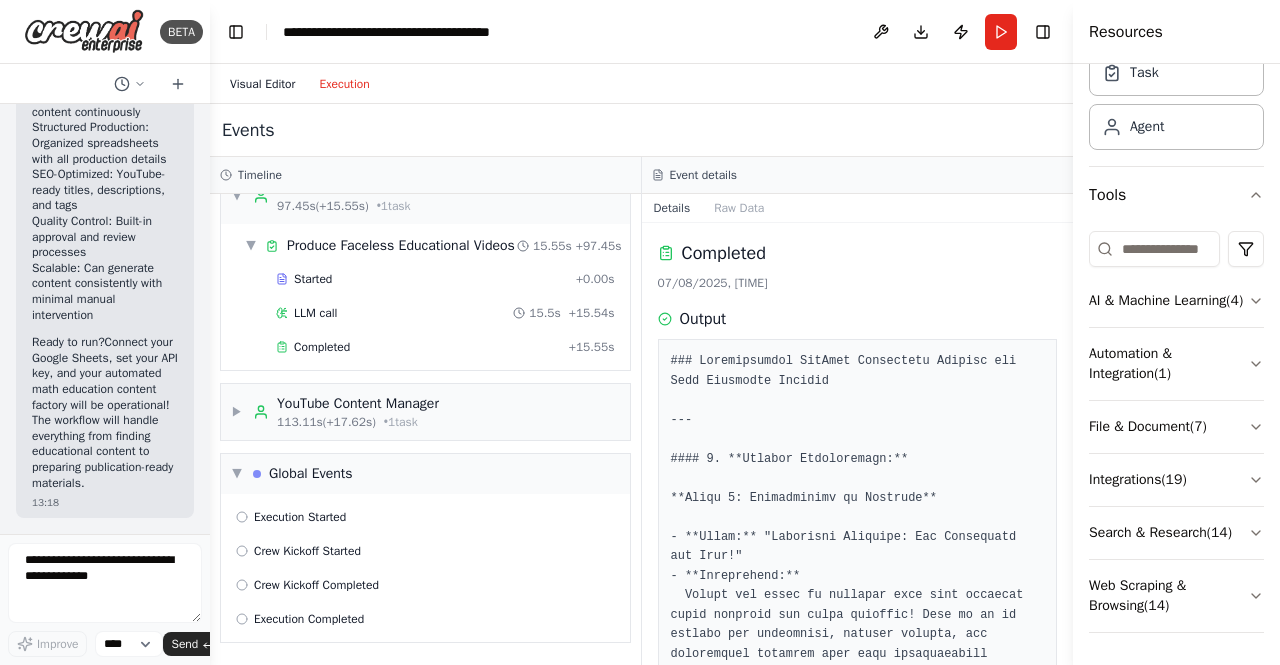 click on "Visual Editor" at bounding box center [262, 84] 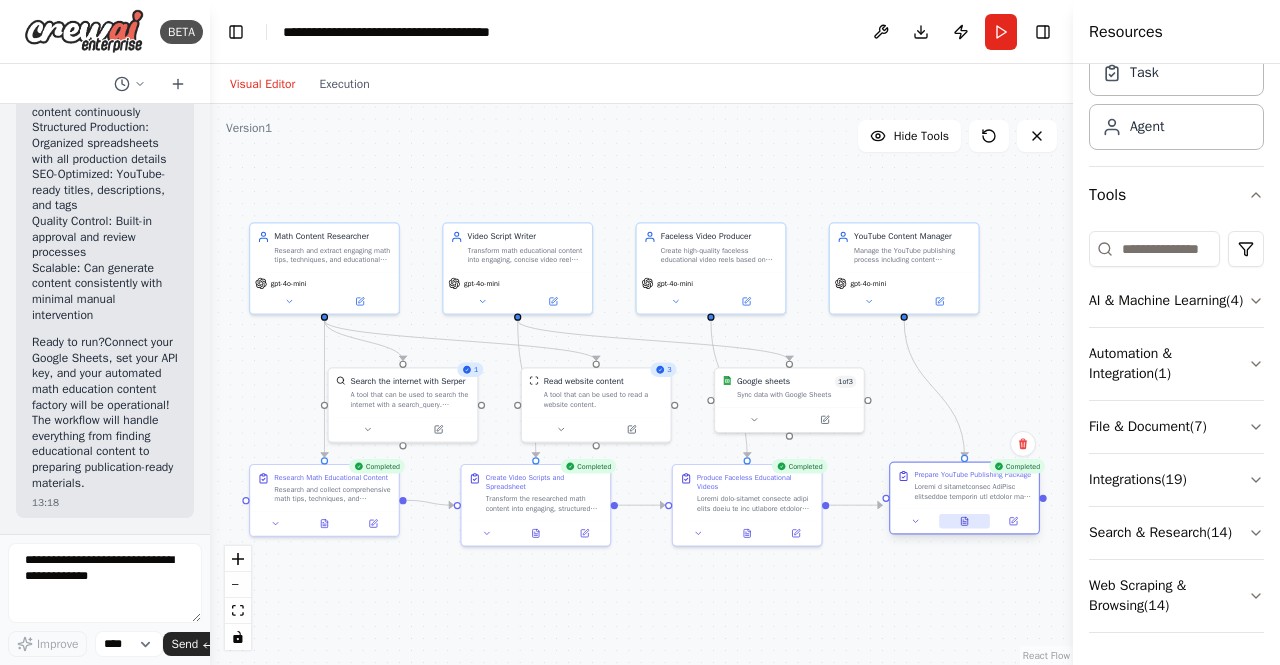 click at bounding box center (964, 521) 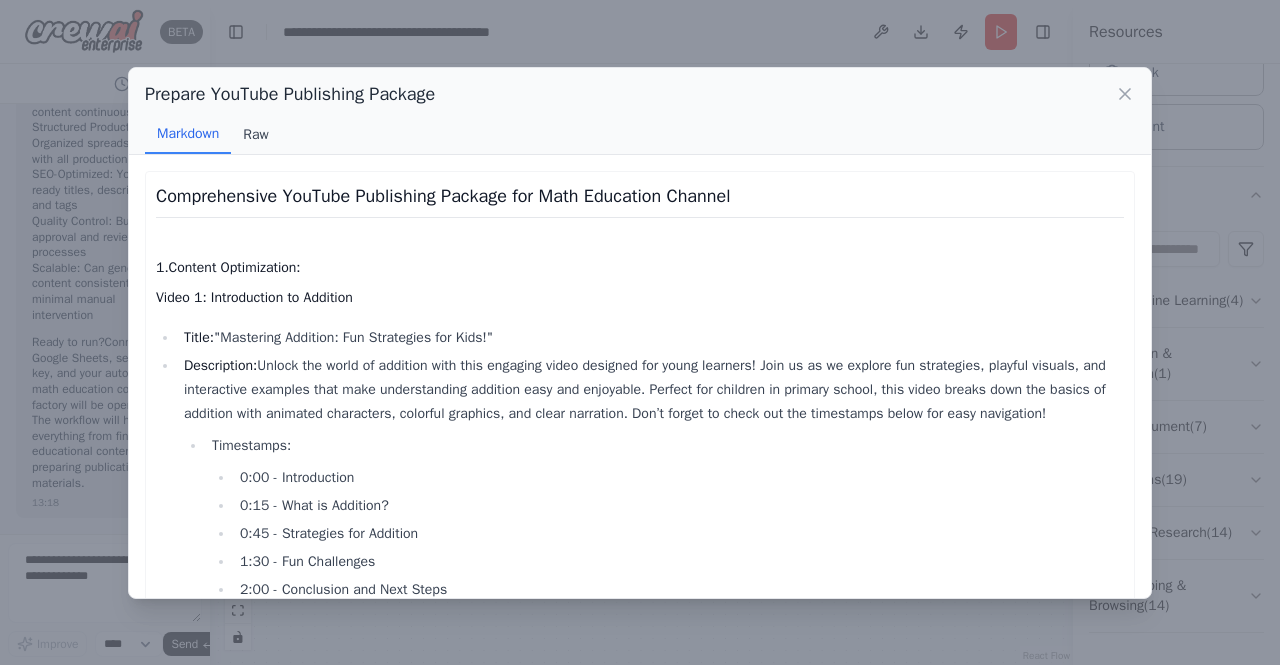 click on "Raw" at bounding box center [255, 135] 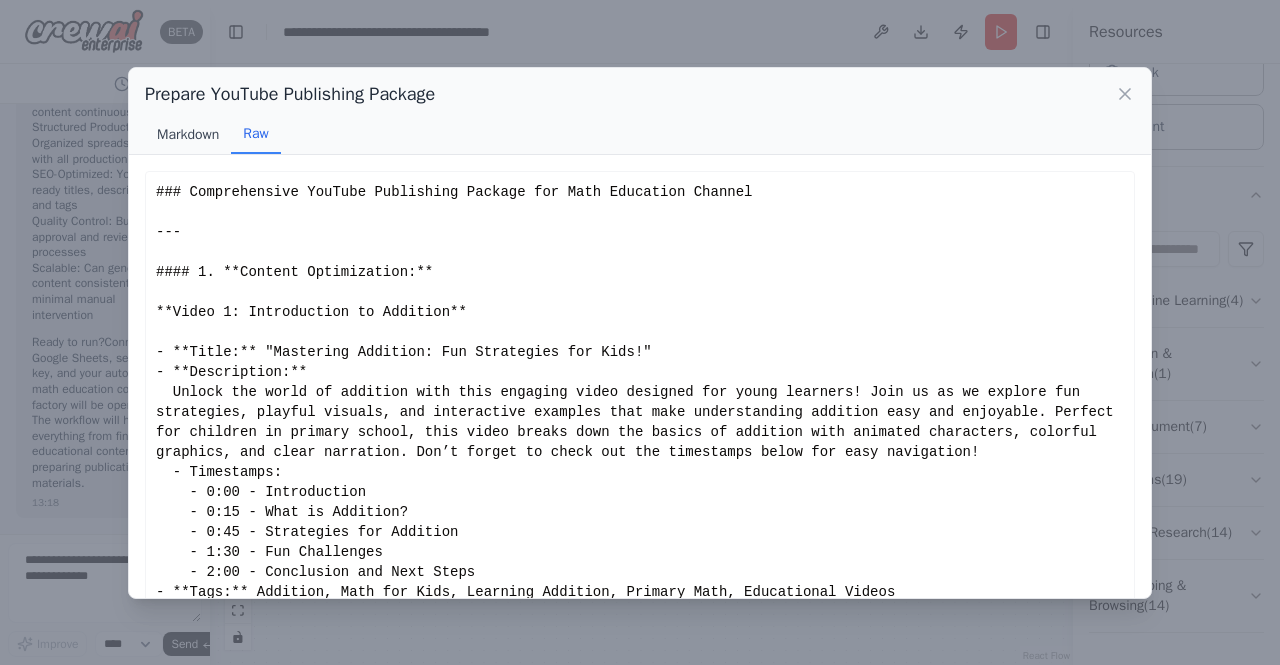 click on "Markdown" at bounding box center (188, 135) 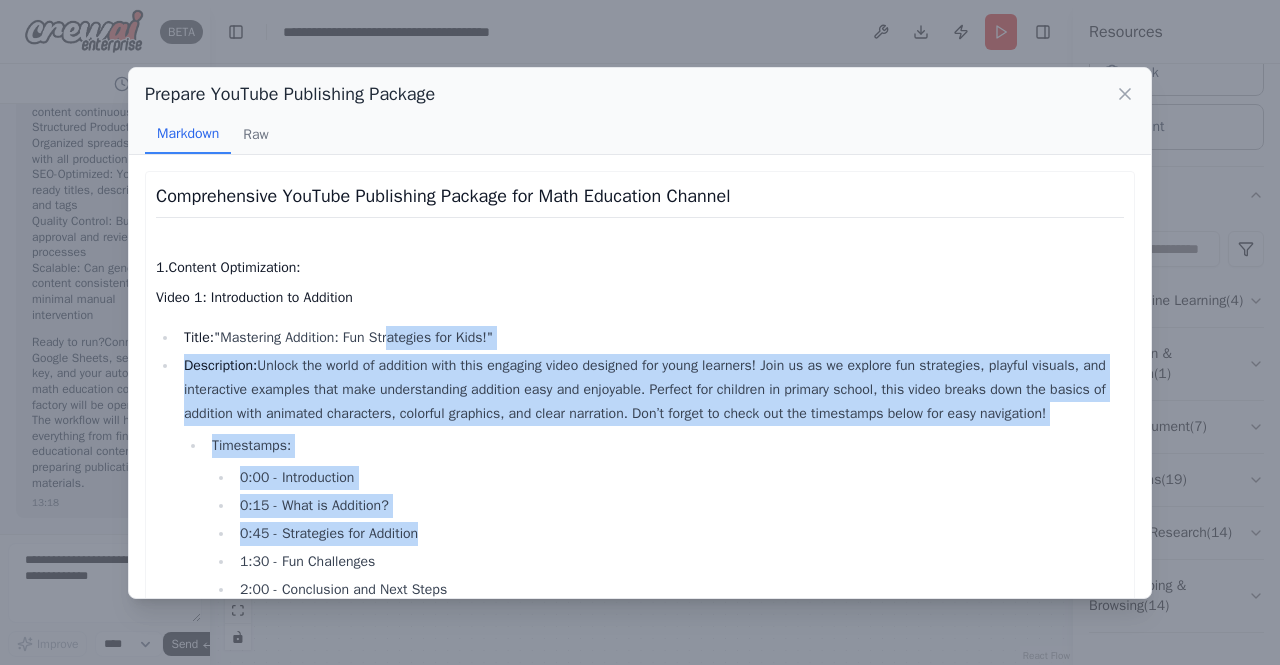 drag, startPoint x: 387, startPoint y: 339, endPoint x: 425, endPoint y: 551, distance: 215.37874 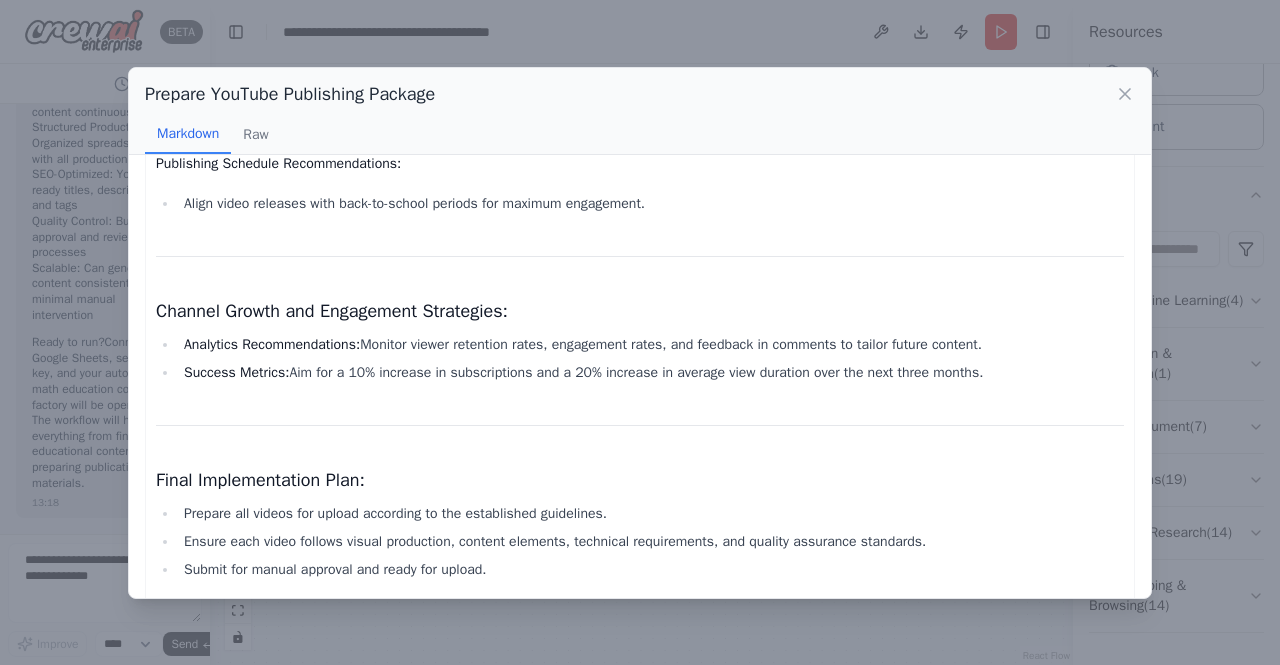 scroll, scrollTop: 2450, scrollLeft: 0, axis: vertical 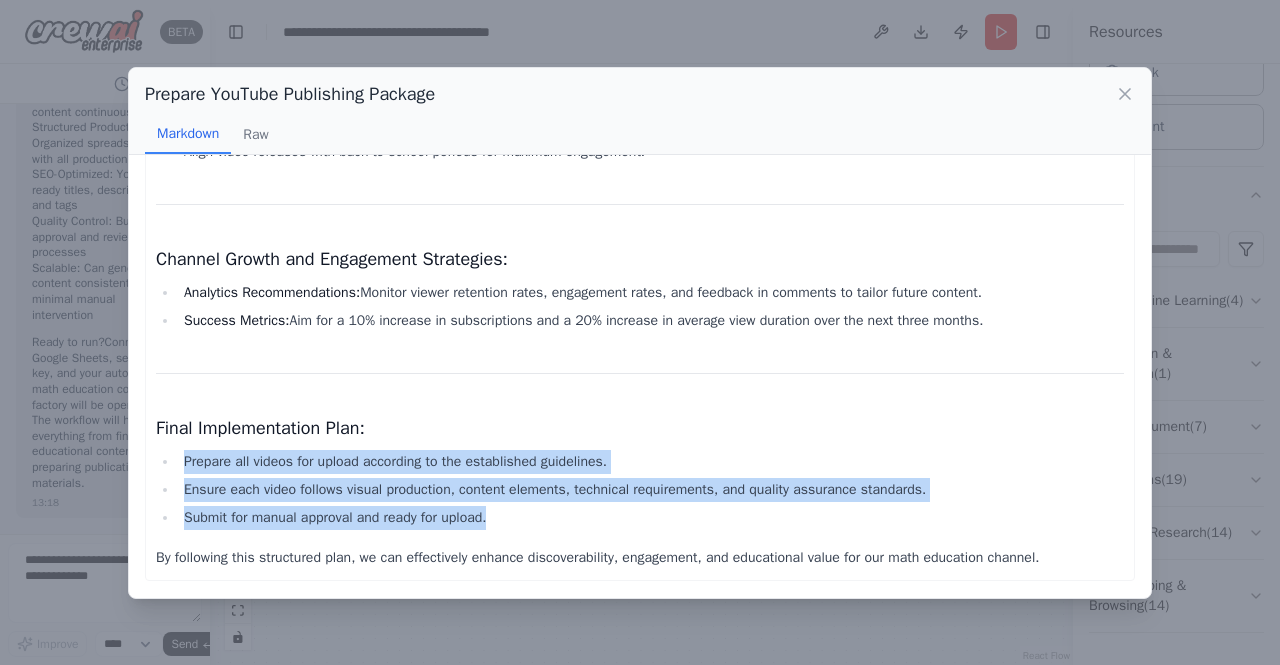 drag, startPoint x: 547, startPoint y: 495, endPoint x: 301, endPoint y: 465, distance: 247.82251 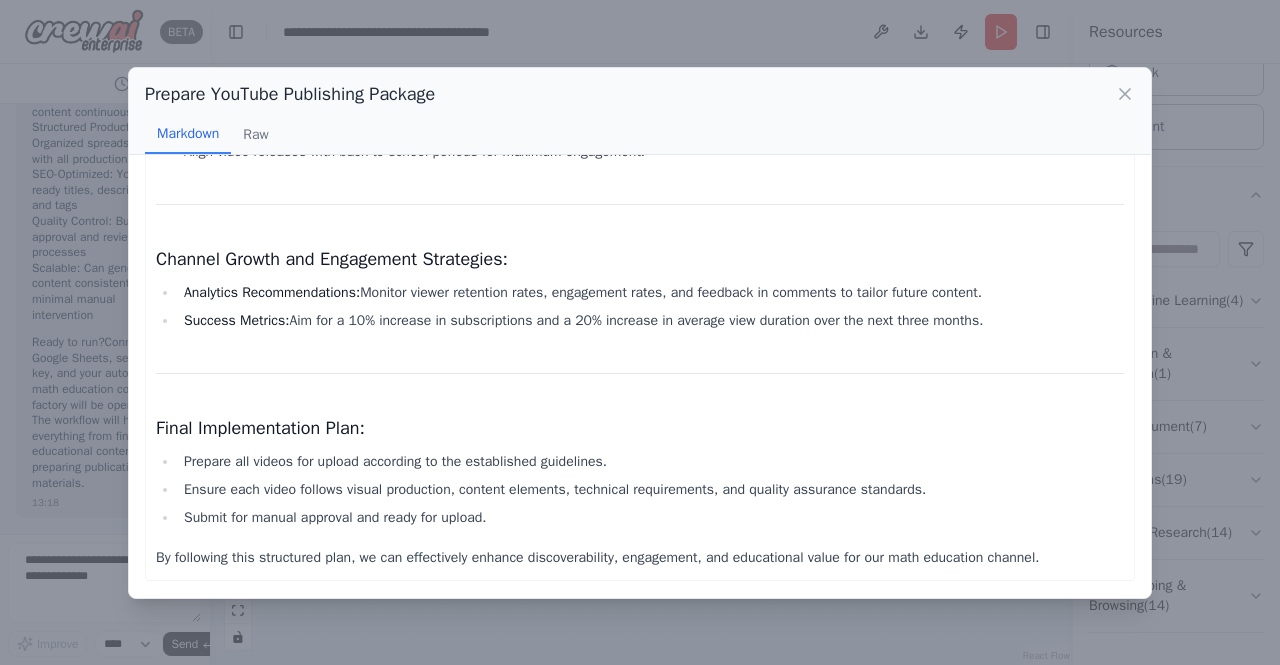 click on "Comprehensive YouTube Publishing Package for Math Education Channel
1.  Content Optimization:
Video 1: Introduction to Addition
Title:  "Mastering Addition: Fun Strategies for Kids!"
Description:
Unlock the world of addition with this engaging video designed for young learners! Join us as we explore fun strategies, playful visuals, and interactive examples that make understanding addition easy and enjoyable. Perfect for children in primary school, this video breaks down the basics of addition with animated characters, colorful graphics, and clear narration. Don’t forget to check out the timestamps below for easy navigation!
Timestamps:
0:00 - Introduction
0:15 - What is Addition?
0:45 - Strategies for Addition
1:30 - Fun Challenges
2:00 - Conclusion and Next Steps
Tags:  Addition, Math for Kids, Learning Addition, Primary Math, Educational Videos
Category:  Education
Thumbnail Concept:
Video 2: Understanding Fractions
Title:
Description:
Timestamps:" at bounding box center (640, -839) 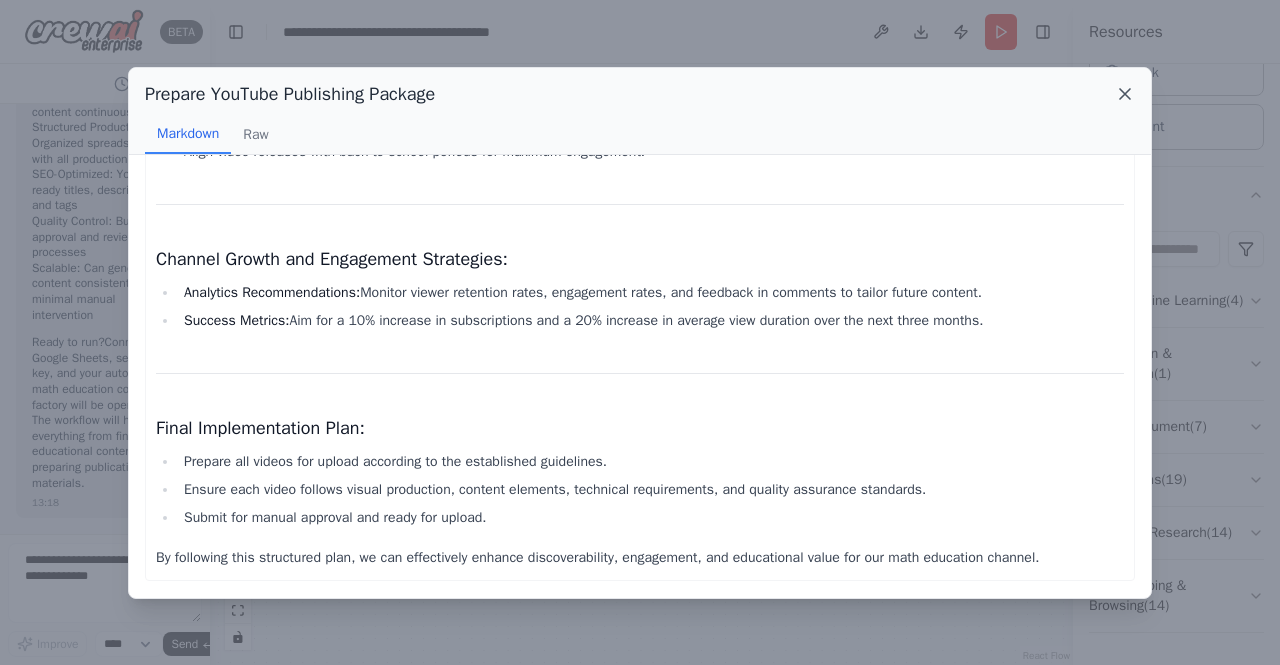 click 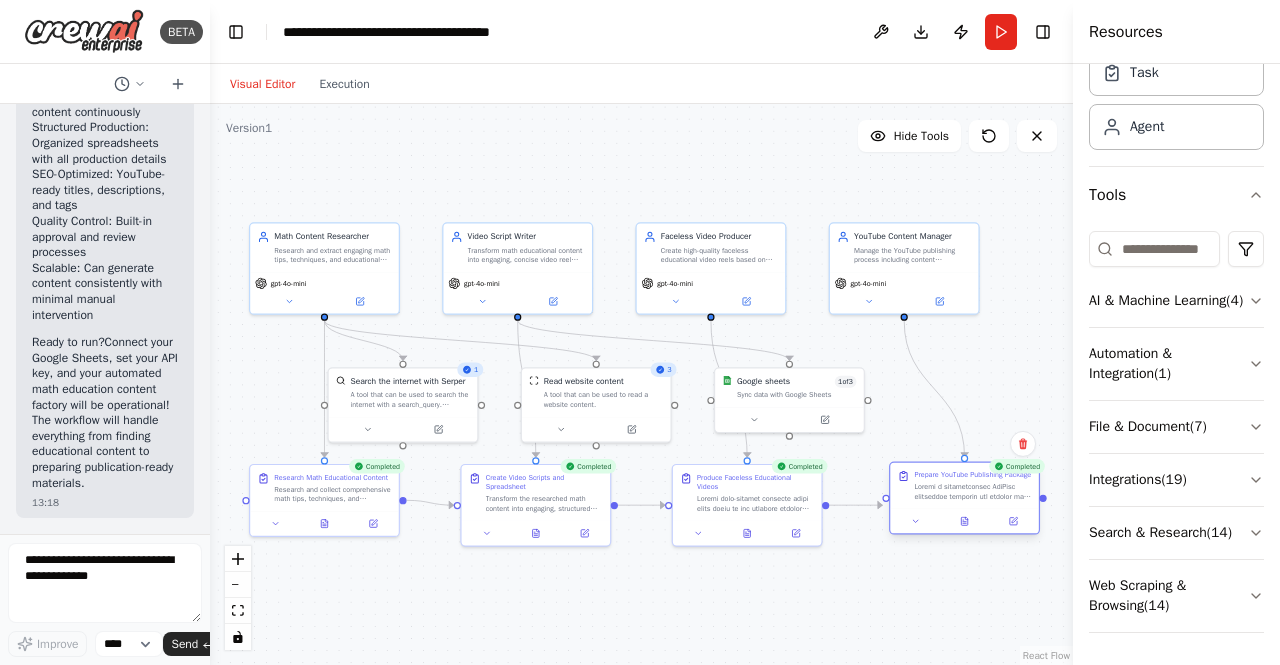 click at bounding box center [964, 521] 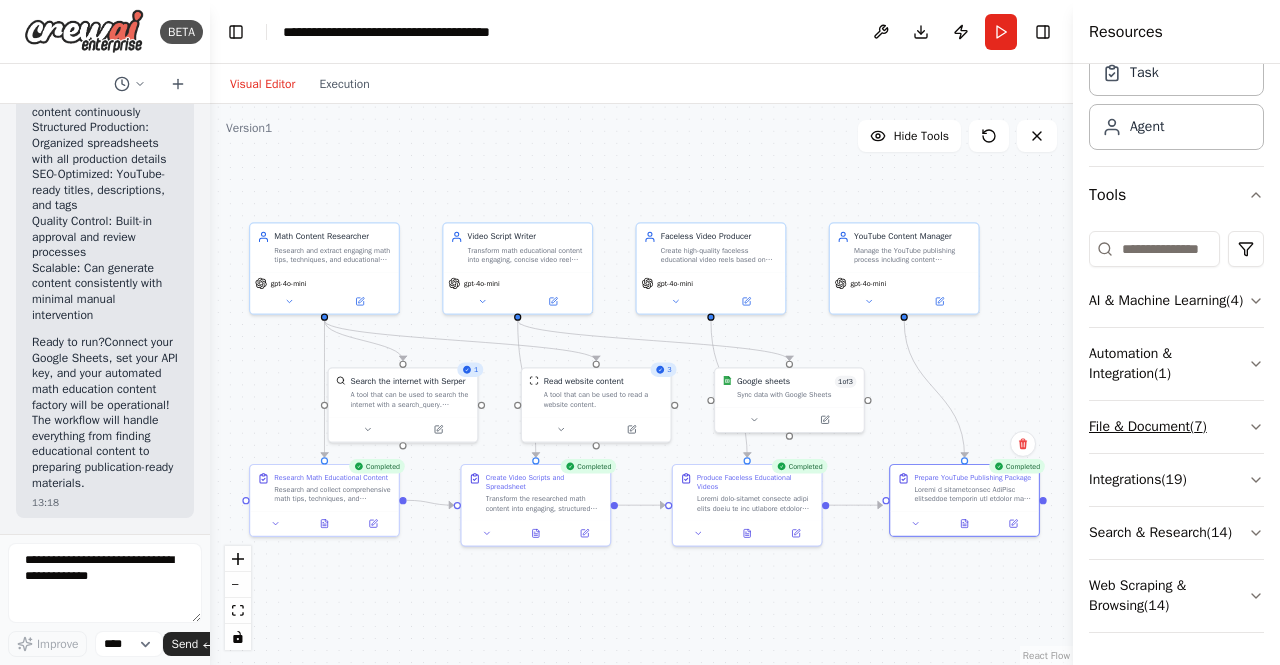 click on "File & Document  ( 7 )" at bounding box center [1176, 427] 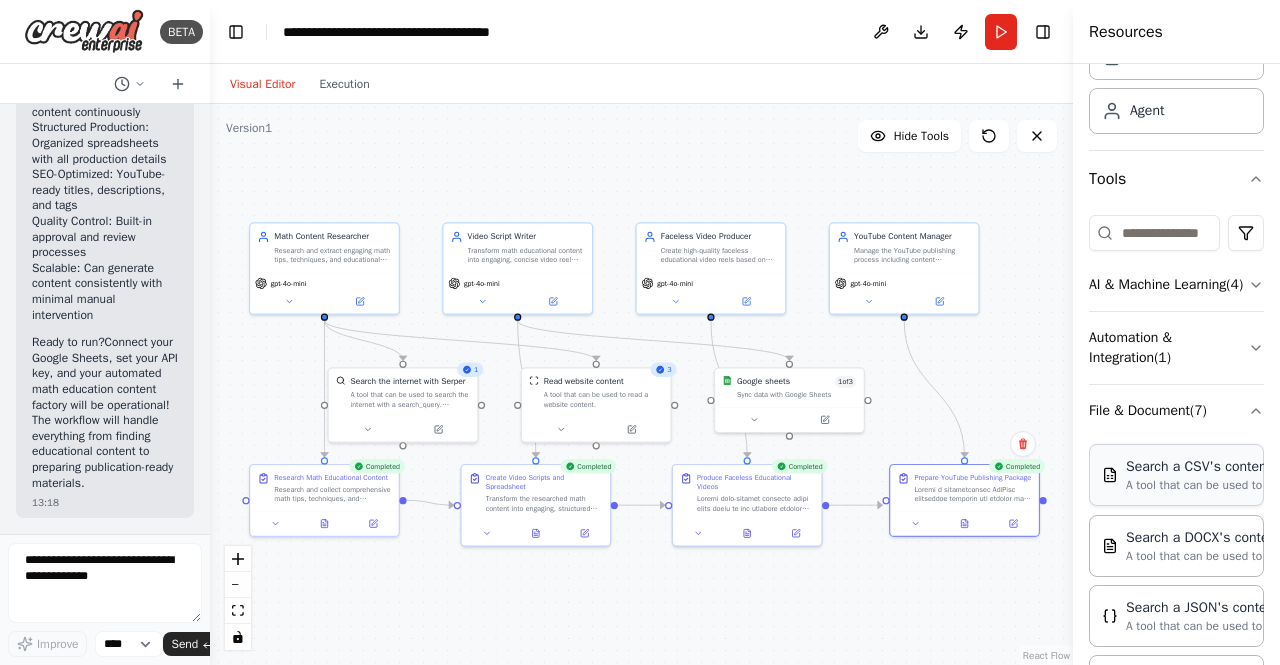 click on "A tool that can be used to semantic search a query from a CSV's content." at bounding box center (1236, 485) 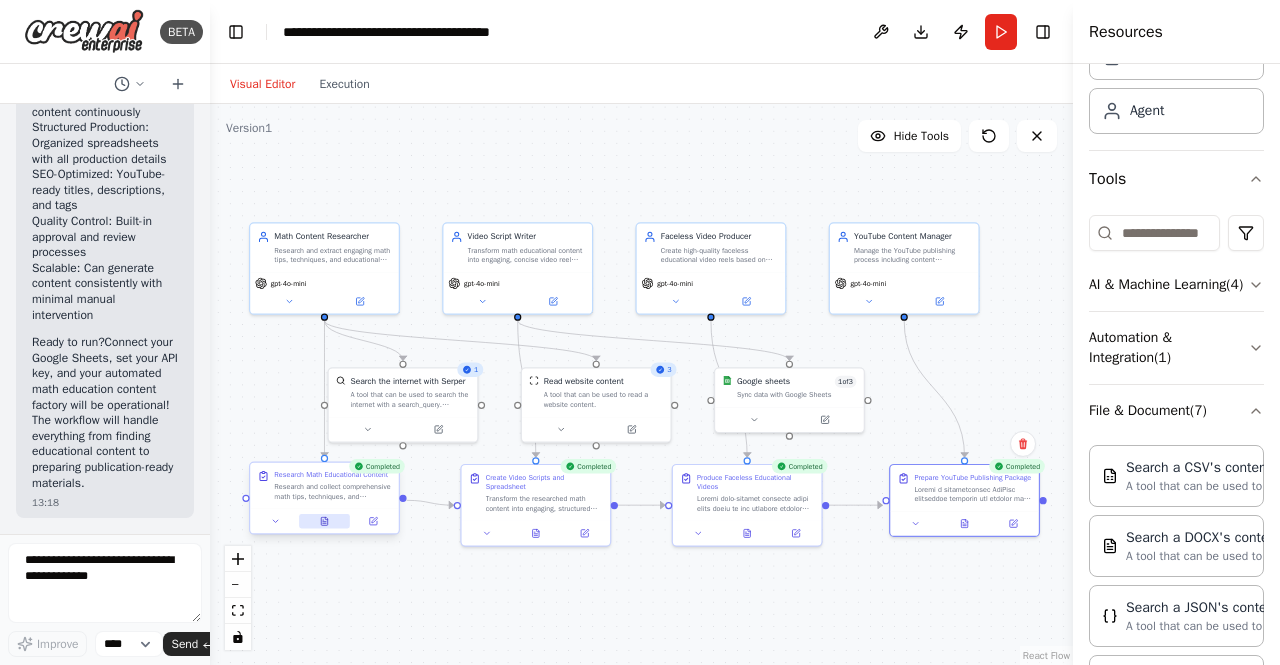 click at bounding box center [324, 521] 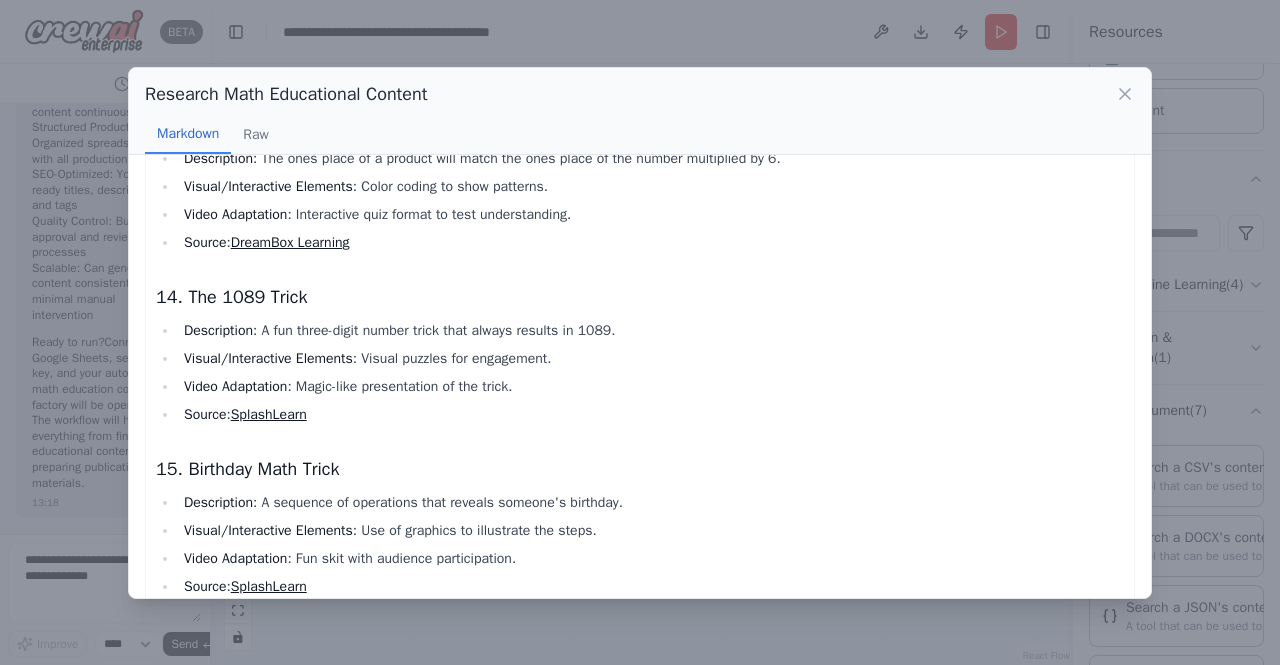 scroll, scrollTop: 2277, scrollLeft: 0, axis: vertical 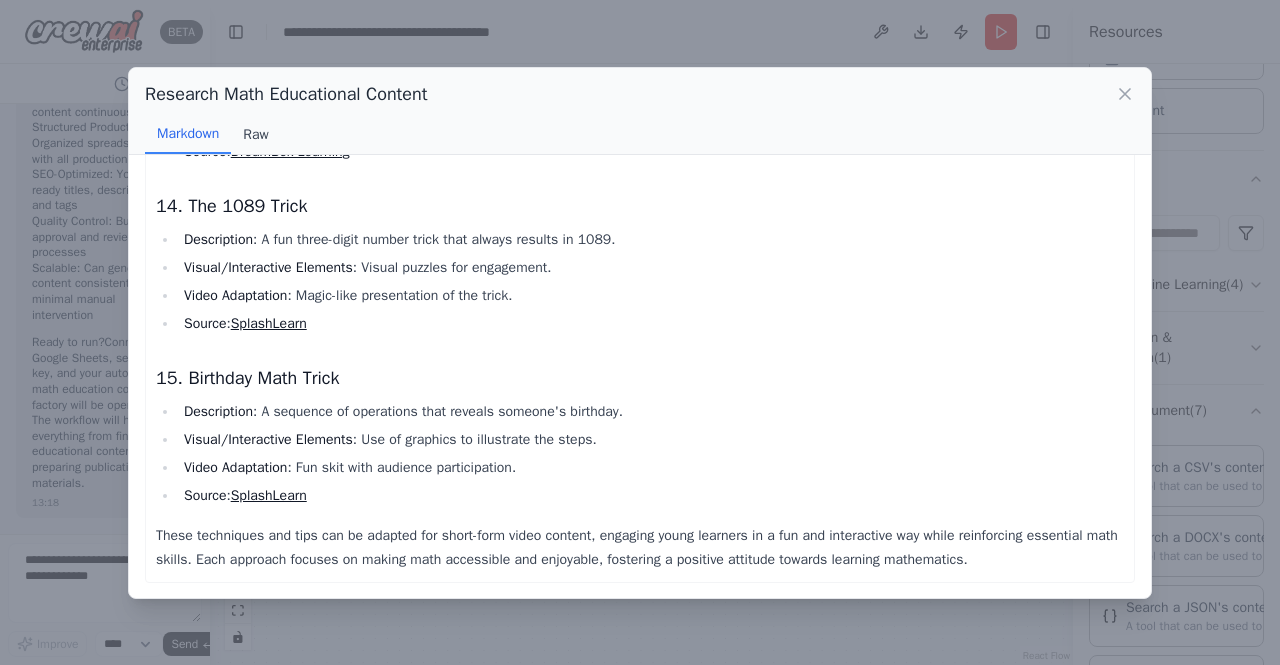 click on "Raw" at bounding box center (255, 135) 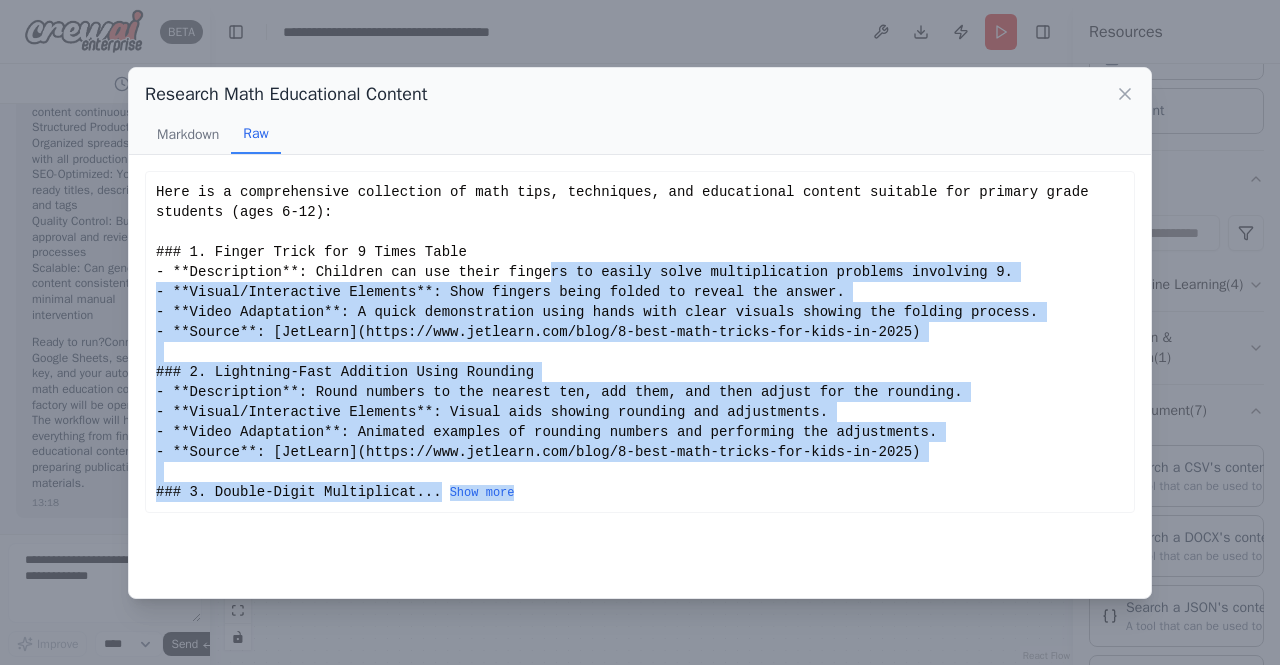 drag, startPoint x: 518, startPoint y: 270, endPoint x: 527, endPoint y: 529, distance: 259.1563 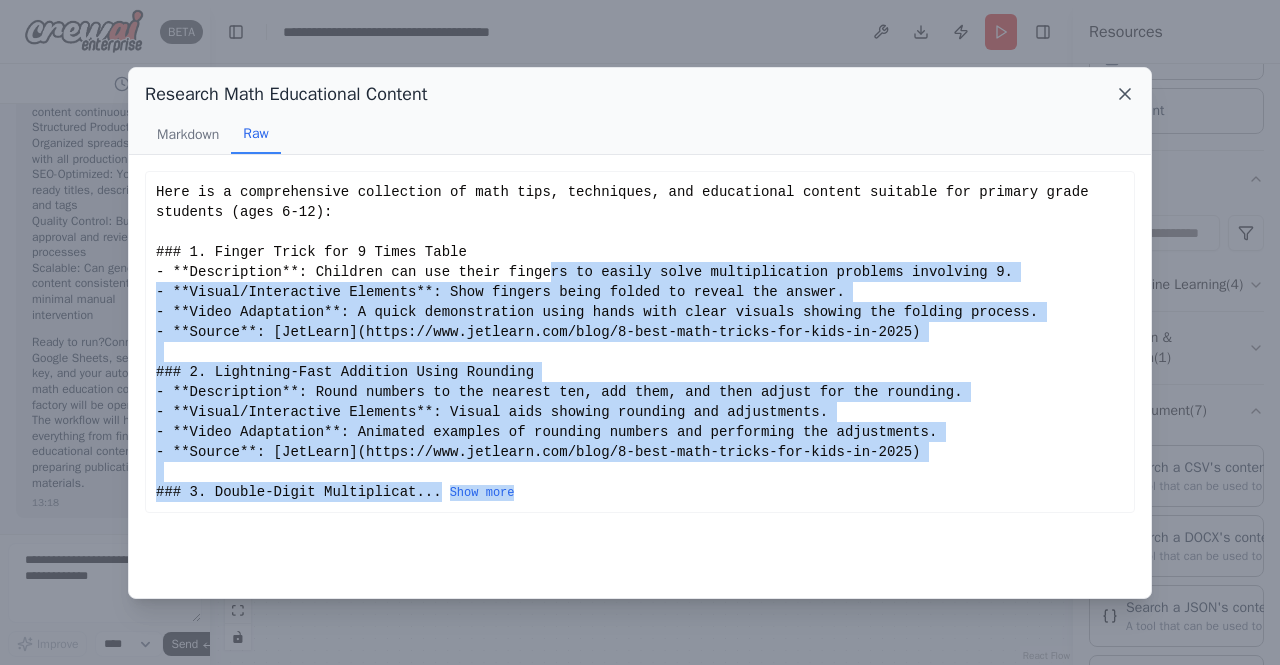 click 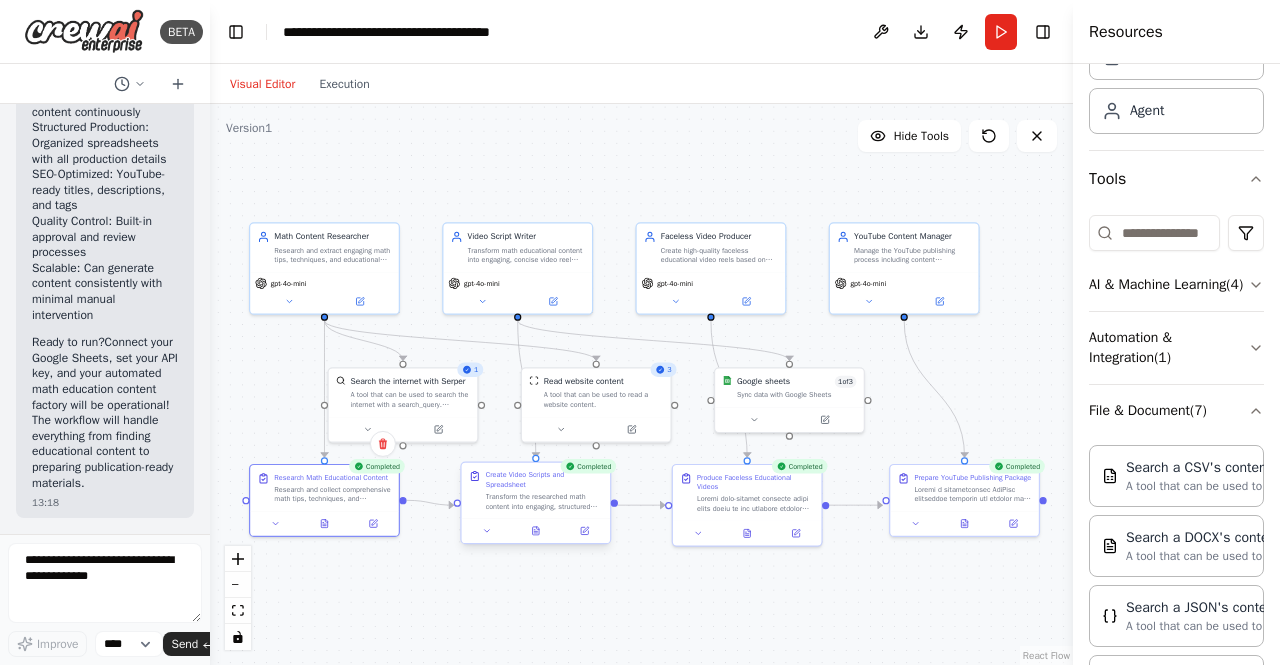 click on "Transform the researched math content into engaging, structured video reel scripts optimized for faceless video production. For each math tip/technique:
1. Create a compelling 60-second script with:
- Hook (first 3-5 seconds)
- Educational content delivery (45-50 seconds)
- Call-to-action/conclusion (5-7 seconds)
2. Include detailed production notes:
- Visual elements descriptions
- Text overlay suggestions
- Animation cues
- Background music recommendations
3. Organize all content into a structured spreadsheet with columns:
- Video Title
- Hook/Opening
- Main Content Script
- Visual Descriptions
- Text Overlays
- Duration Breakdown
- Target Age Group
- Math Topic Category
- Production Notes
Create this data in a Google Sheets format for easy access and production workflow." at bounding box center (544, 501) 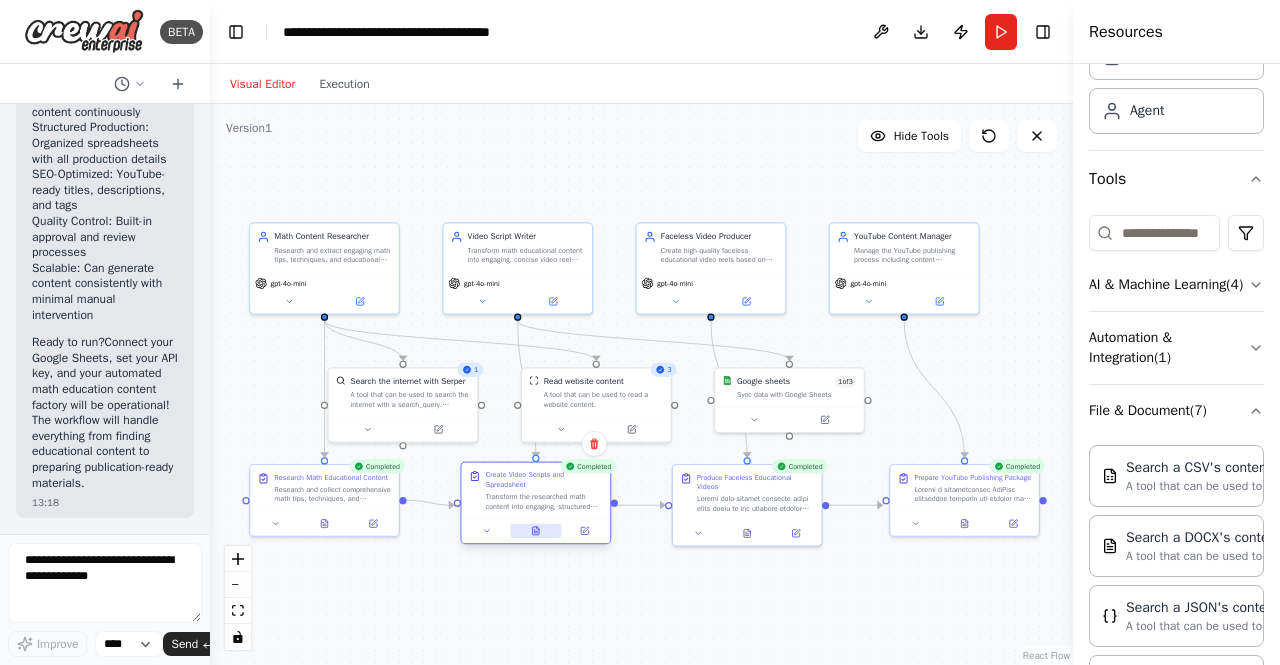 click at bounding box center [535, 531] 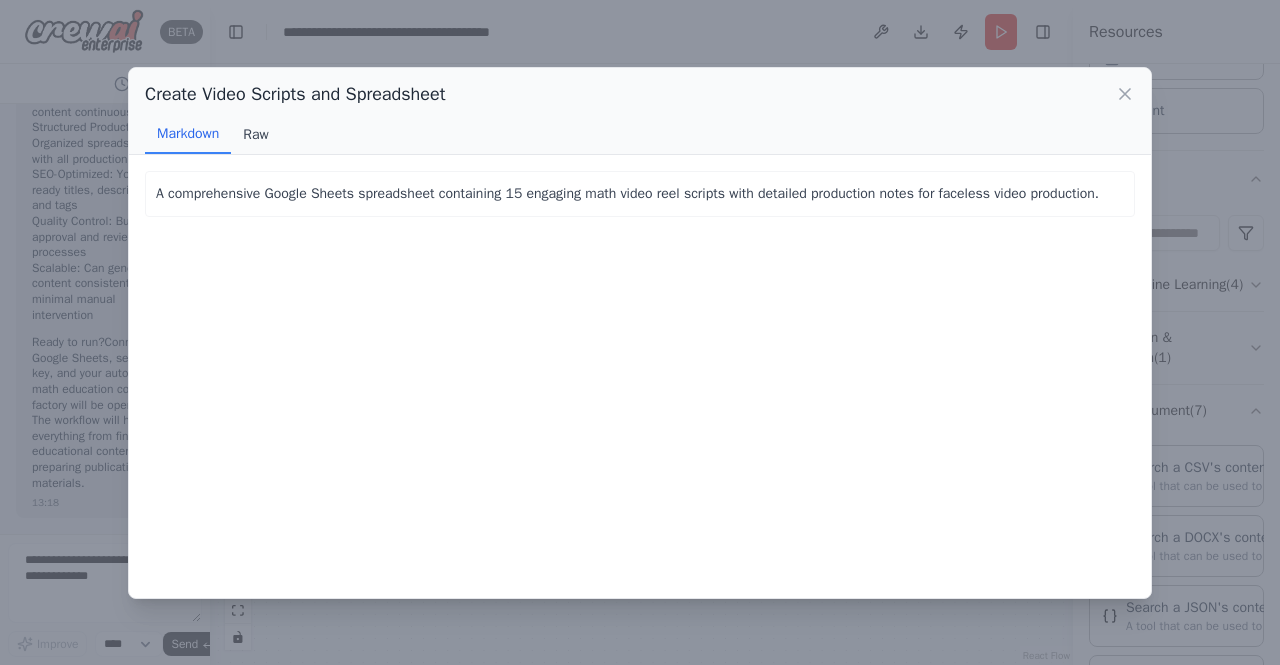 click on "Raw" at bounding box center (255, 135) 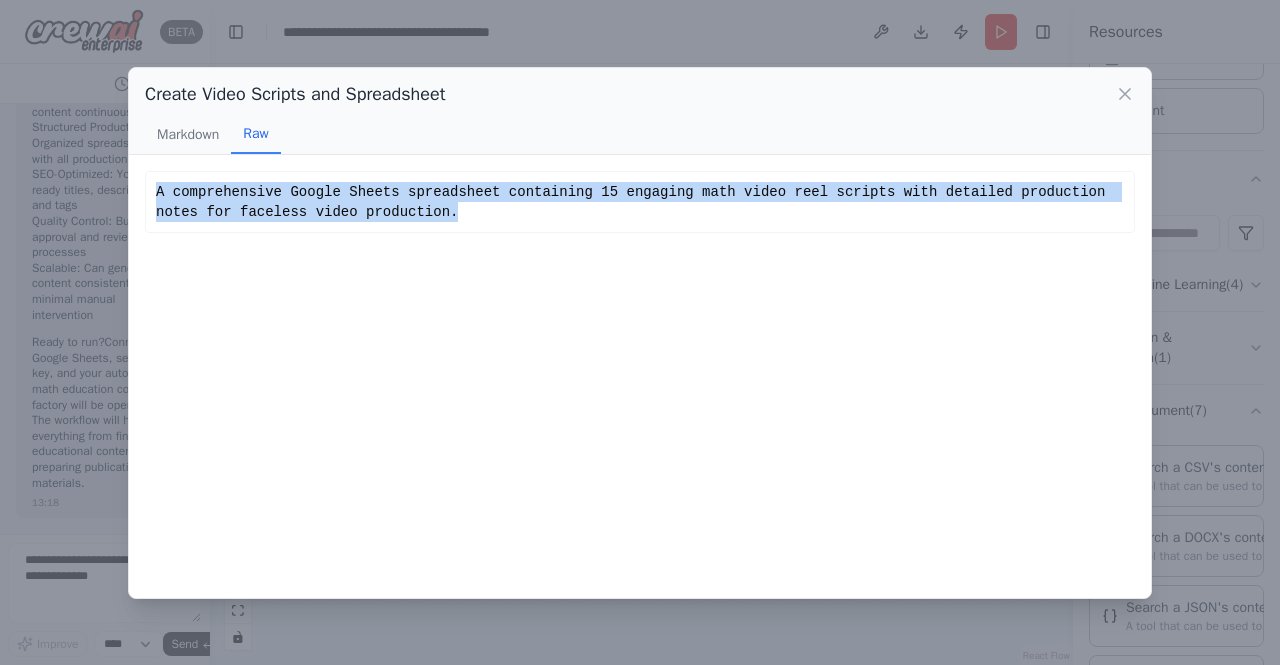 drag, startPoint x: 392, startPoint y: 226, endPoint x: 165, endPoint y: 185, distance: 230.67293 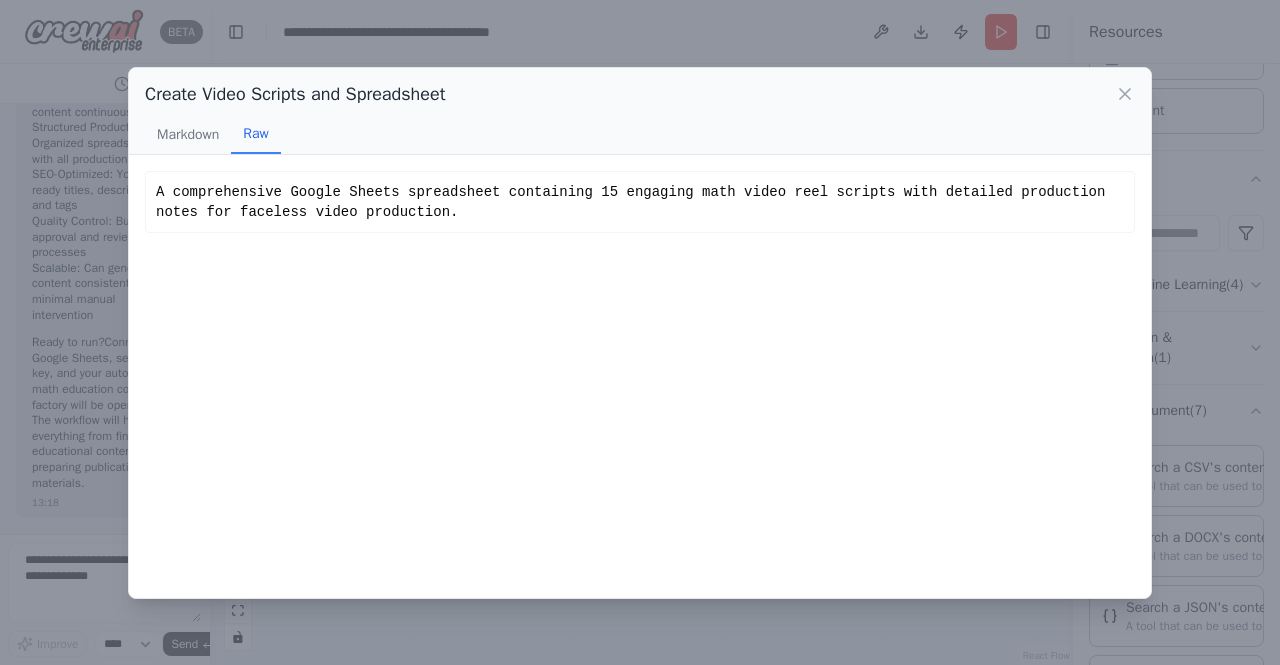 drag, startPoint x: 1120, startPoint y: 103, endPoint x: 374, endPoint y: 201, distance: 752.4095 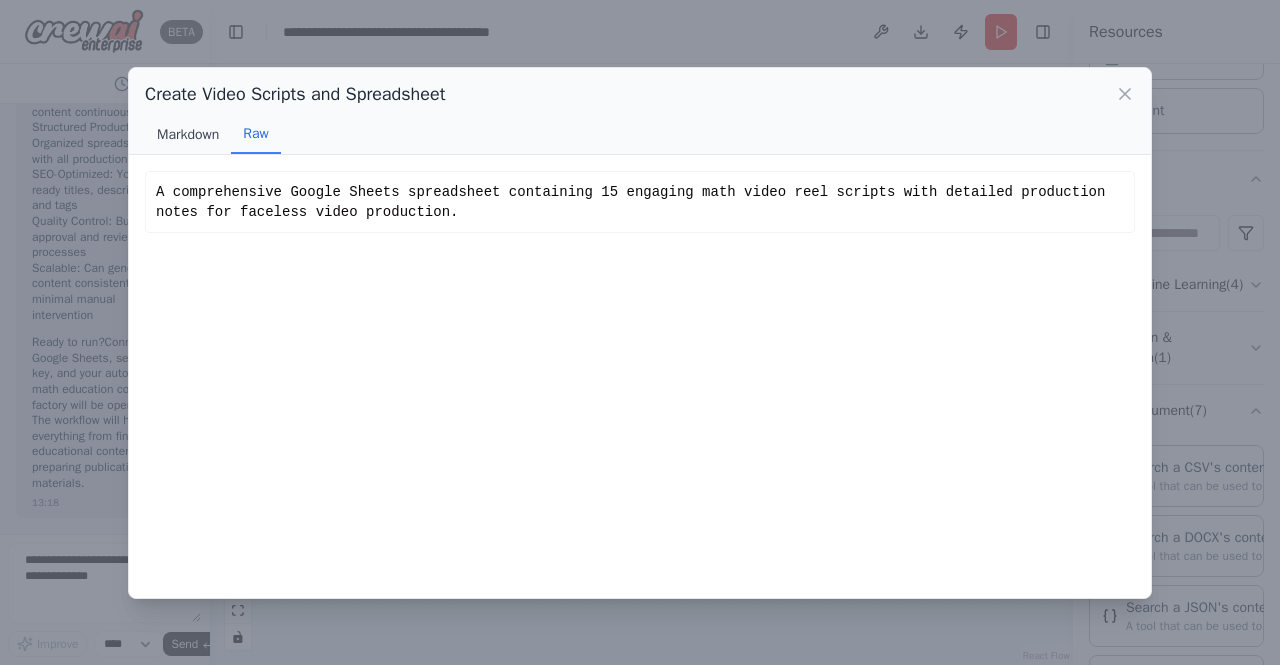 click on "Markdown" at bounding box center (188, 135) 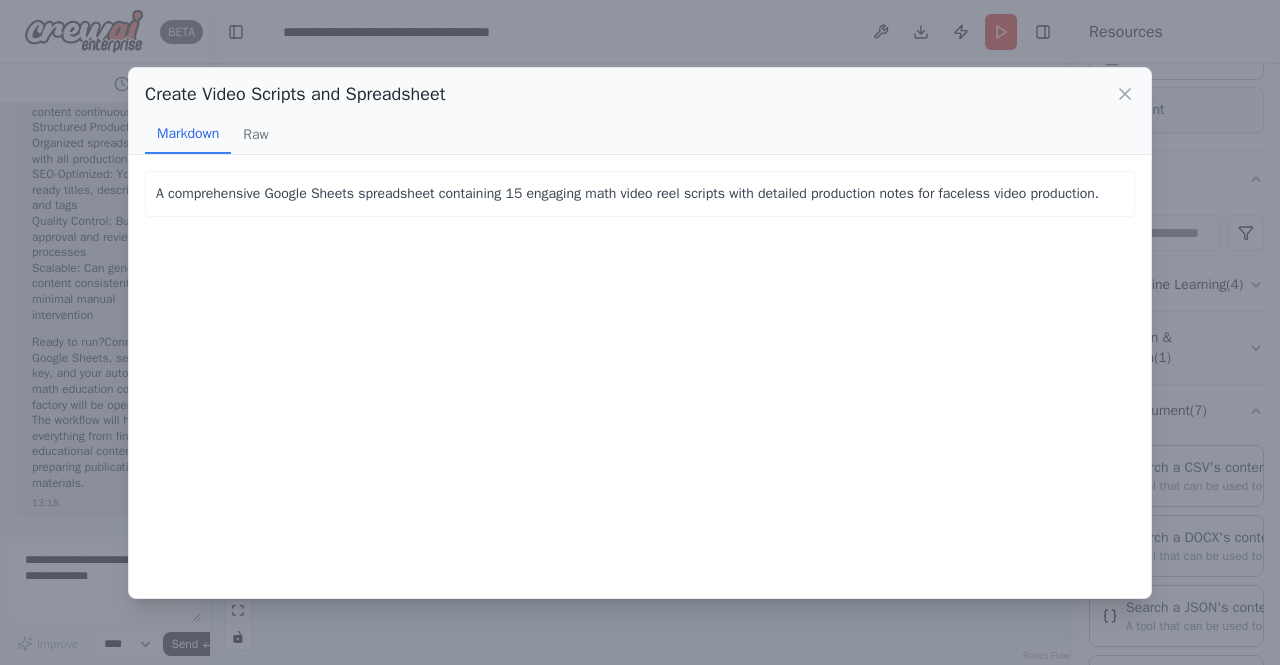 click 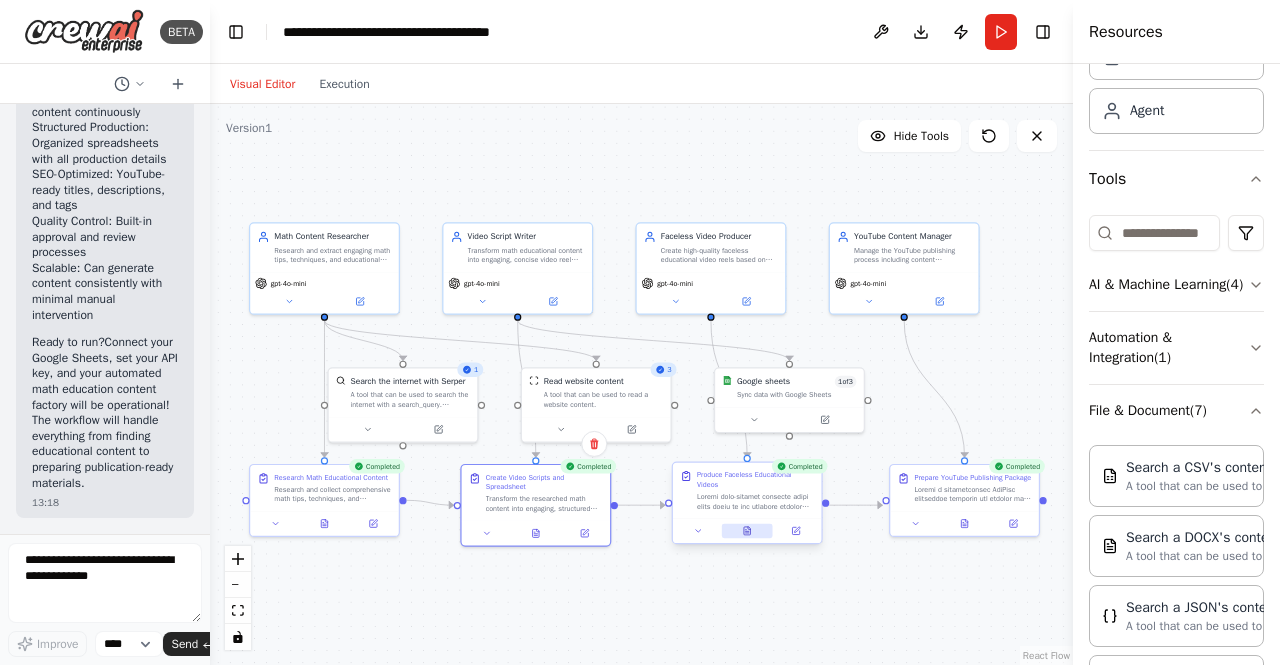 click at bounding box center [747, 531] 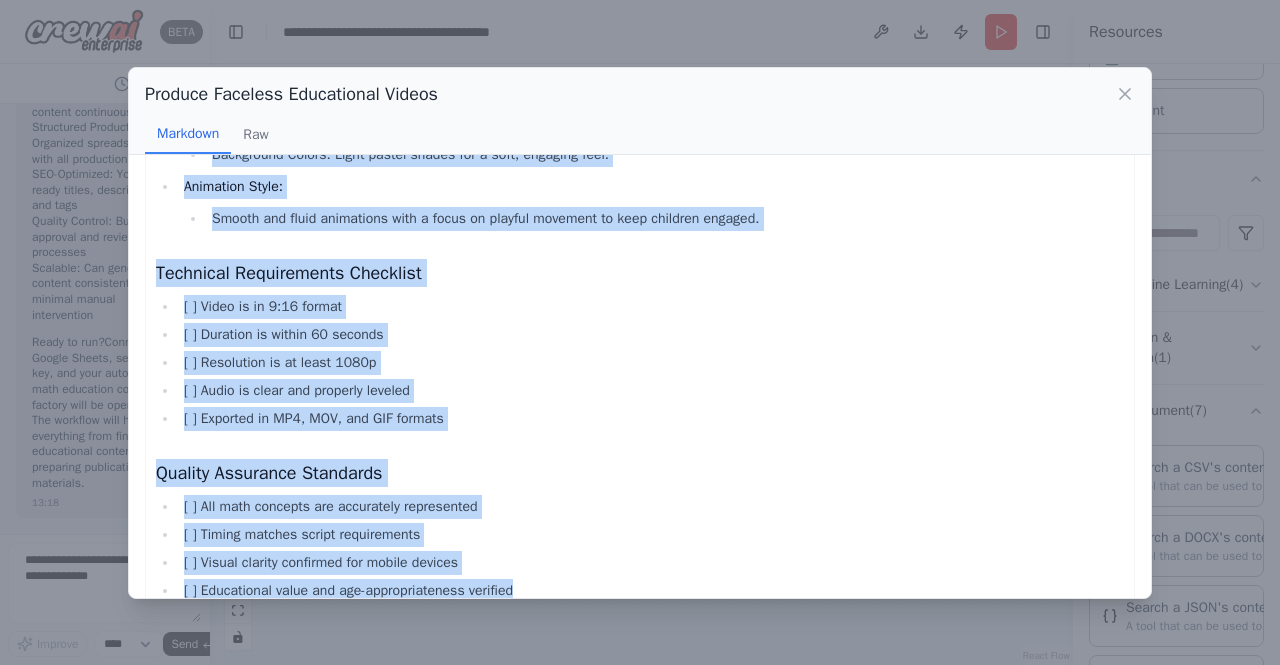 drag, startPoint x: 751, startPoint y: 537, endPoint x: 748, endPoint y: 598, distance: 61.073727 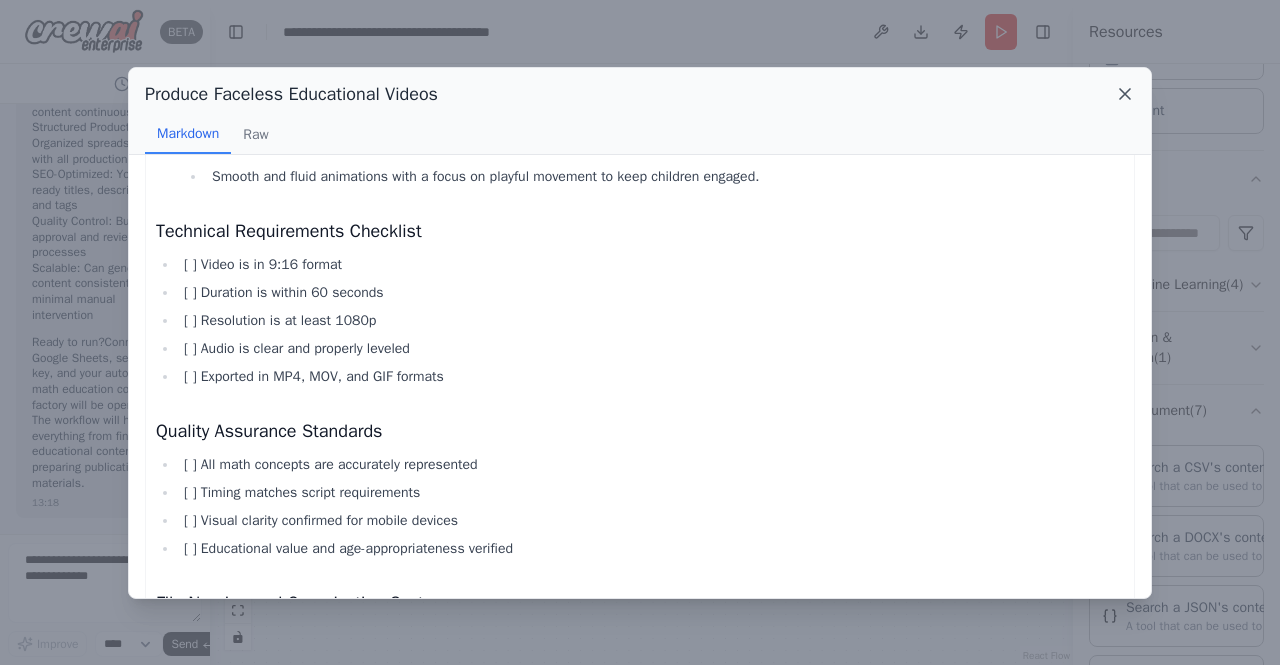 click on "Produce Faceless Educational Videos Markdown Raw" at bounding box center (640, 111) 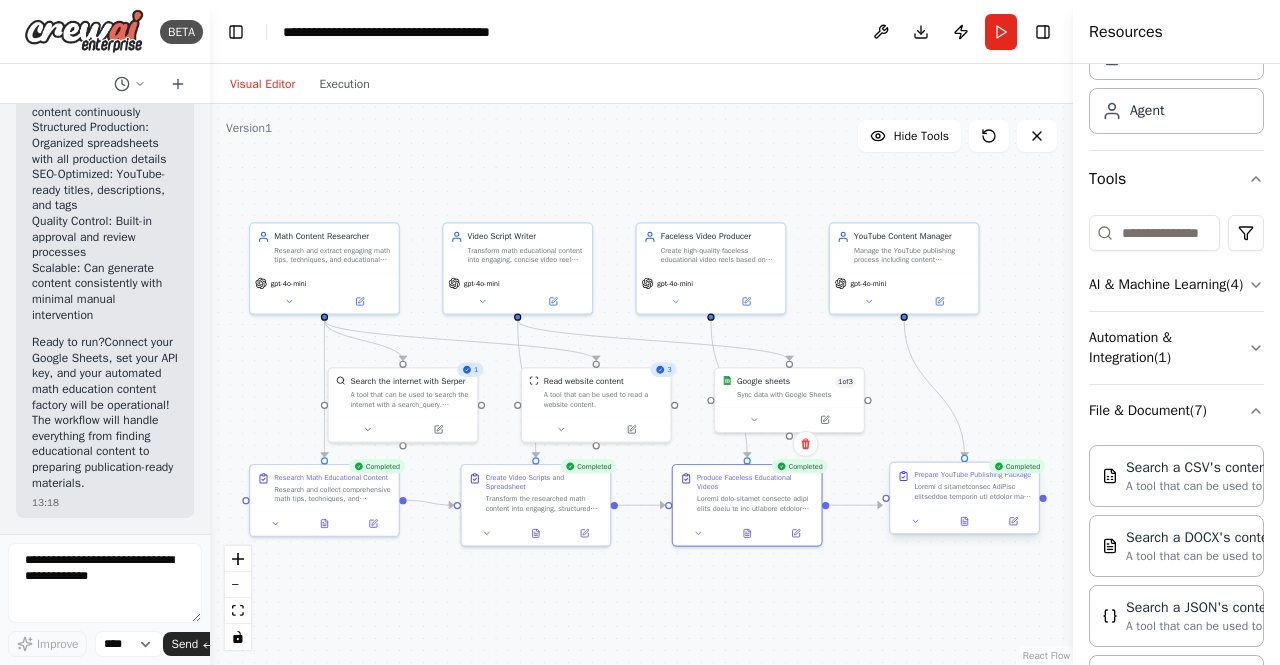 click at bounding box center (964, 521) 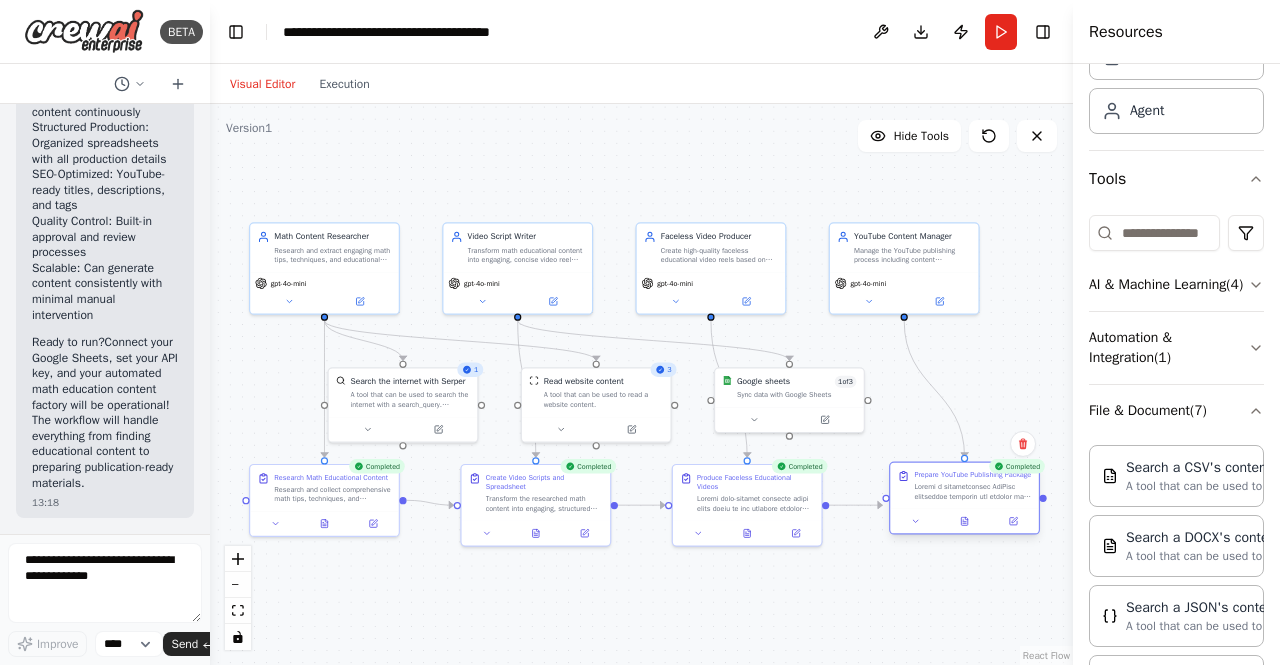 click at bounding box center (964, 521) 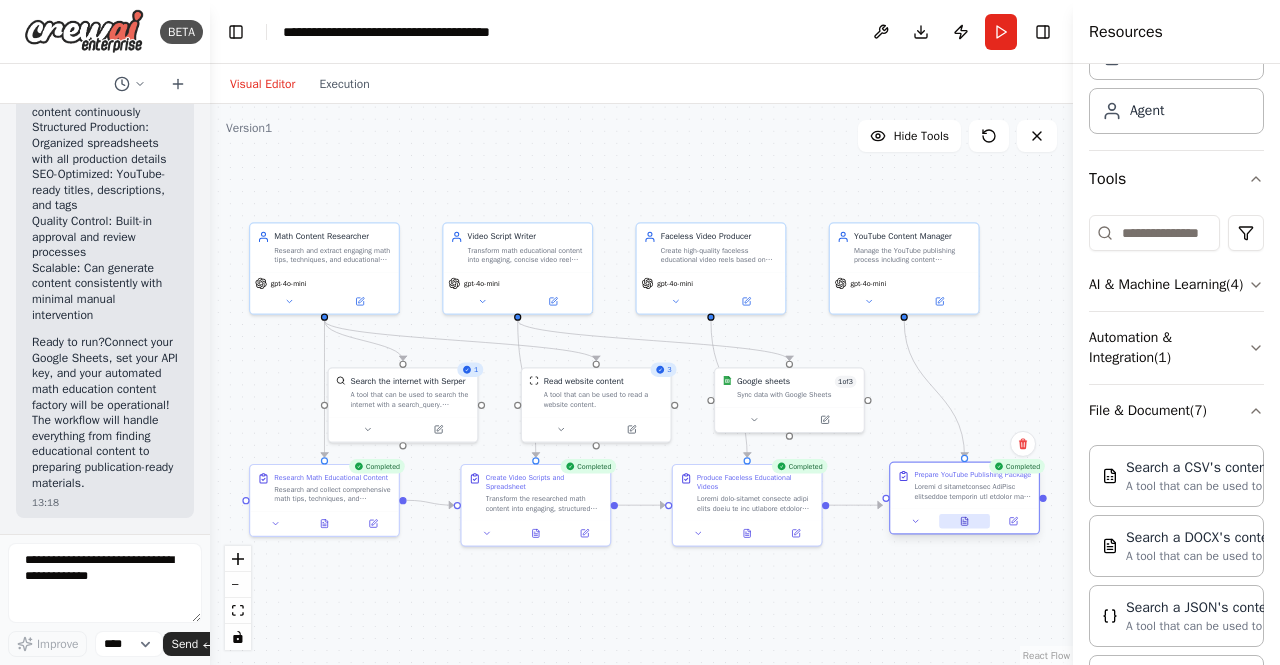 click 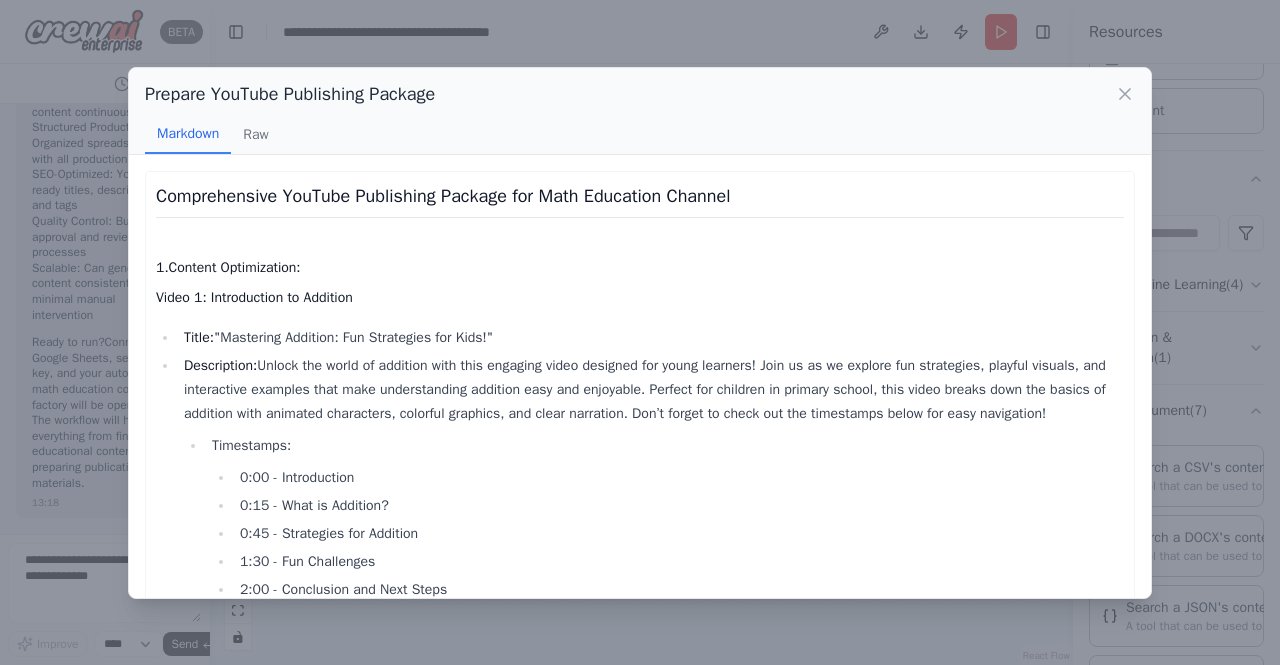 drag, startPoint x: 836, startPoint y: 346, endPoint x: 809, endPoint y: 427, distance: 85.3815 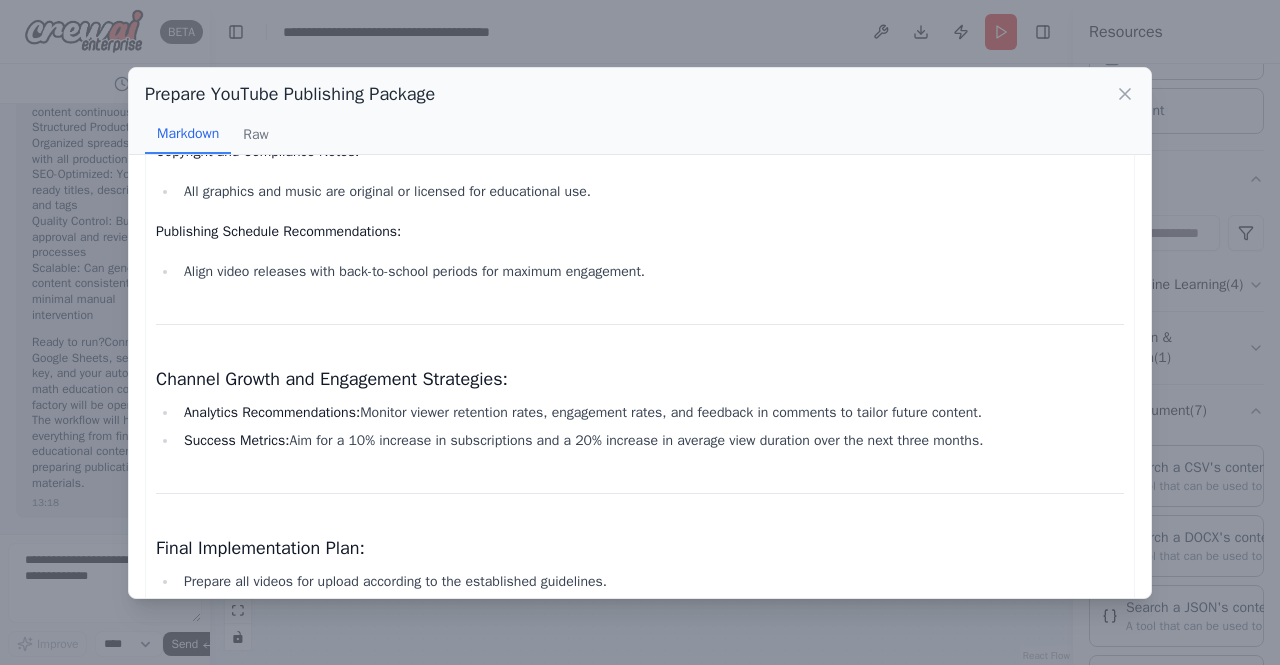 scroll, scrollTop: 2450, scrollLeft: 0, axis: vertical 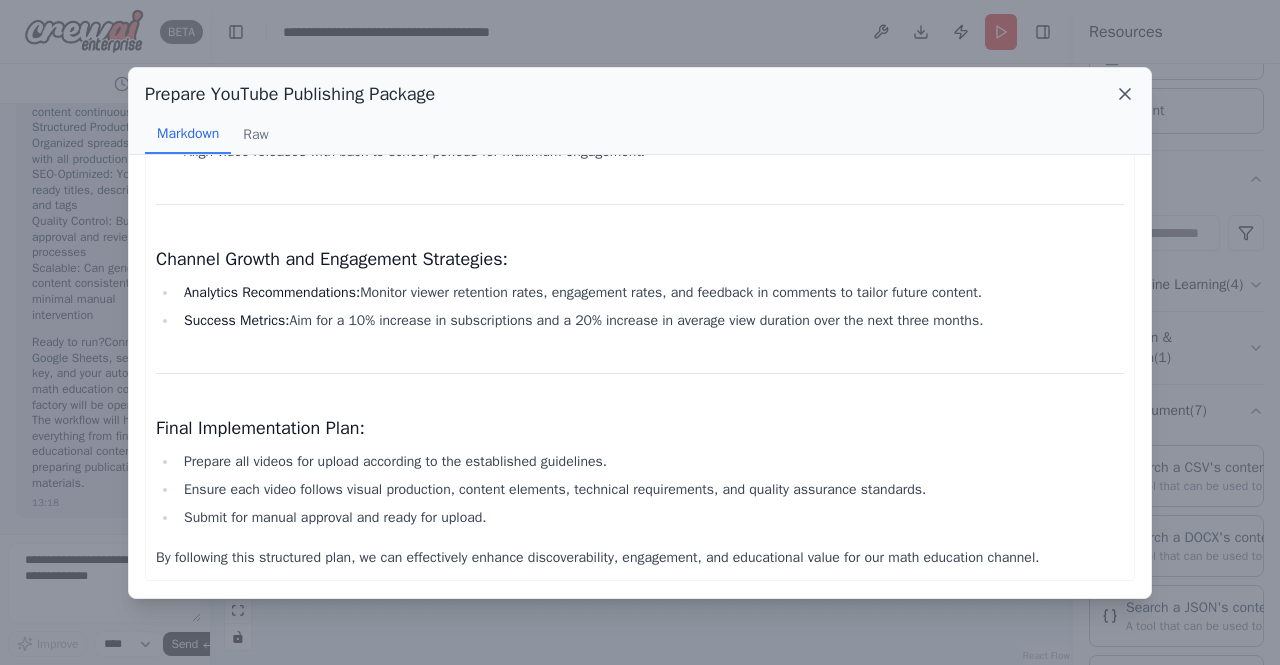 click 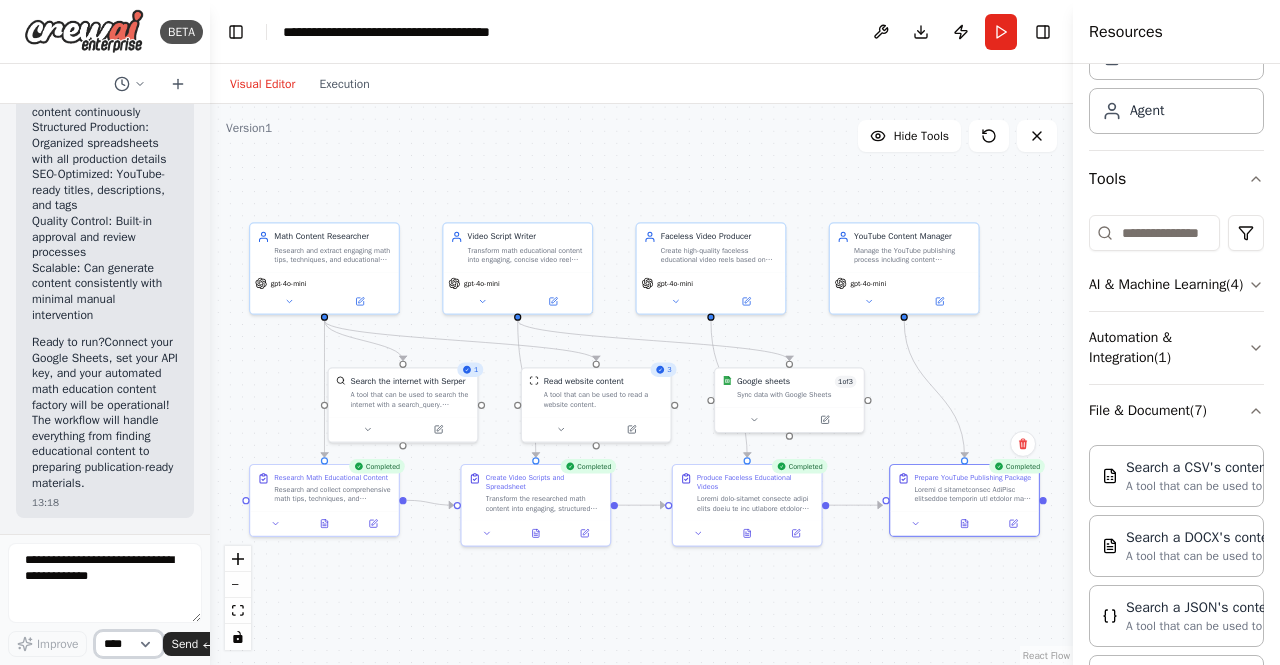 click on "****" at bounding box center [129, 644] 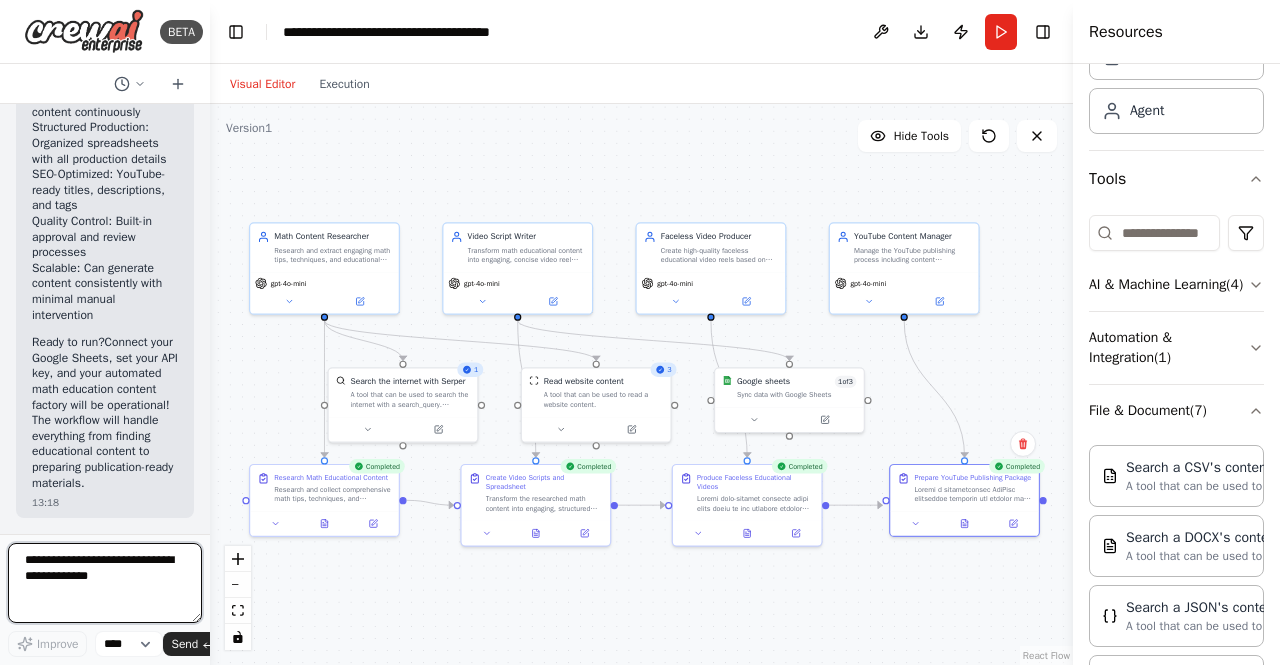 click at bounding box center (105, 583) 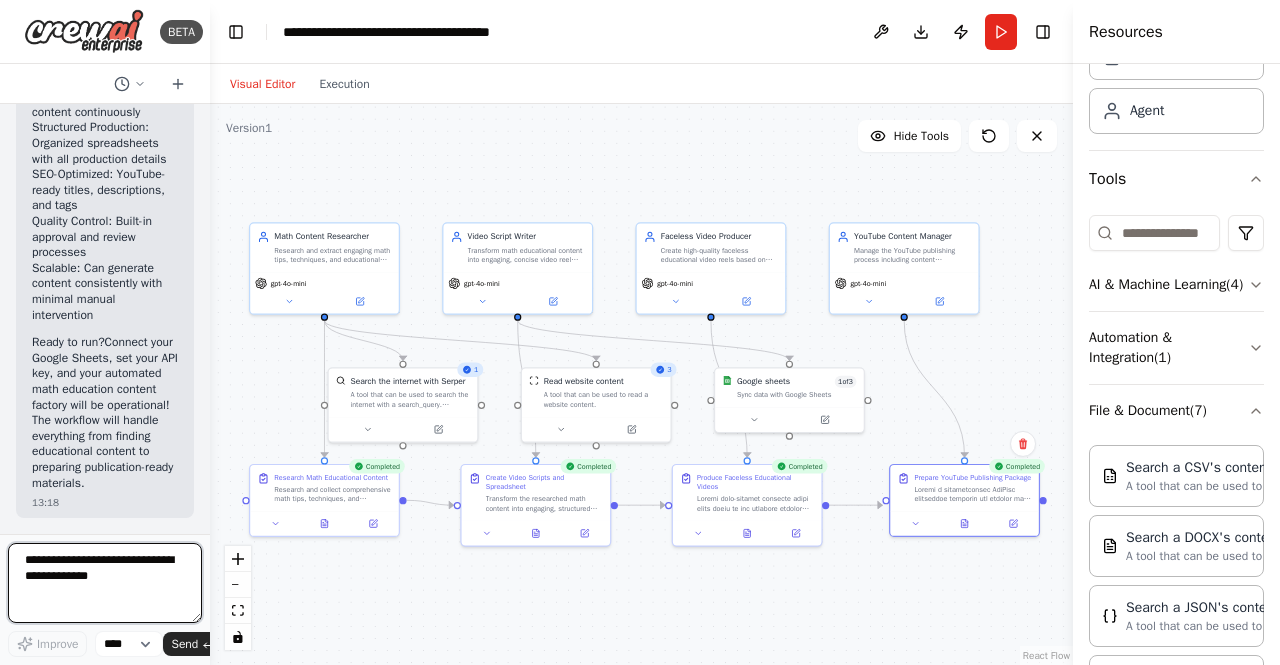 drag, startPoint x: 131, startPoint y: 571, endPoint x: 0, endPoint y: 527, distance: 138.1919 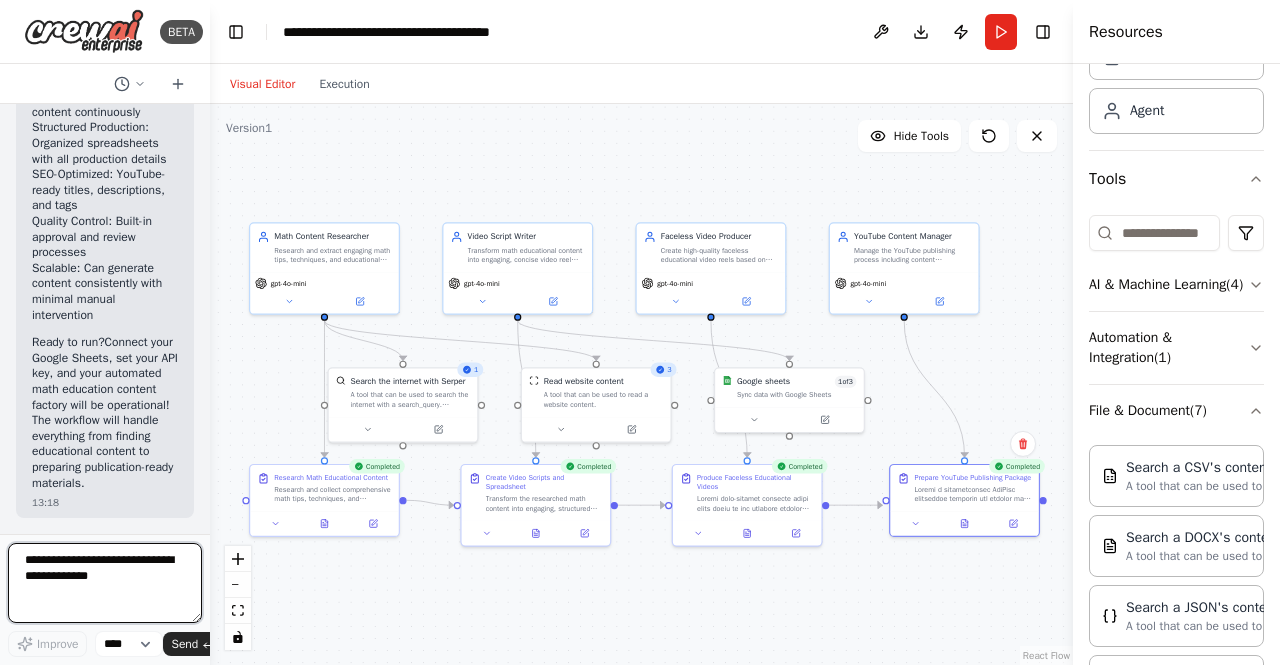 click on "BETA You are expert workflow creator having experience of creating many work flows and you are a good teacher.
I want to create an automated workflow using Crew. AI
Workflow requires to perform following tasks
Extract/Scrape Maths tips & techniques form Web source for Primary grade students
Prepare Excel with Video Reel scripts using the same
Create Faceless Video Reels
Publish It on Youtube, post manual / human approval.
13:16 ▶ Thought process Great! I'll help you create a comprehensive automated workflow for generating math educational content. This is an excellent use case for CrewAI that involves multiple specialized agents working together.
Let me first check what tools are available to build this workflow effectively. 13:16 Getting the list of ready-to-use tools Let me check for more tools that might be useful for this workflow: 13:16 Now let me search for YouTube-related tools: 13:16 Searching tool youtube Let me also check for video creation and Excel/spreadsheet tools: 13:16" at bounding box center (105, 332) 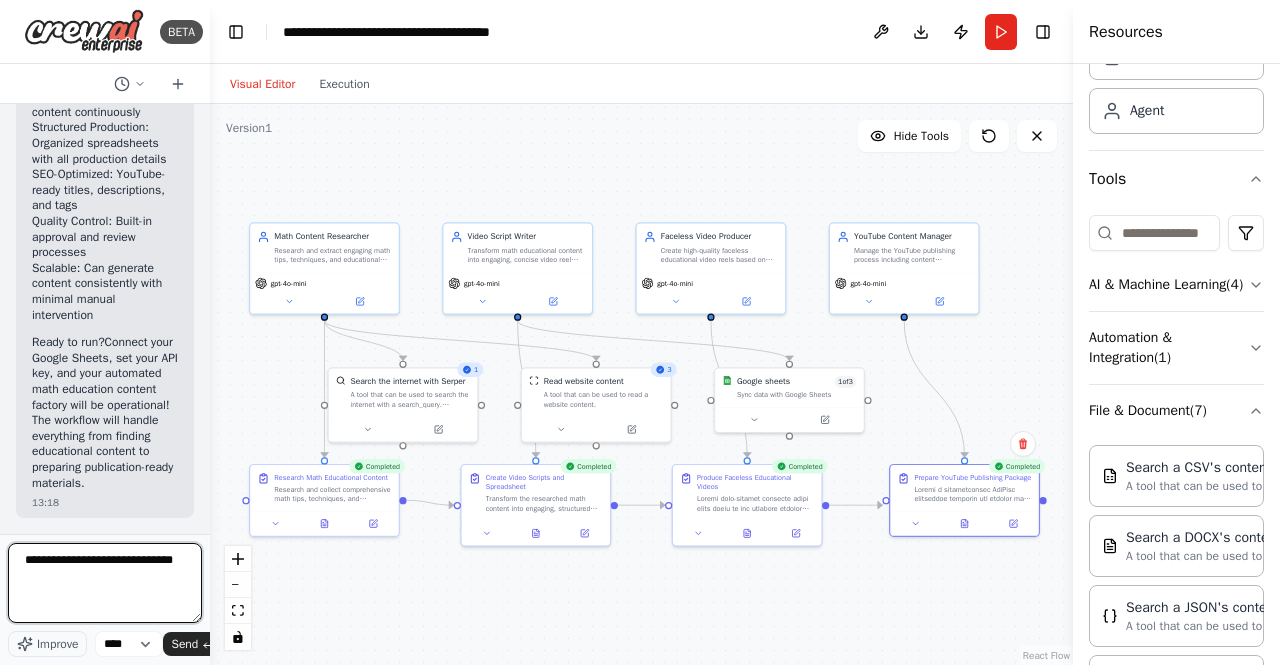 type on "**********" 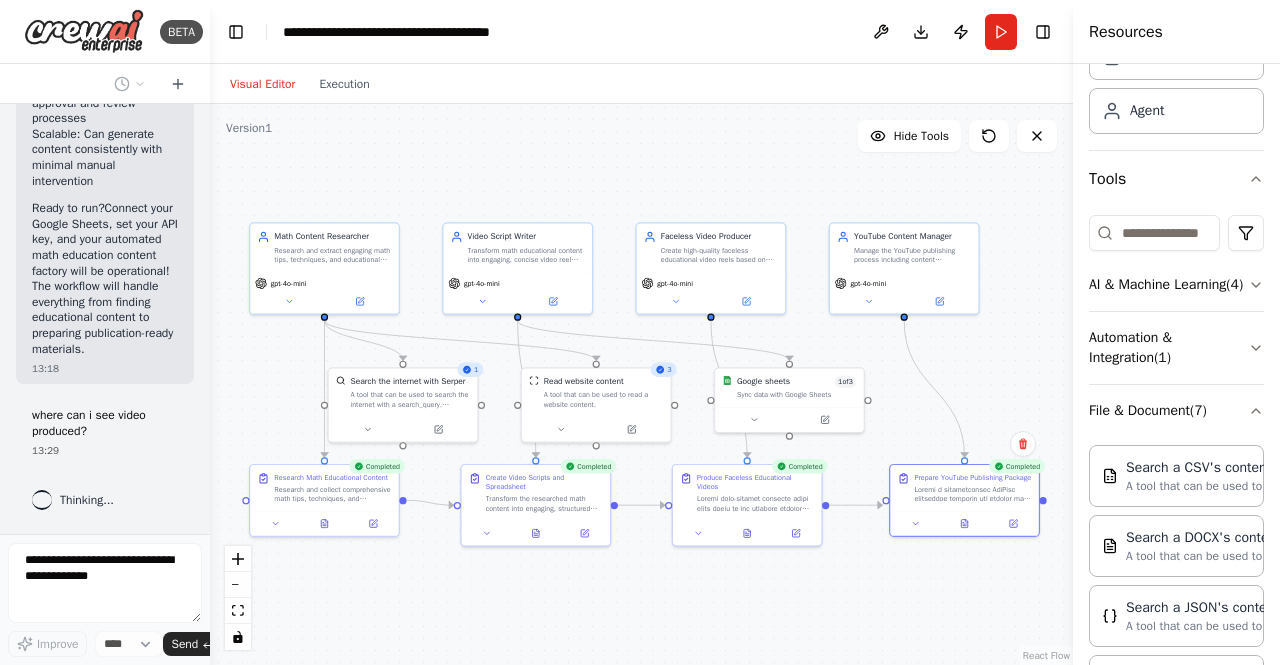 scroll, scrollTop: 5497, scrollLeft: 0, axis: vertical 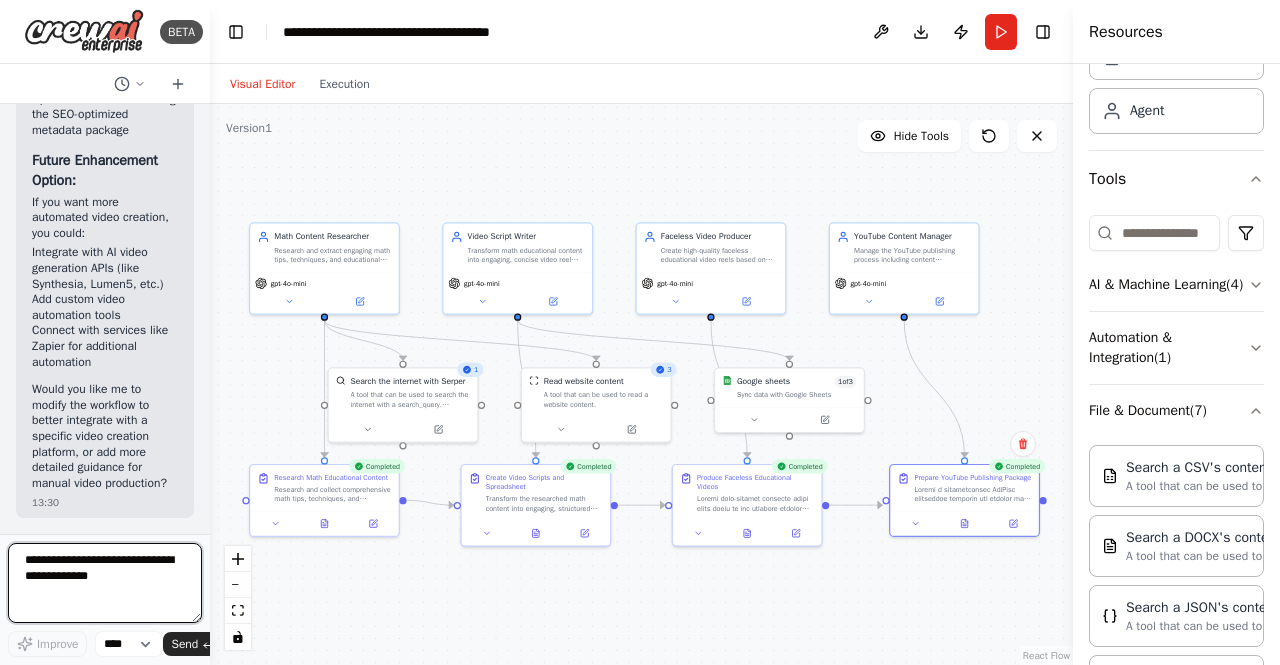 drag, startPoint x: 131, startPoint y: 585, endPoint x: 112, endPoint y: 503, distance: 84.17244 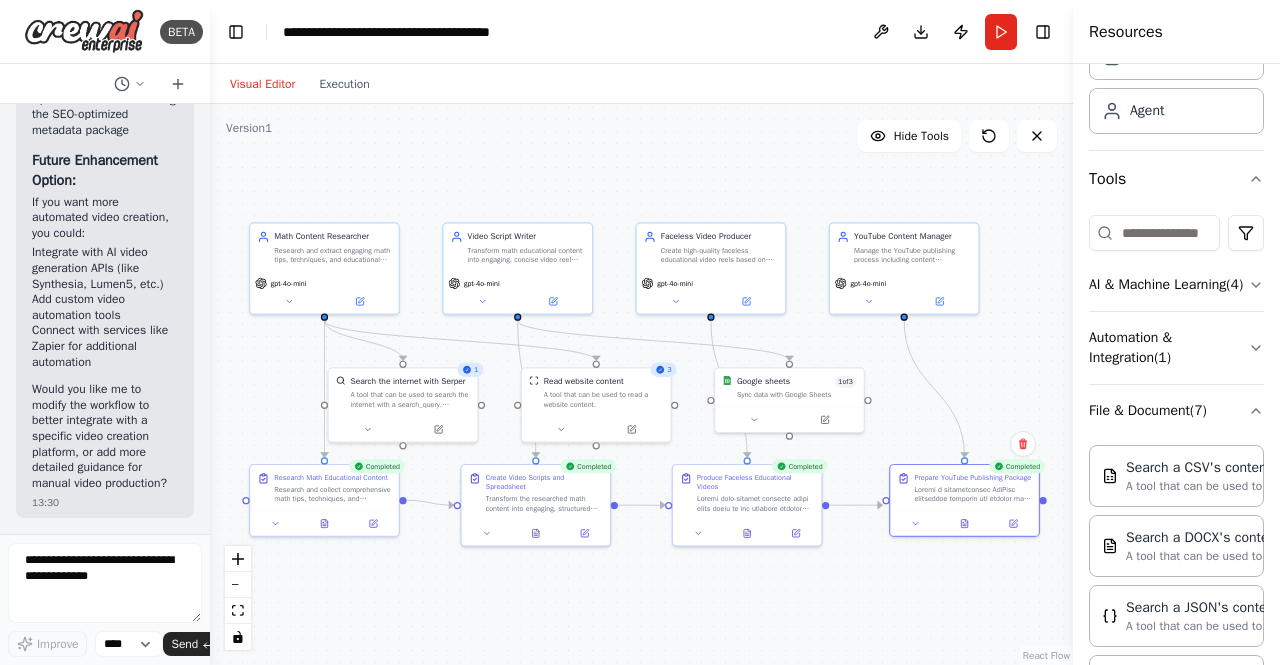 click on ".deletable-edge-delete-btn {
width: 20px;
height: 20px;
border: 0px solid #ffffff;
color: #6b7280;
background-color: #f8fafc;
cursor: pointer;
border-radius: 50%;
font-size: 12px;
padding: 3px;
display: flex;
align-items: center;
justify-content: center;
transition: all 0.2s cubic-bezier(0.4, 0, 0.2, 1);
box-shadow: 0 2px 4px rgba(0, 0, 0, 0.1);
}
.deletable-edge-delete-btn:hover {
background-color: #ef4444;
color: #ffffff;
border-color: #dc2626;
transform: scale(1.1);
box-shadow: 0 4px 12px rgba(239, 68, 68, 0.4);
}
.deletable-edge-delete-btn:active {
transform: scale(0.95);
box-shadow: 0 2px 4px rgba(239, 68, 68, 0.3);
}
Math Content Researcher gpt-4o-mini 1 Search the internet with Serper" at bounding box center (641, 384) 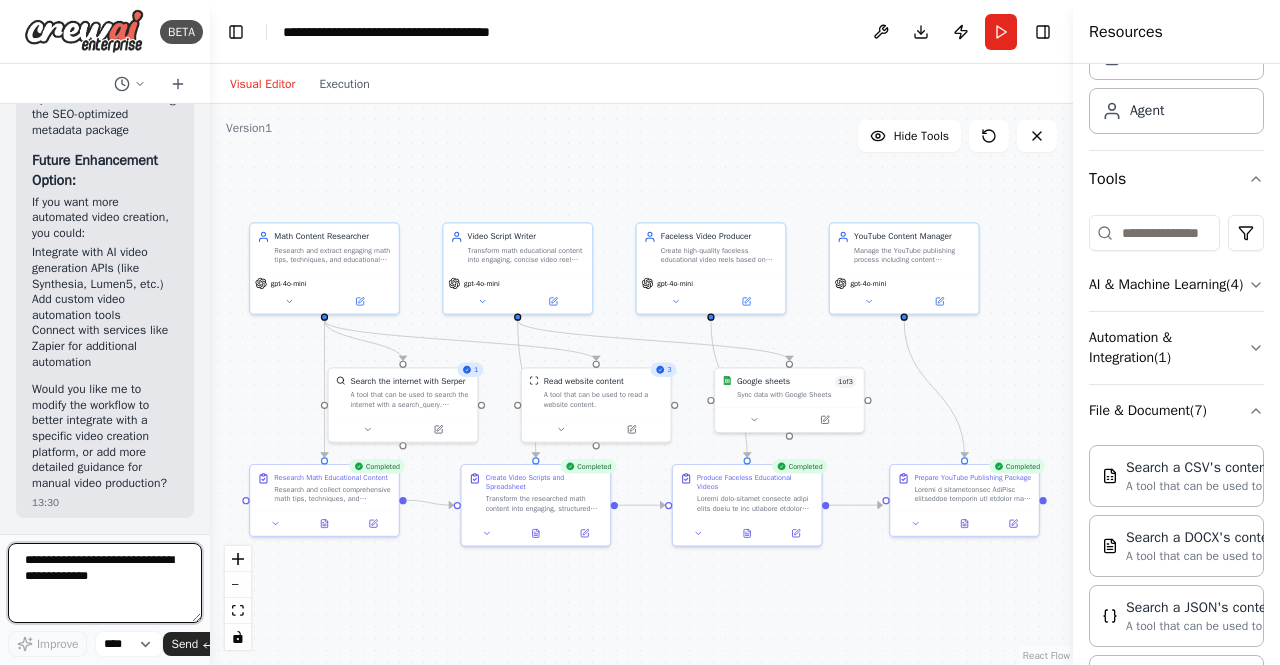 click at bounding box center (105, 583) 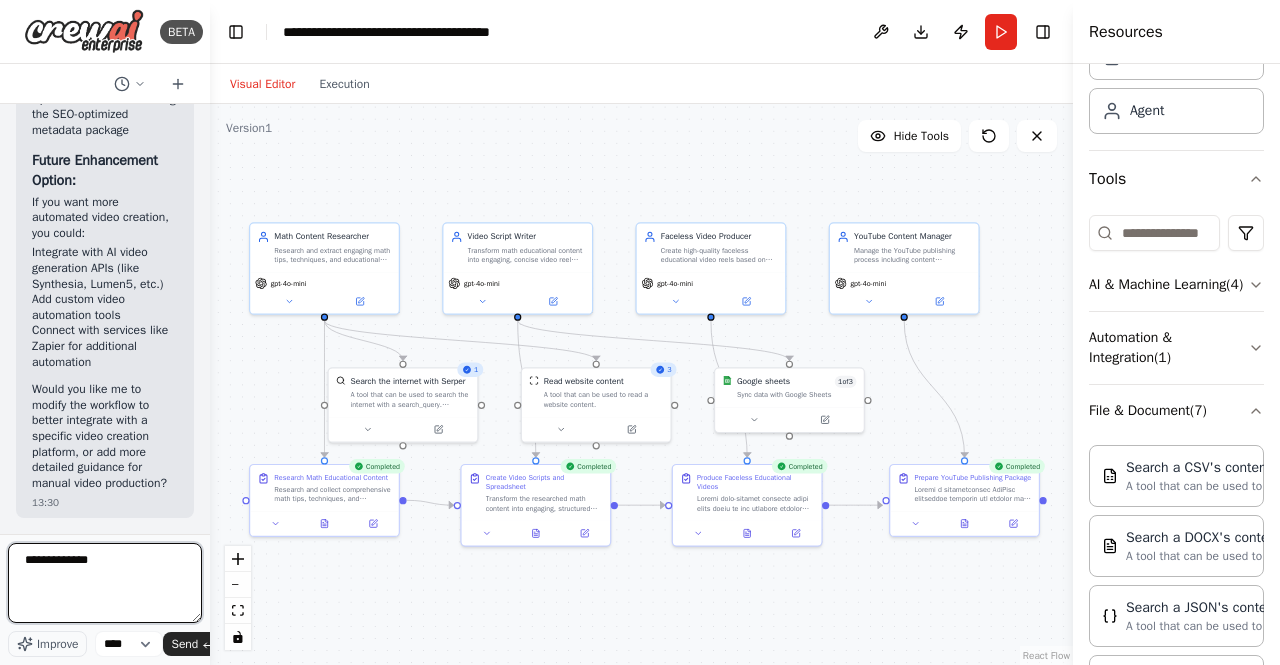 type on "**********" 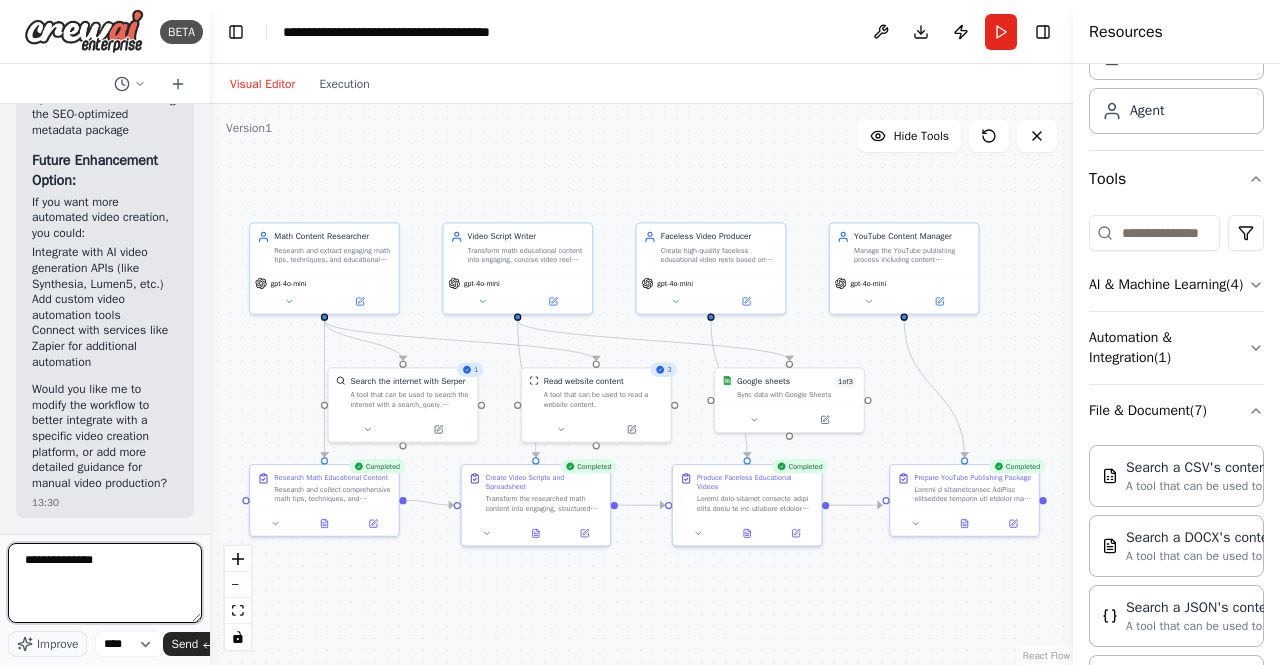 type 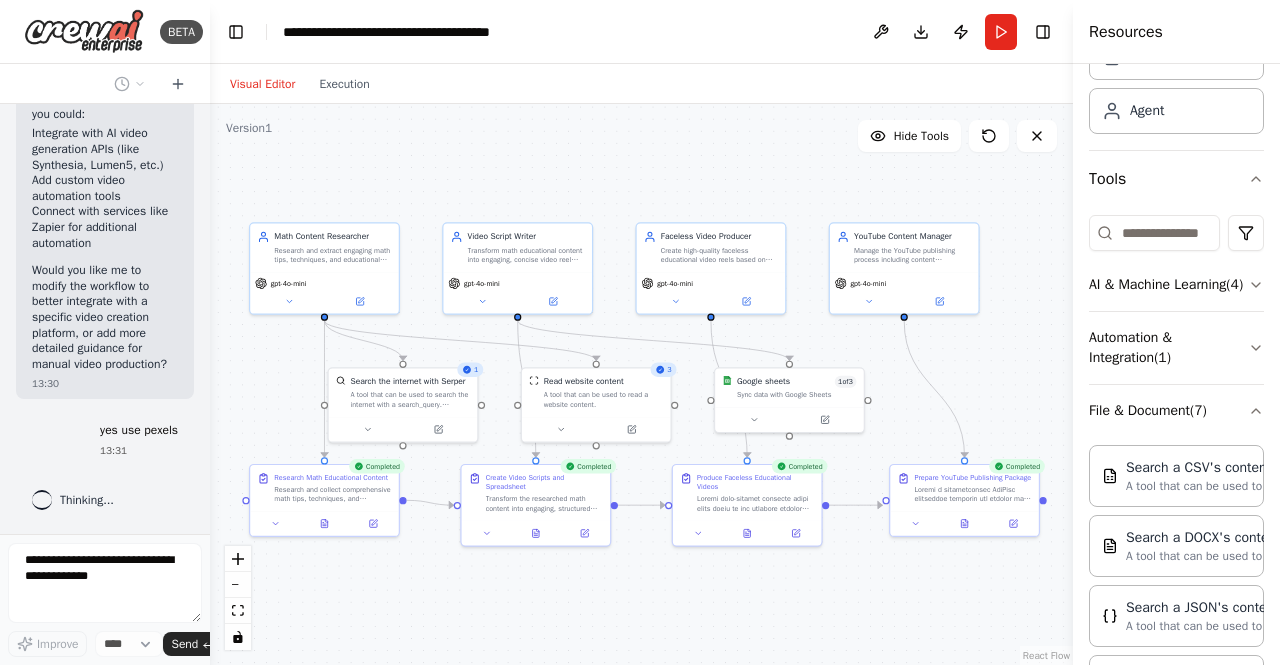 scroll, scrollTop: 7548, scrollLeft: 0, axis: vertical 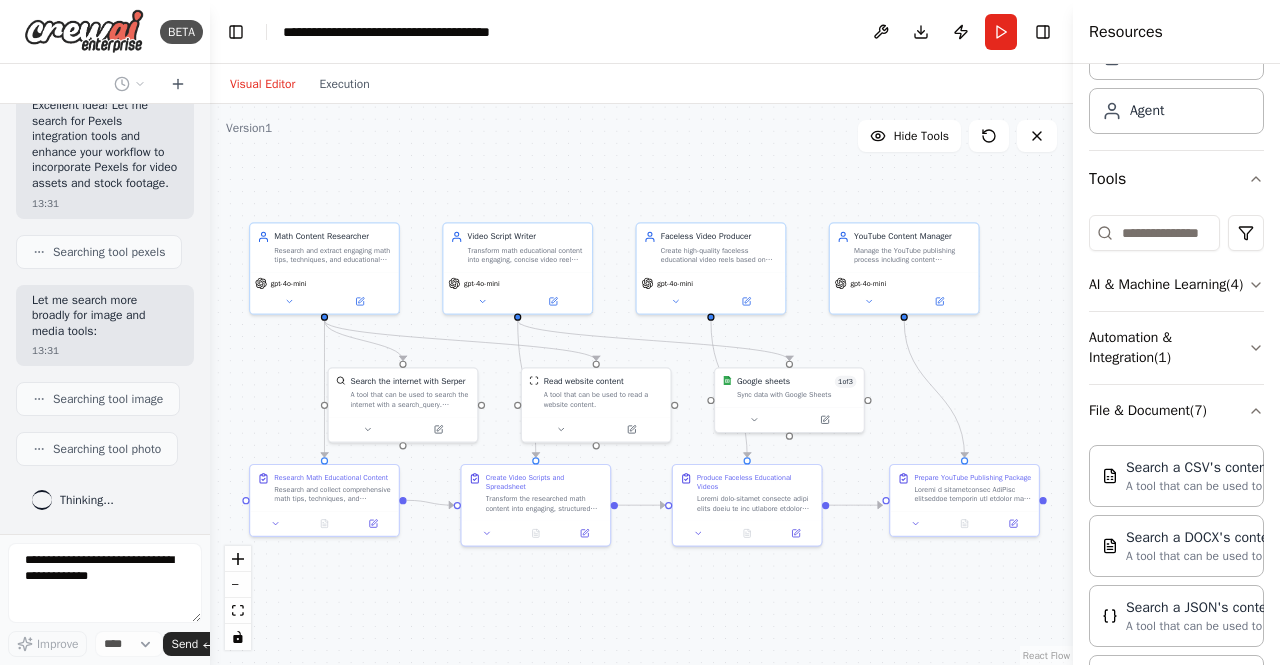 drag, startPoint x: 1075, startPoint y: 74, endPoint x: 1279, endPoint y: 99, distance: 205.52615 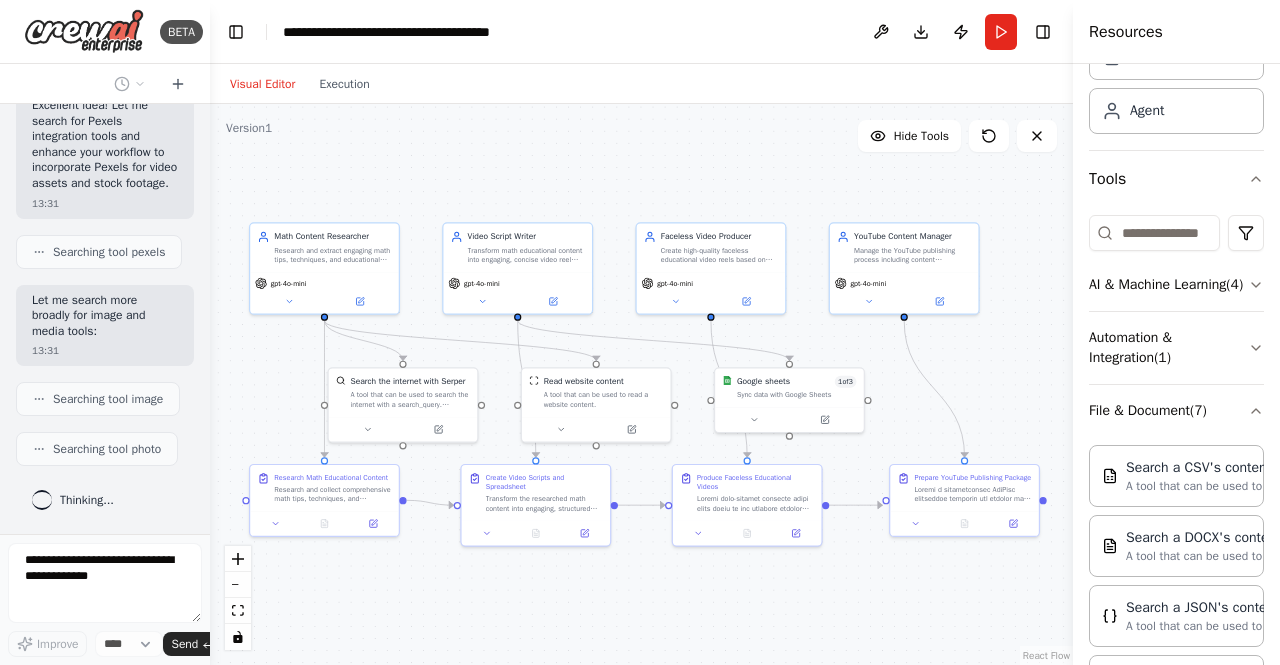 click on "Resources Crew Task Agent Tools AI & Machine Learning  ( 4 ) Automation & Integration  ( 1 ) File & Document  ( 7 ) Search a CSV's content A tool that can be used to semantic search a query from a CSV's content. Search a DOCX's content A tool that can be used to semantic search a query from a DOCX's content. Search a JSON's content A tool that can be used to semantic search a query from a JSON's content. Search a MDX's content A tool that can be used to semantic search a query from a MDX's content. Search a PDF's content A tool that can be used to semantic search a query from a PDF's content. Search a txt's content A tool that can be used to semantic search a query from a txt's content. Search a XML's content A tool that can be used to semantic search a query from a XML's content. Integrations  ( 19 ) Search & Research  ( 14 ) Web Scraping & Browsing  ( 14 )" at bounding box center [1176, 332] 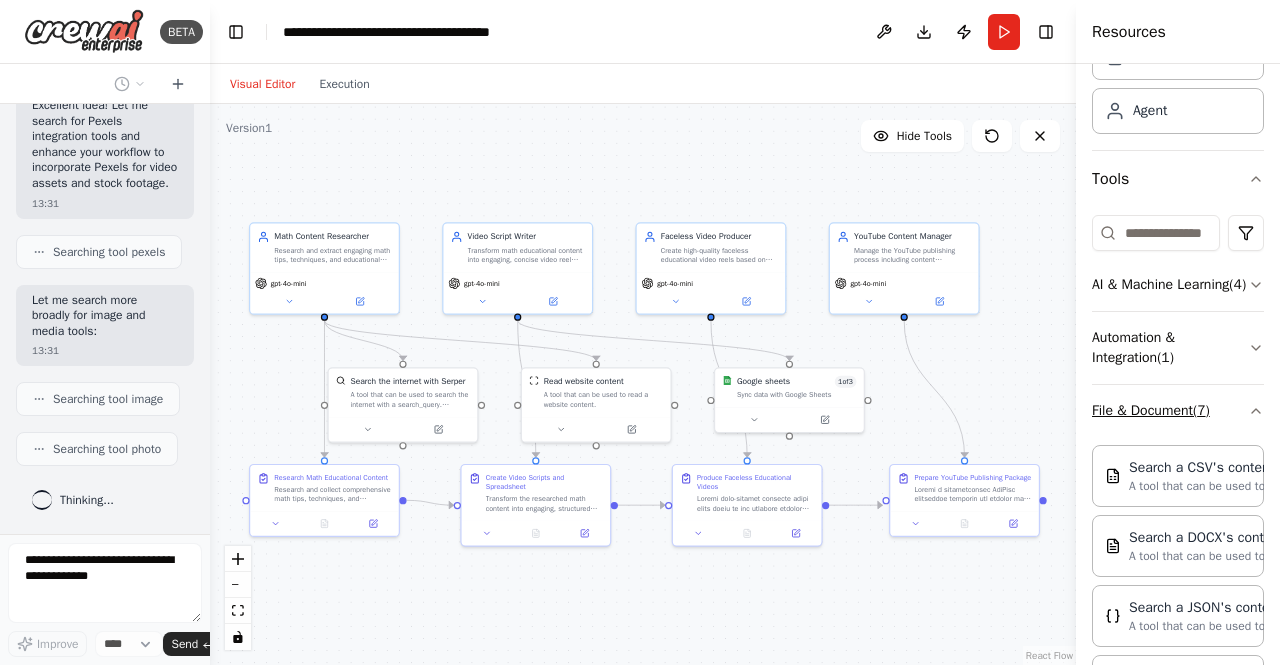 drag, startPoint x: 1076, startPoint y: 449, endPoint x: 1190, endPoint y: 437, distance: 114.62984 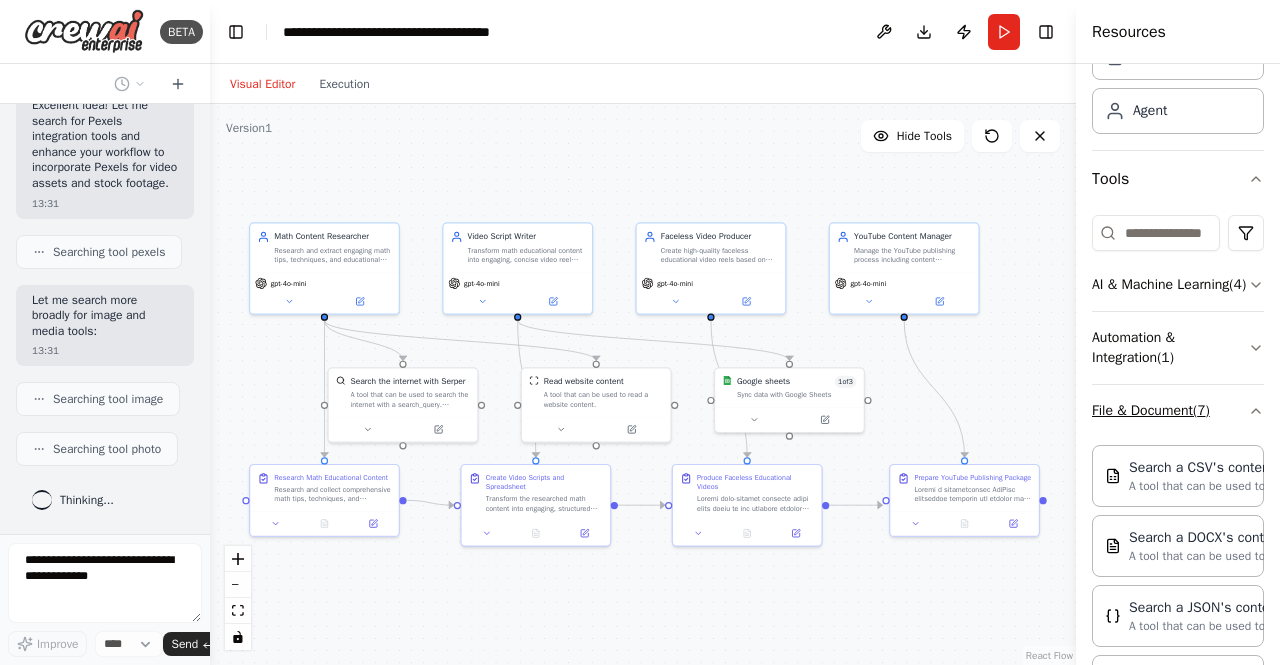 click on "Resources Crew Task Agent Tools AI & Machine Learning  ( 4 ) Automation & Integration  ( 1 ) File & Document  ( 7 ) Search a CSV's content A tool that can be used to semantic search a query from a CSV's content. Search a DOCX's content A tool that can be used to semantic search a query from a DOCX's content. Search a JSON's content A tool that can be used to semantic search a query from a JSON's content. Search a MDX's content A tool that can be used to semantic search a query from a MDX's content. Search a PDF's content A tool that can be used to semantic search a query from a PDF's content. Search a txt's content A tool that can be used to semantic search a query from a txt's content. Search a XML's content A tool that can be used to semantic search a query from a XML's content. Integrations  ( 19 ) Search & Research  ( 14 ) Web Scraping & Browsing  ( 14 )" at bounding box center [1178, 332] 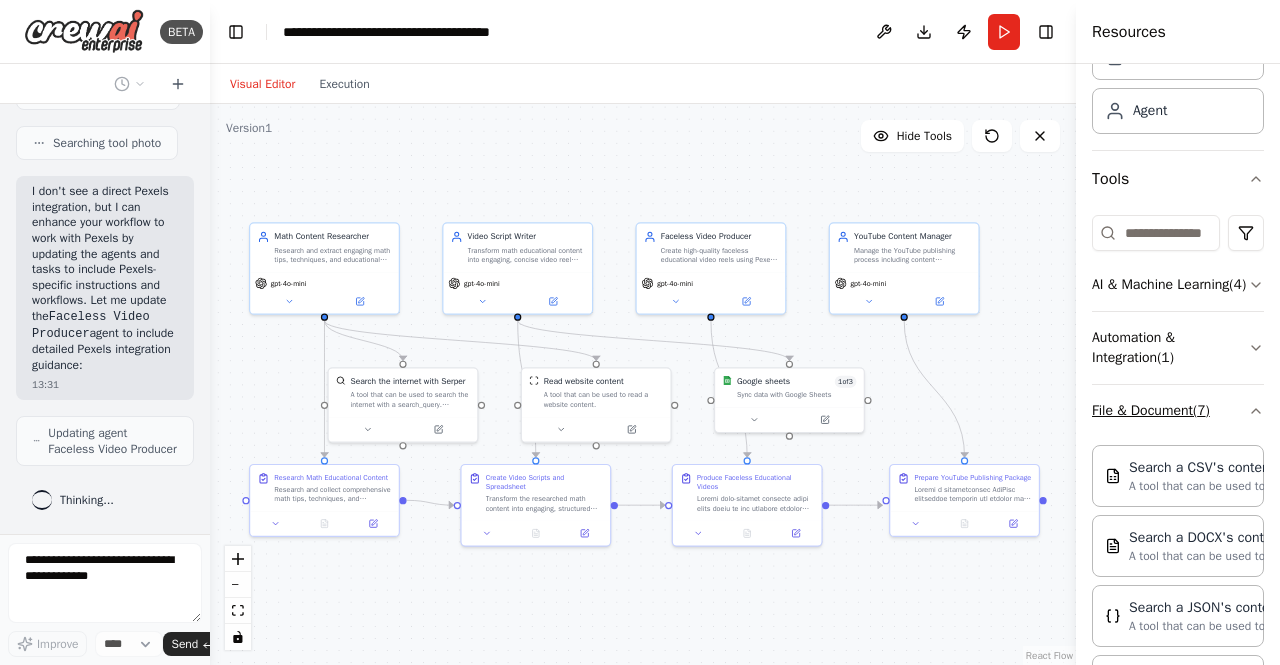 scroll, scrollTop: 8390, scrollLeft: 0, axis: vertical 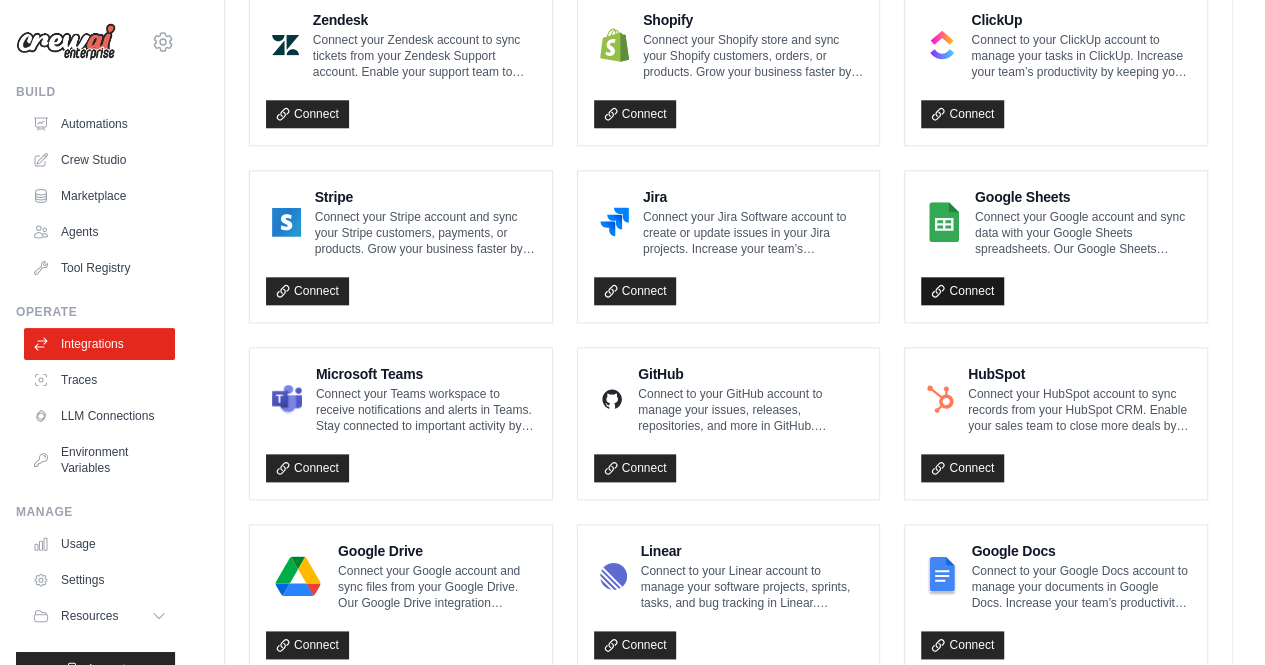 click on "Connect" at bounding box center [962, 291] 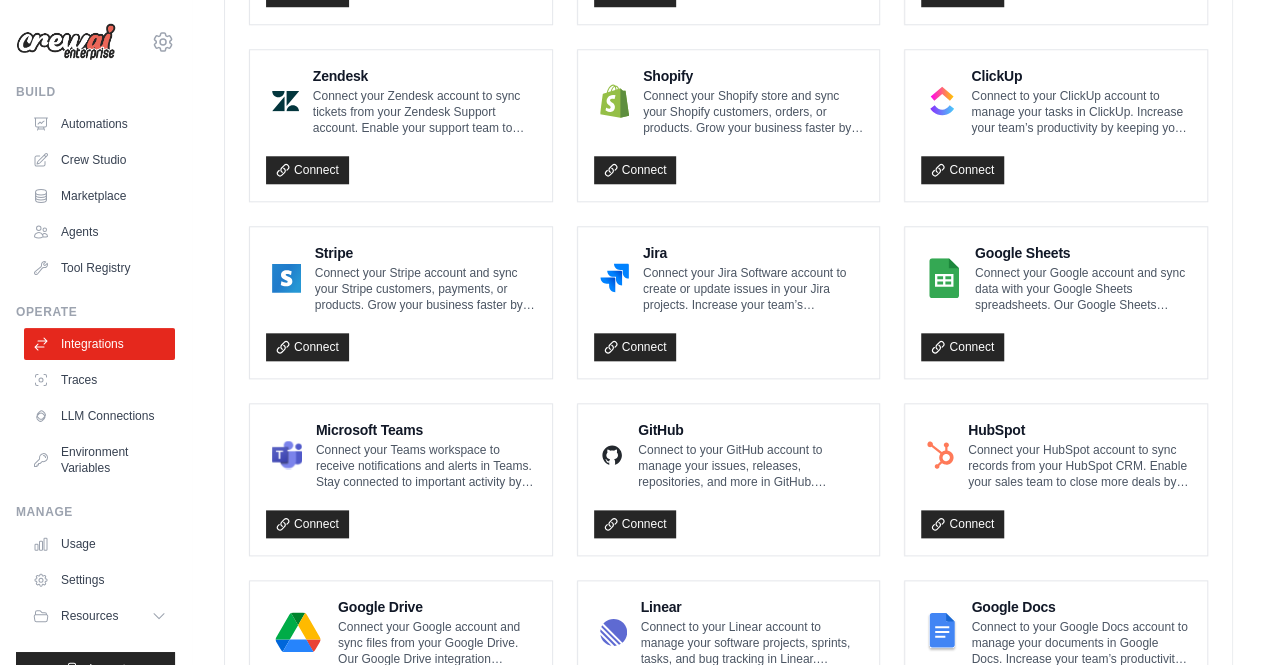 scroll, scrollTop: 800, scrollLeft: 0, axis: vertical 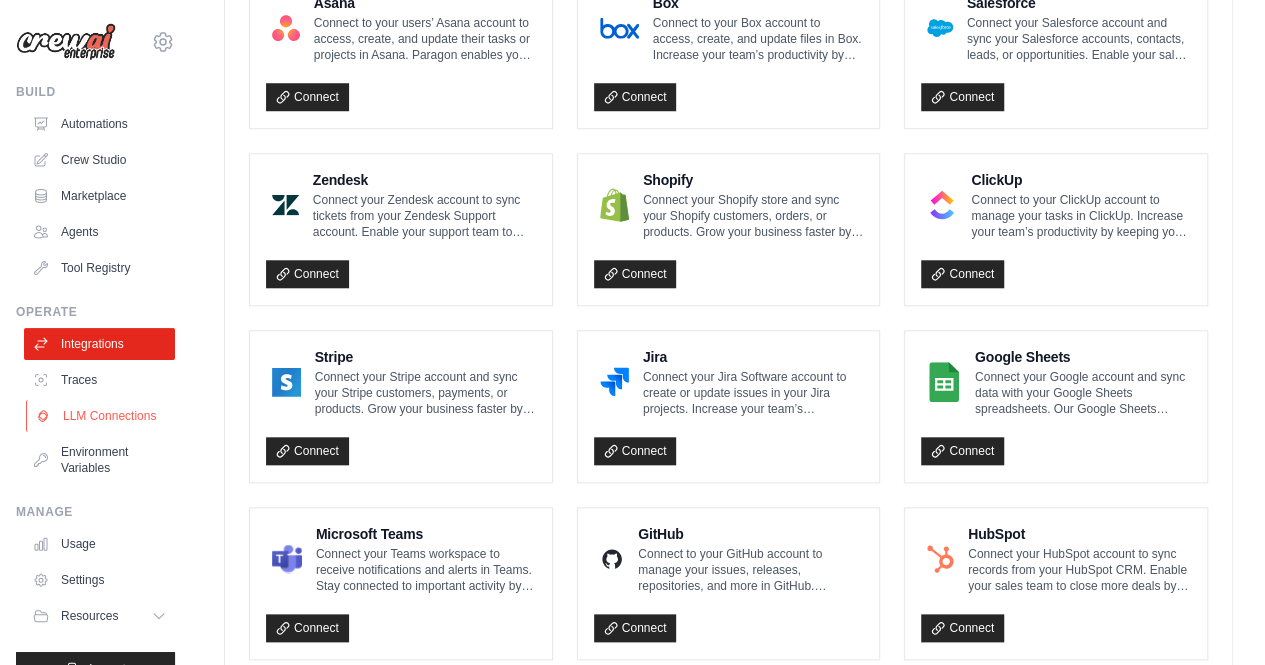click on "LLM Connections" at bounding box center (101, 416) 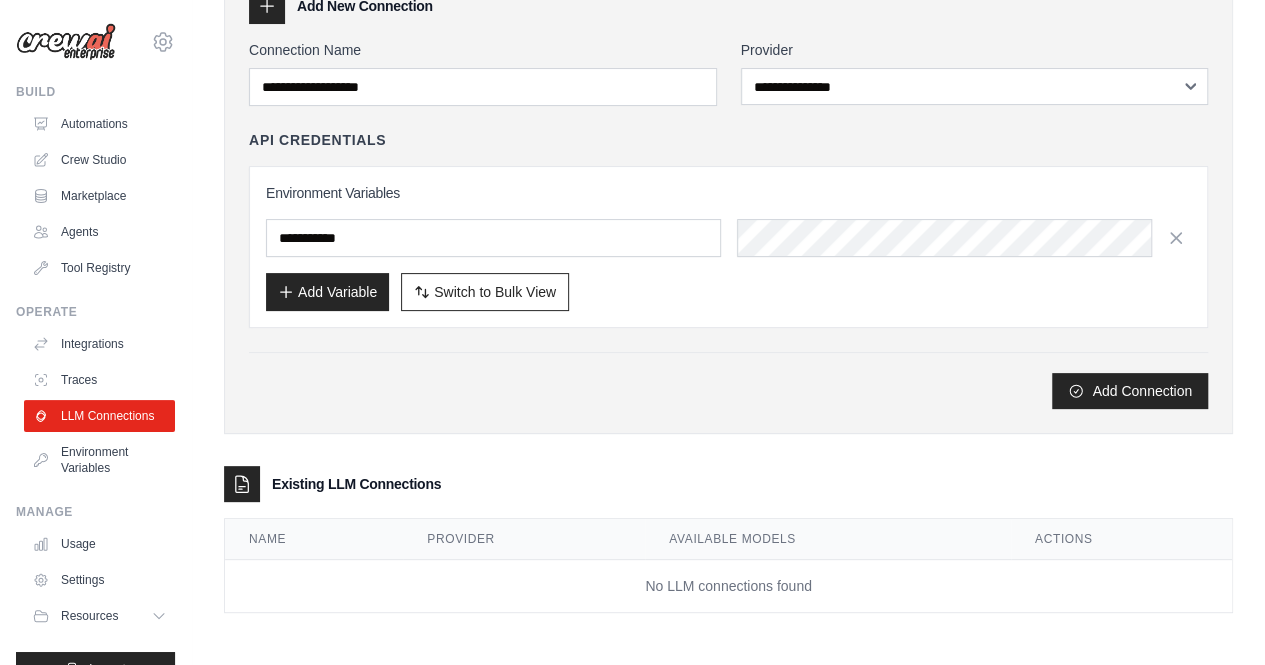 scroll, scrollTop: 0, scrollLeft: 0, axis: both 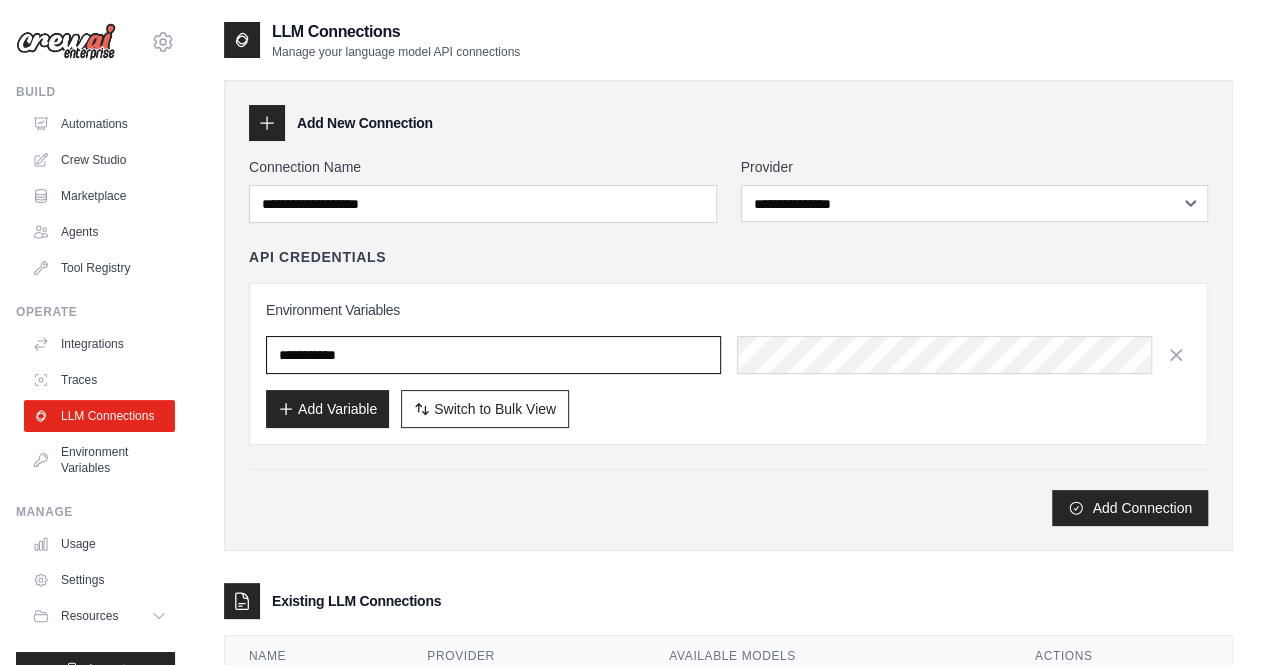 click at bounding box center [493, 355] 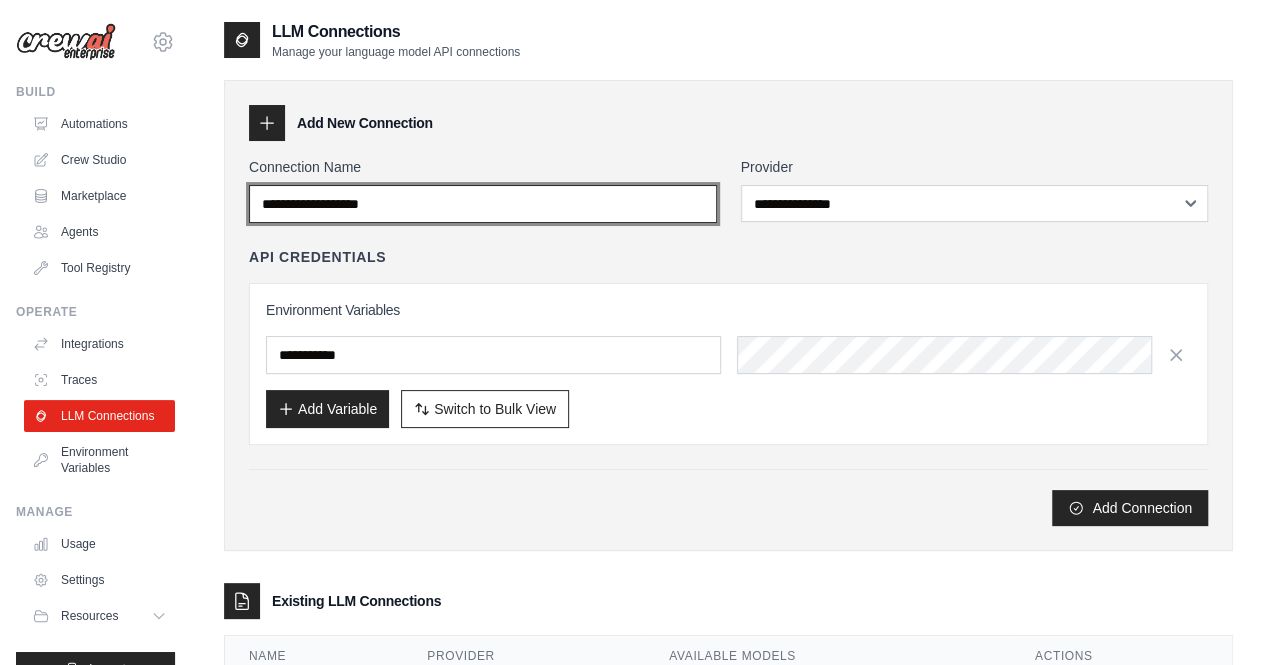 click on "Connection Name" at bounding box center (483, 204) 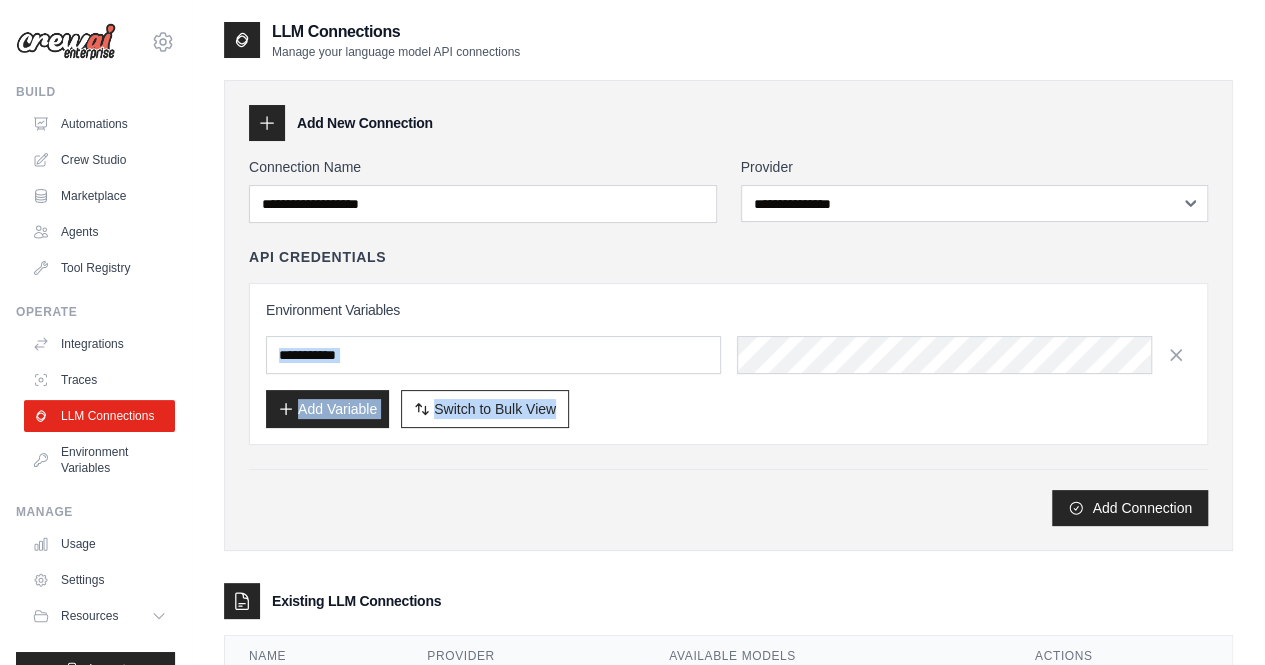 drag, startPoint x: 1262, startPoint y: 280, endPoint x: 1278, endPoint y: 369, distance: 90.426765 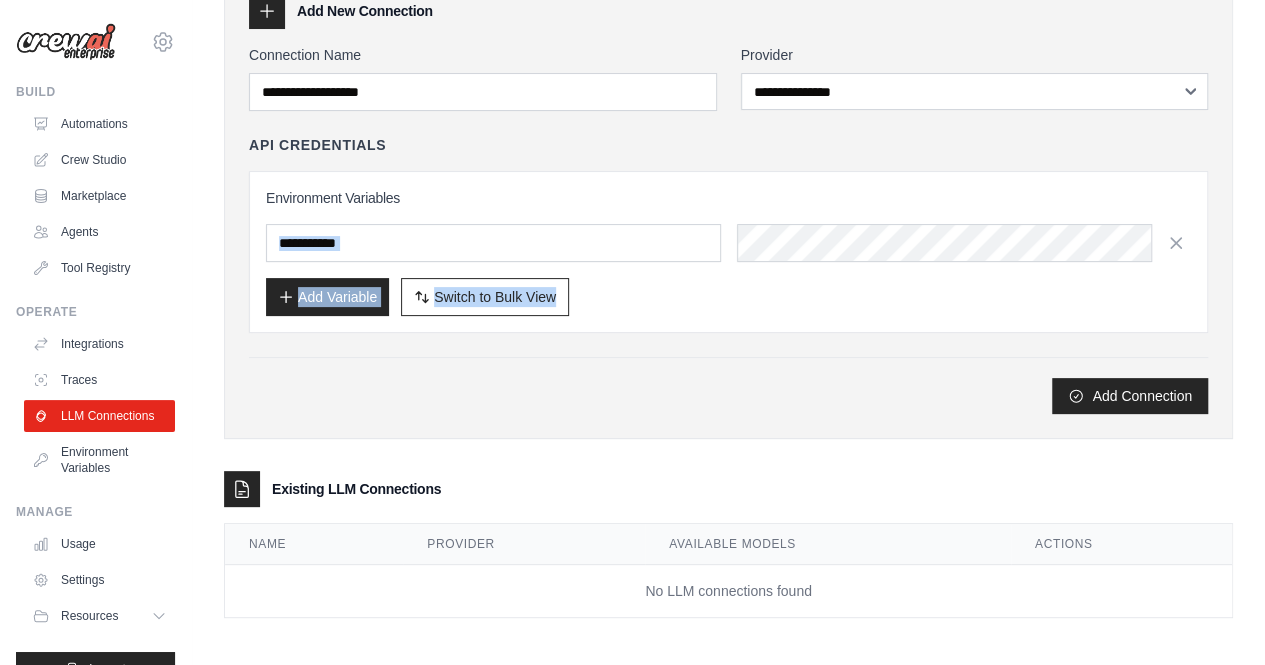 scroll, scrollTop: 0, scrollLeft: 0, axis: both 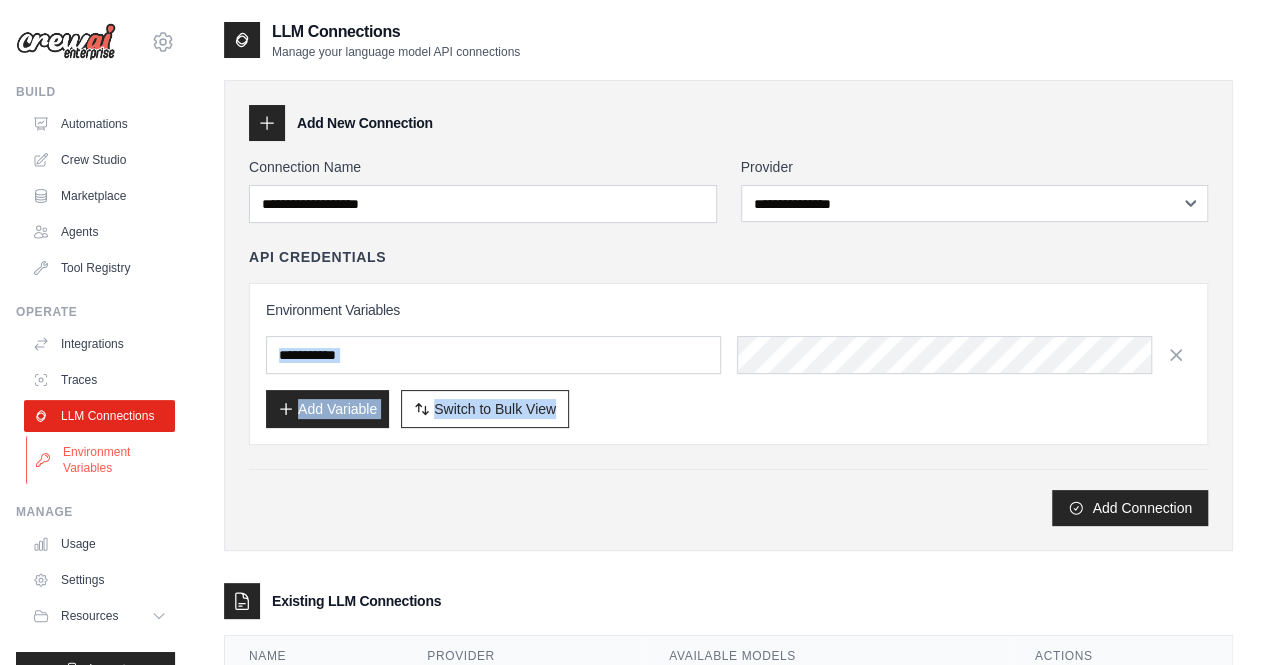 click on "Environment Variables" at bounding box center [101, 460] 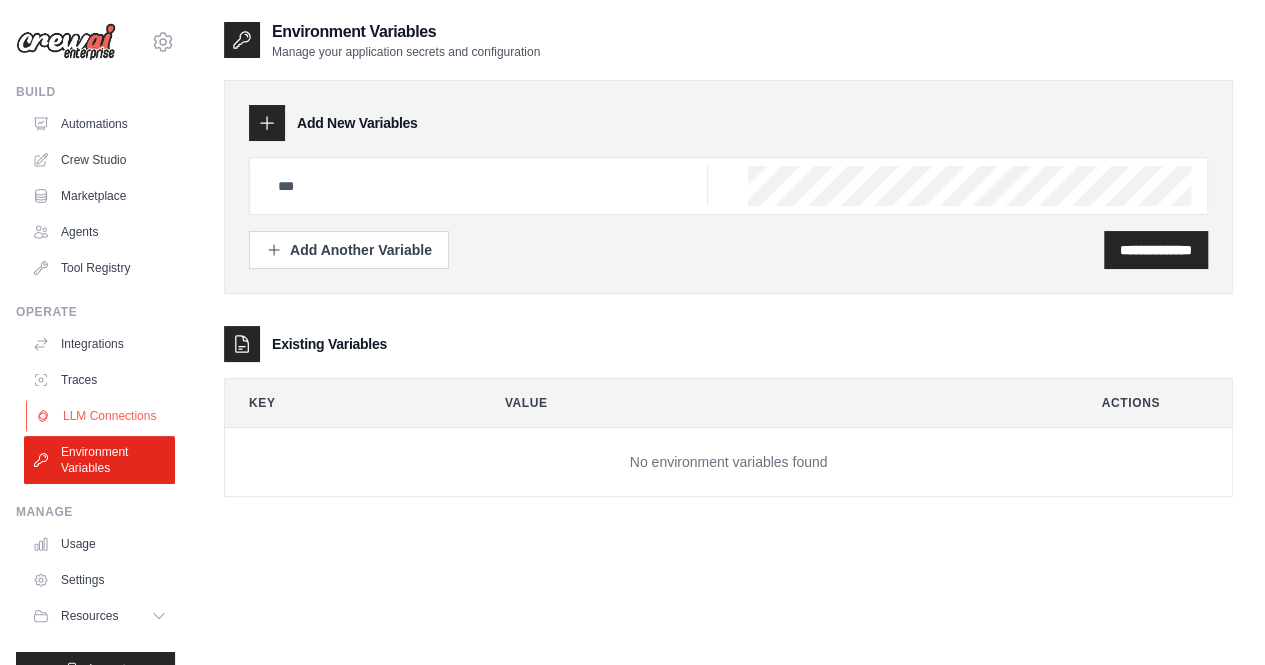 click on "LLM Connections" at bounding box center (101, 416) 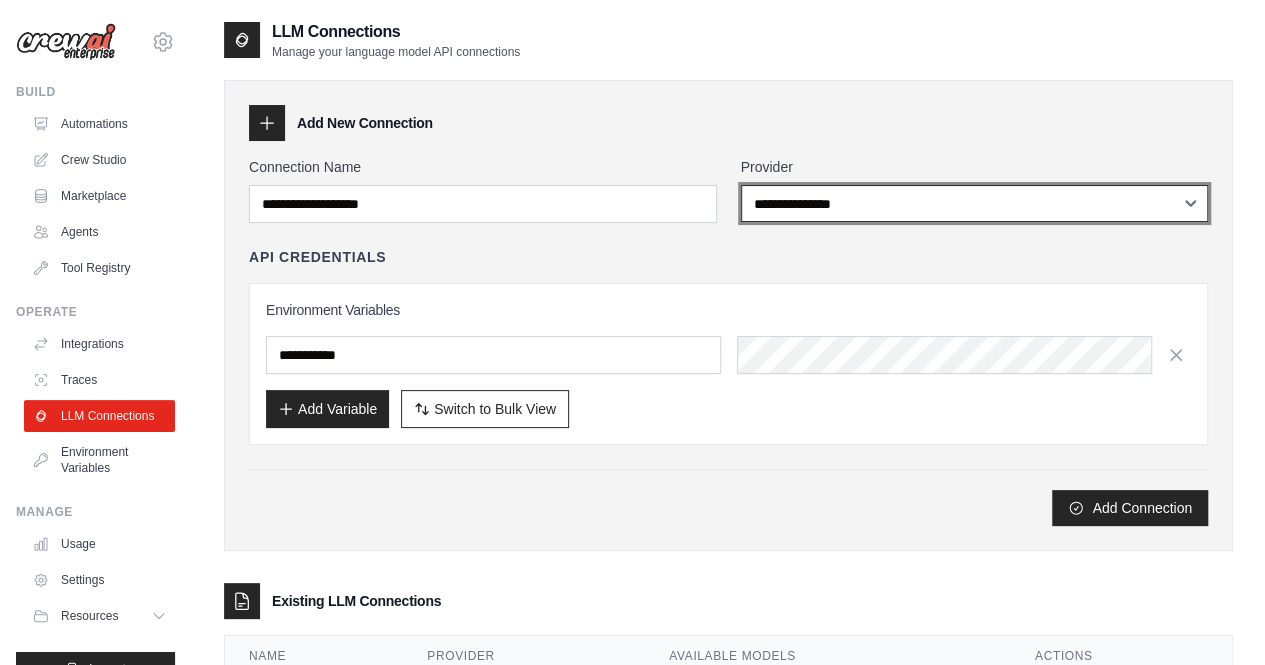 click on "**********" at bounding box center [975, 203] 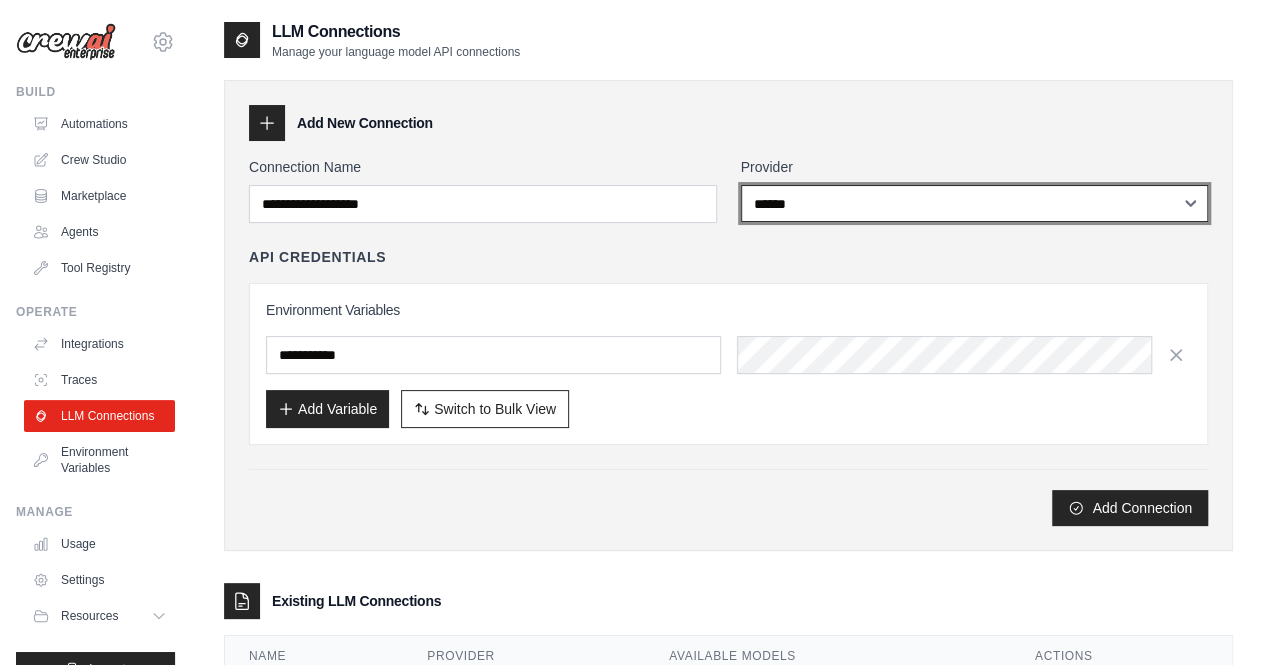 click on "**********" at bounding box center (975, 203) 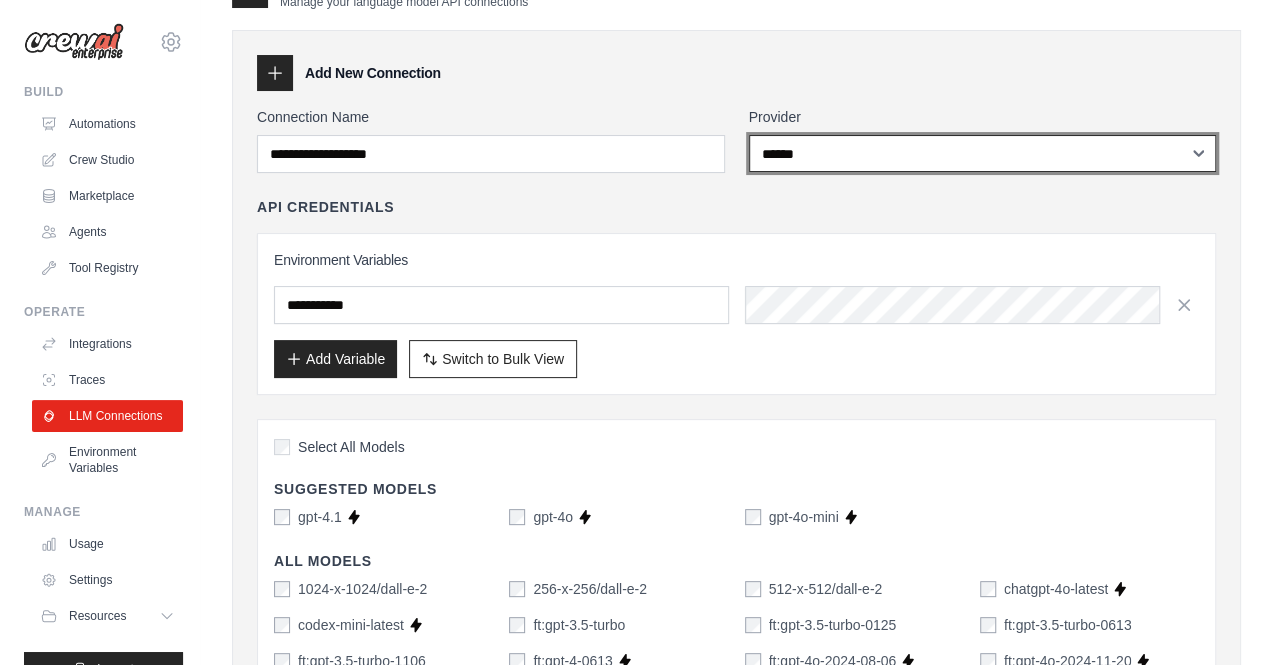 scroll, scrollTop: 0, scrollLeft: 0, axis: both 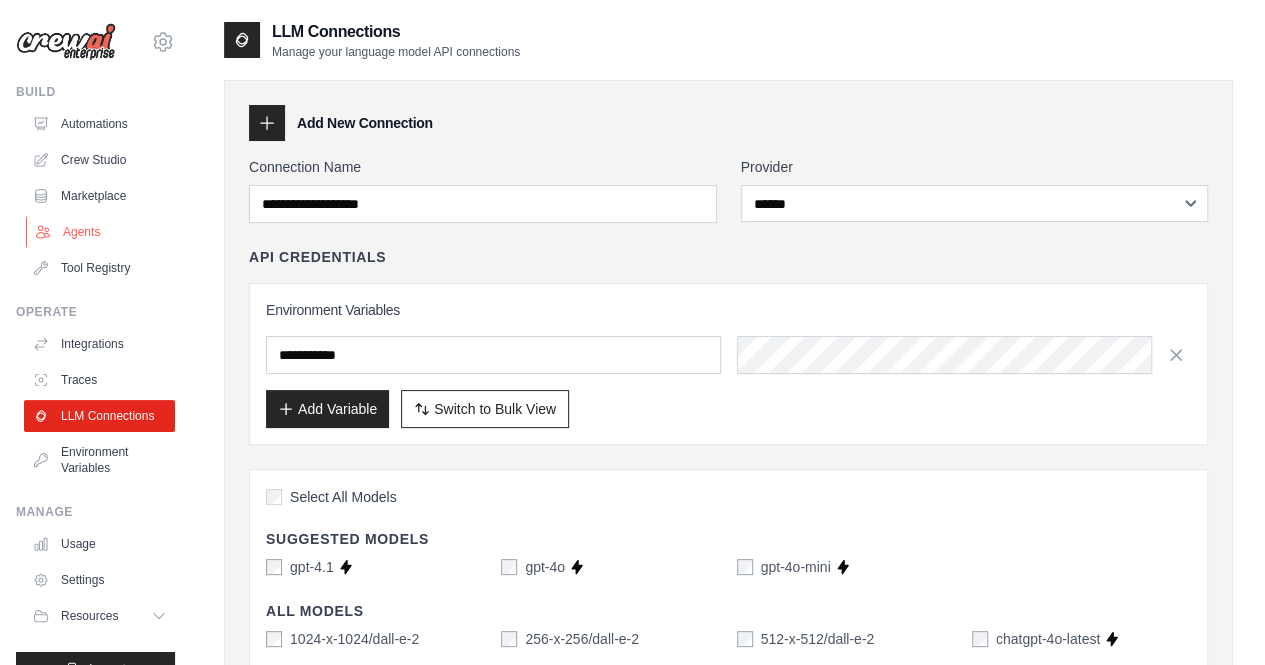 click on "Agents" at bounding box center [101, 232] 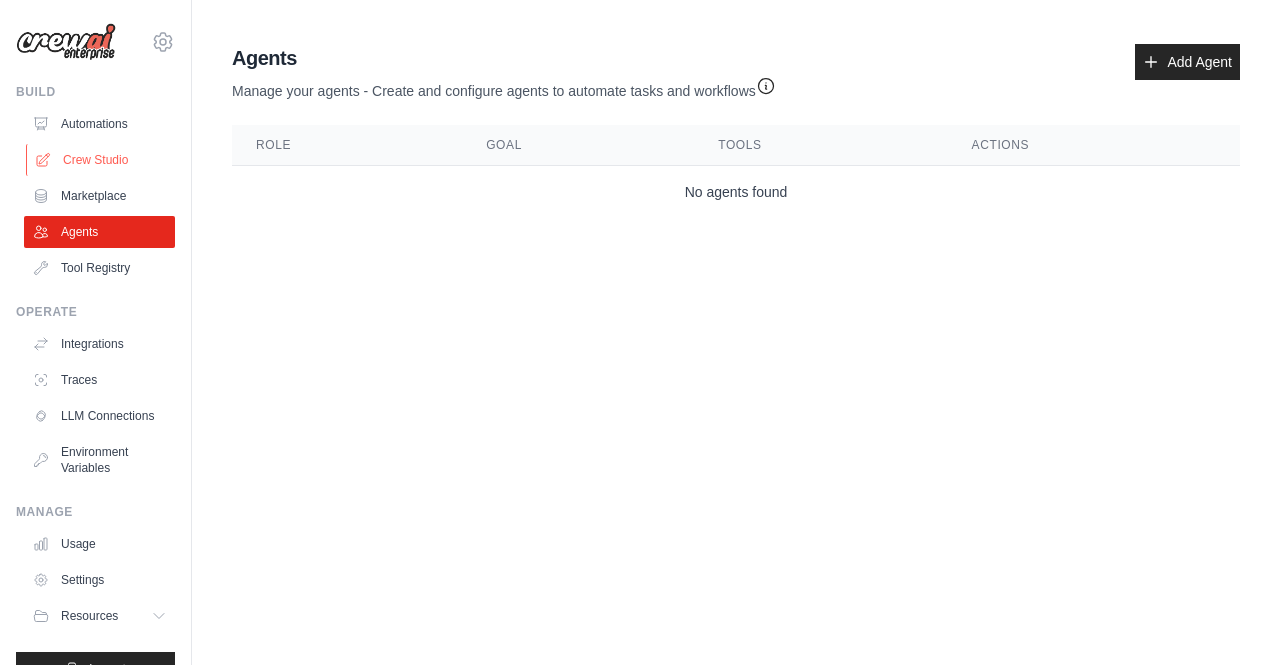 click on "Crew Studio" at bounding box center (101, 160) 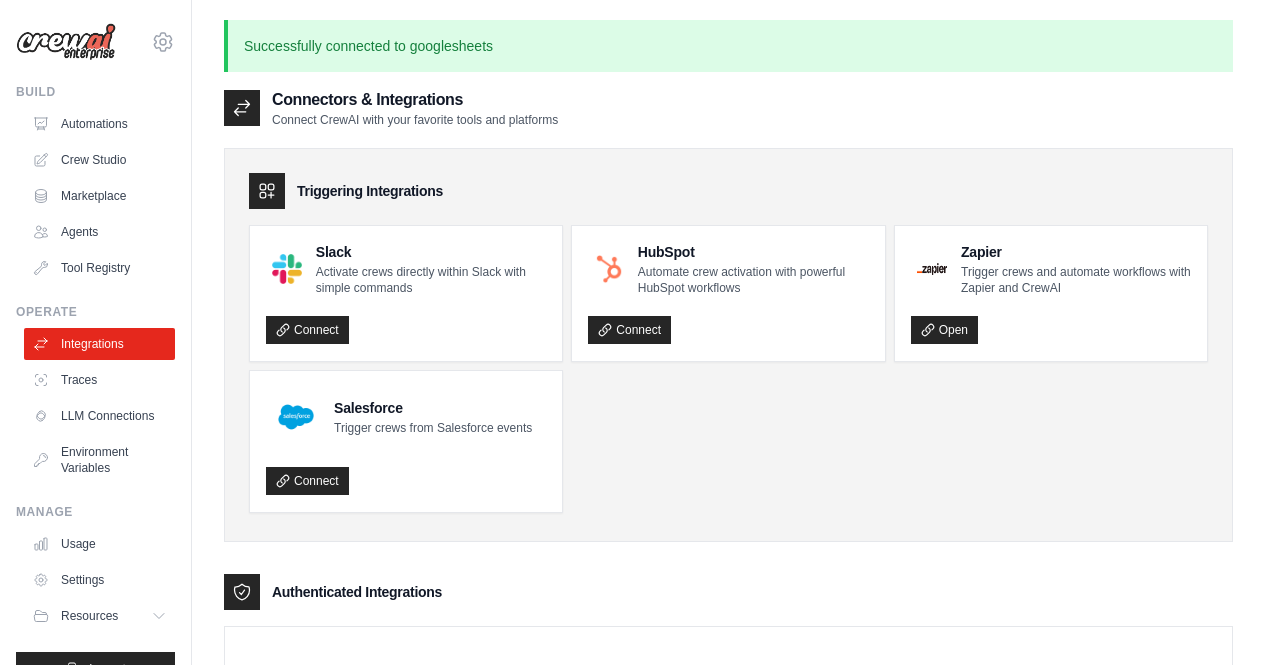 scroll, scrollTop: 0, scrollLeft: 0, axis: both 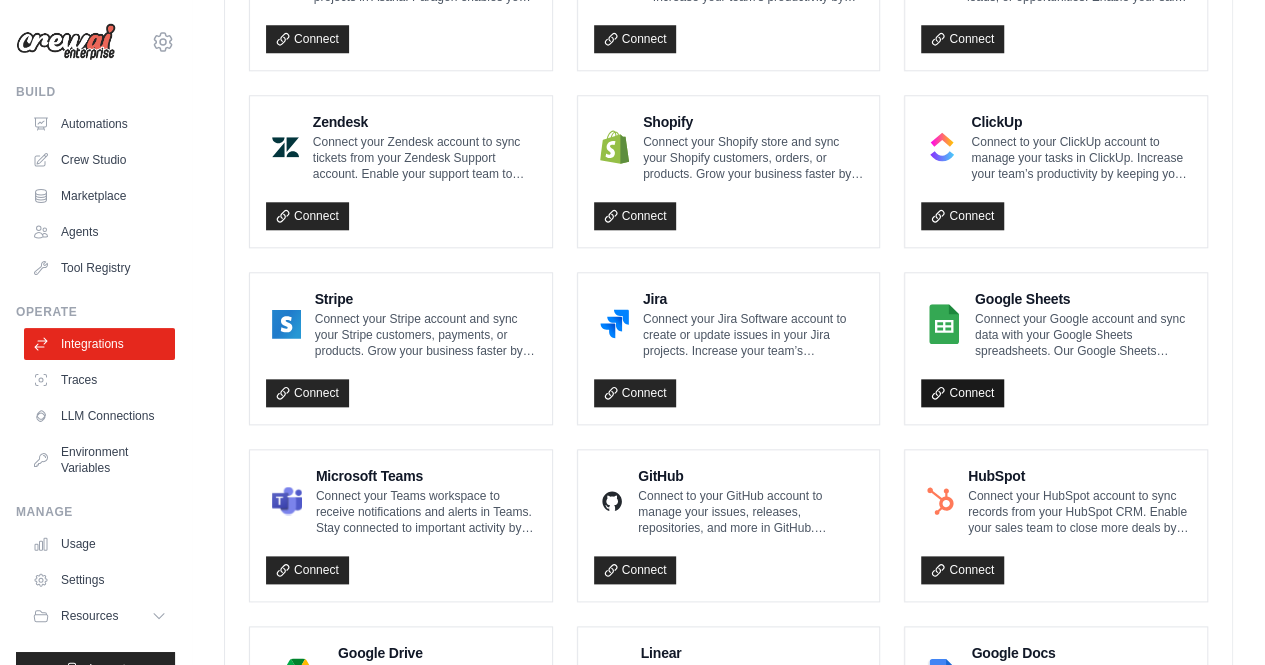 click on "Connect" at bounding box center [962, 393] 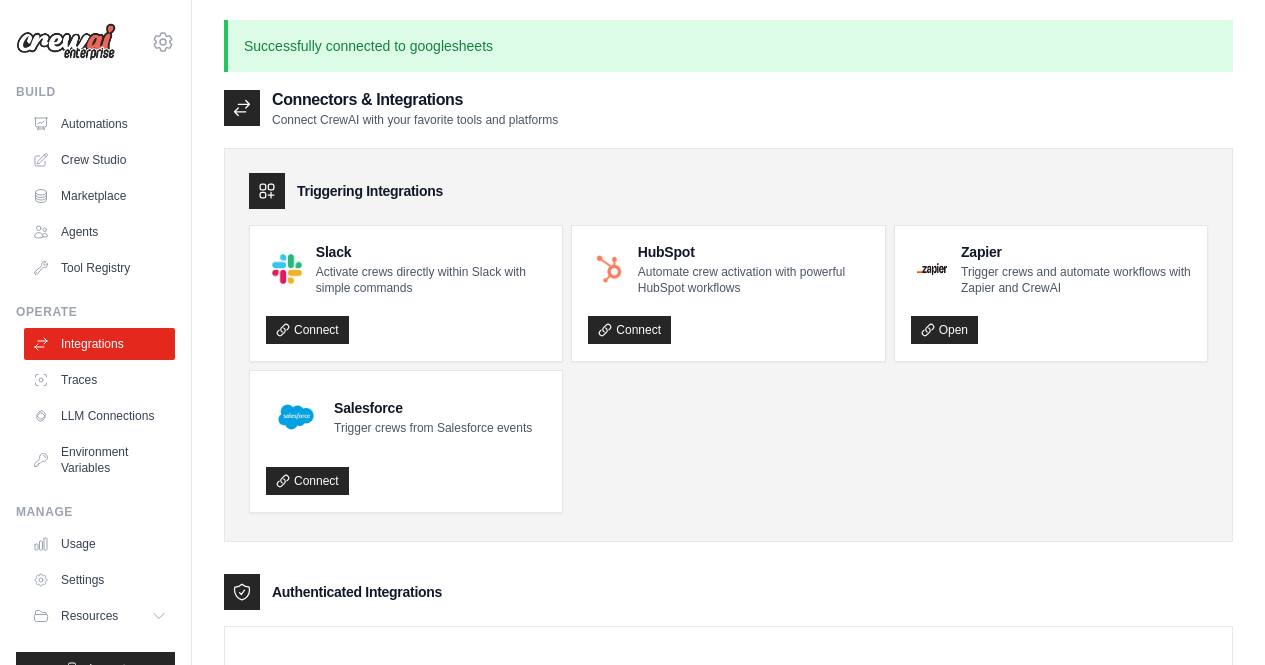 scroll, scrollTop: 926, scrollLeft: 0, axis: vertical 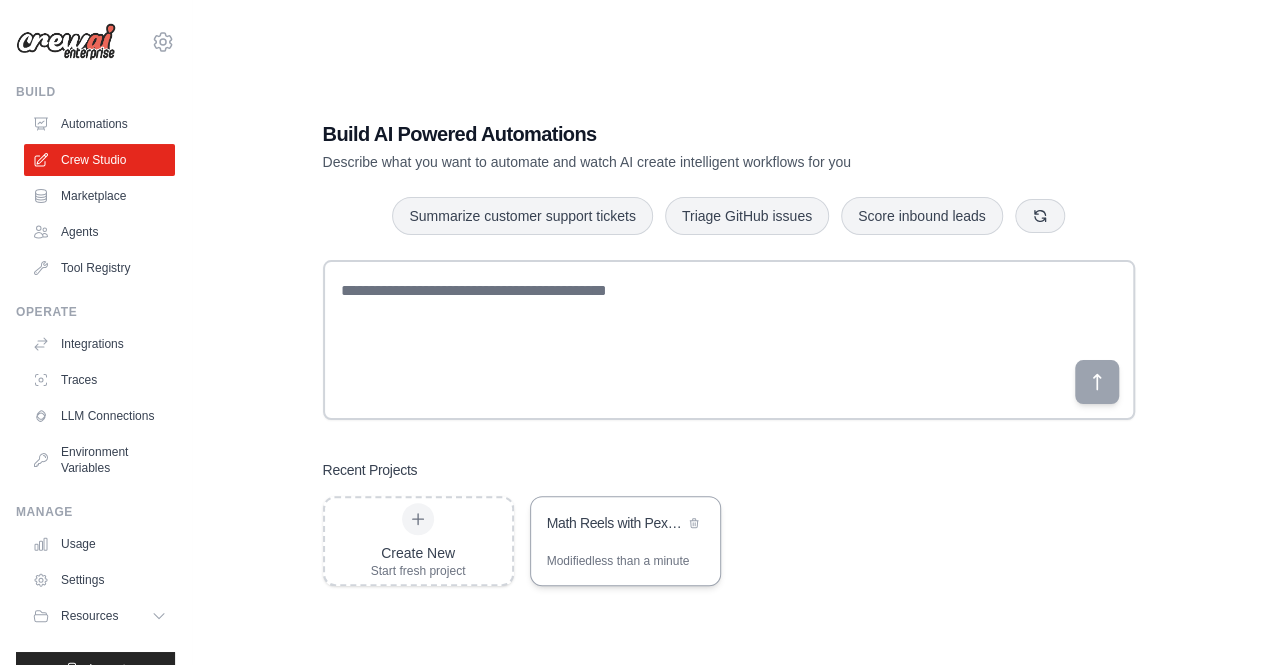 click on "Modified  less than a minute" at bounding box center (618, 561) 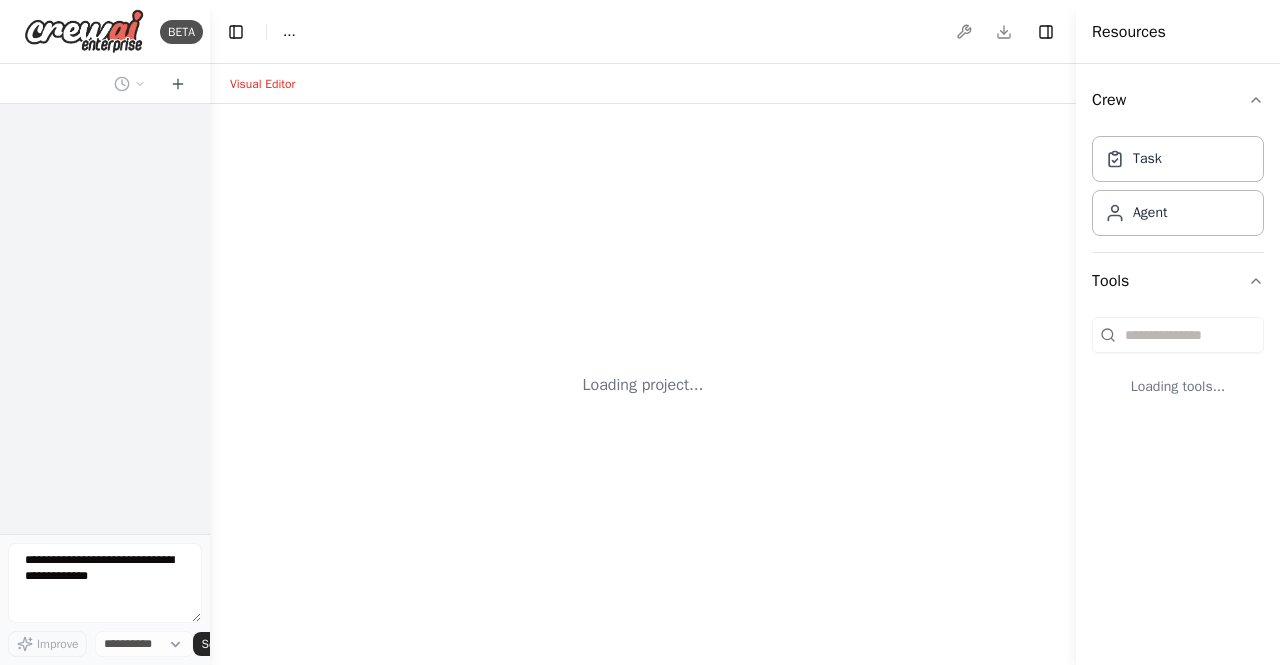 scroll, scrollTop: 0, scrollLeft: 0, axis: both 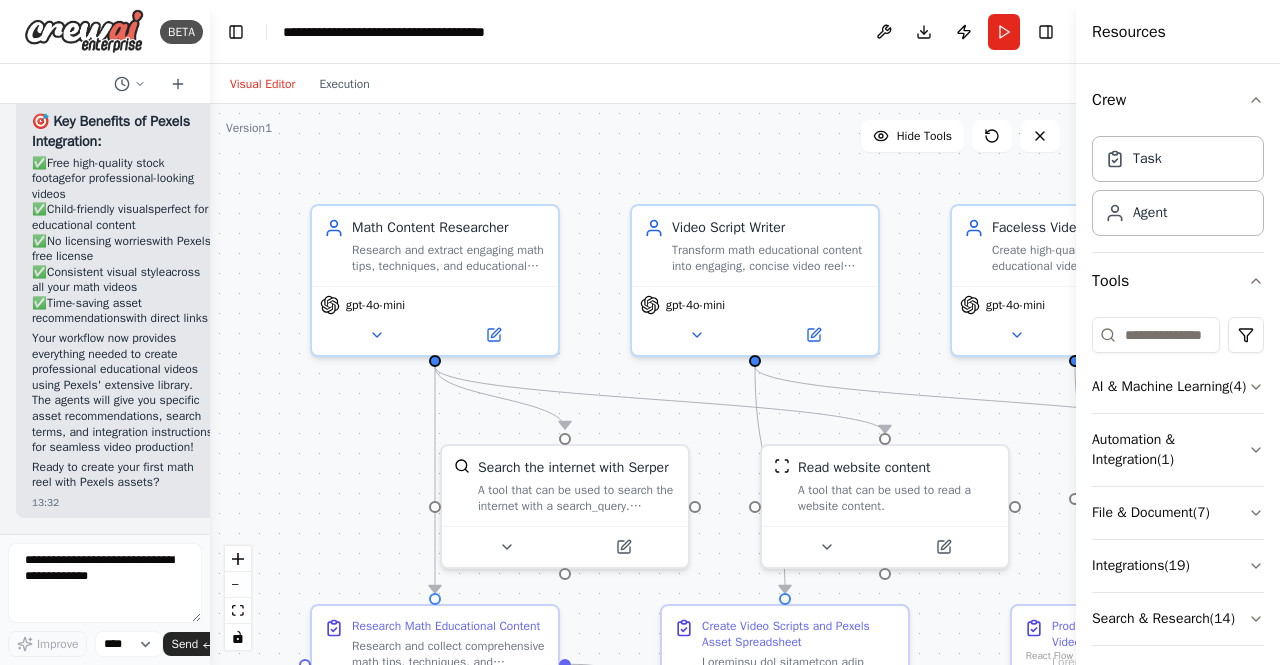 click on "The workflow provides Pexels search terms and direct links, but you'll manually download assets" at bounding box center (105, 319) 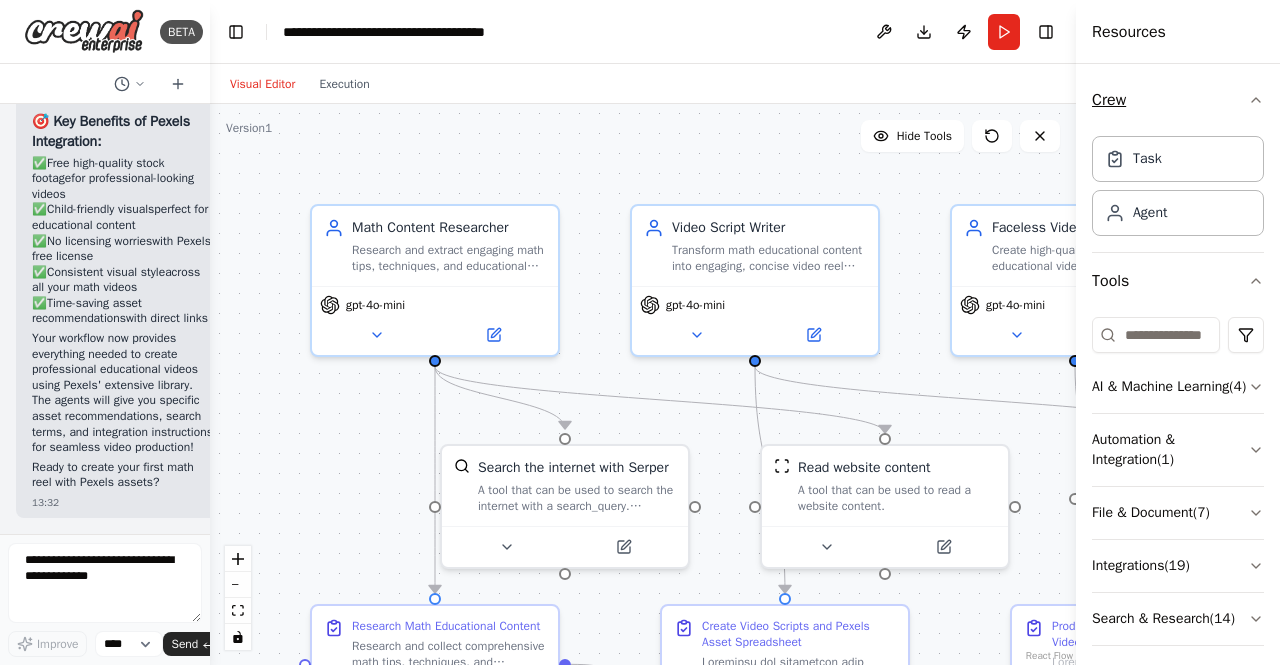 click 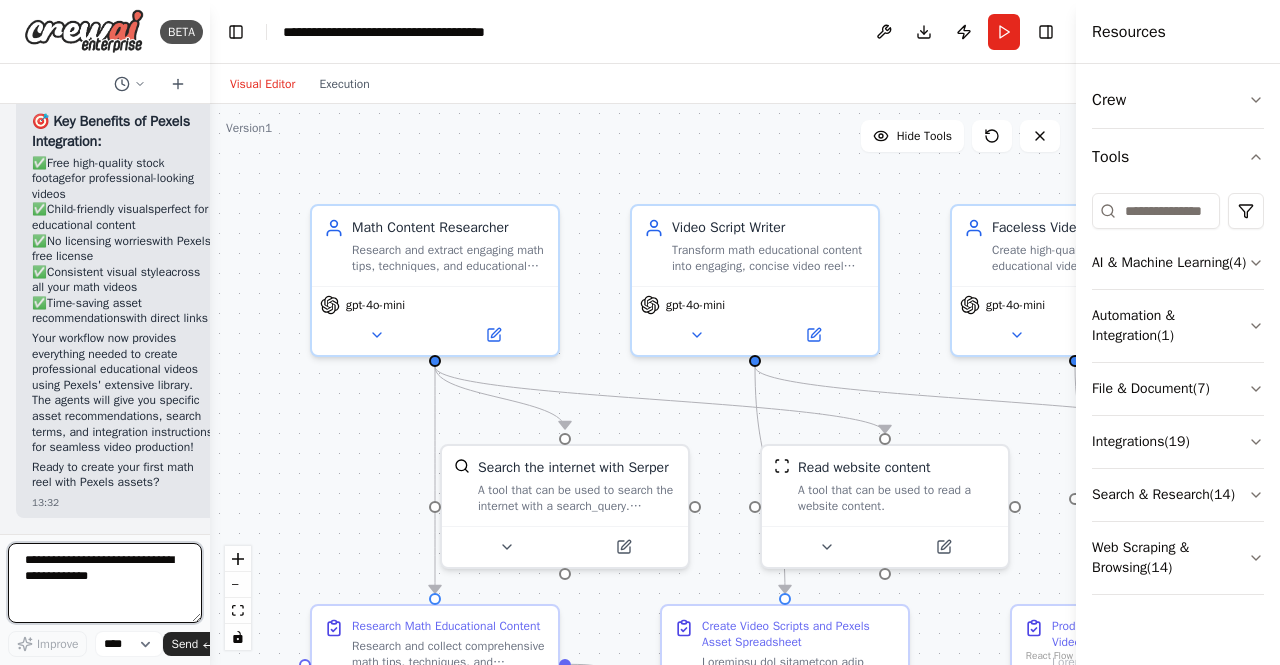 click at bounding box center (105, 583) 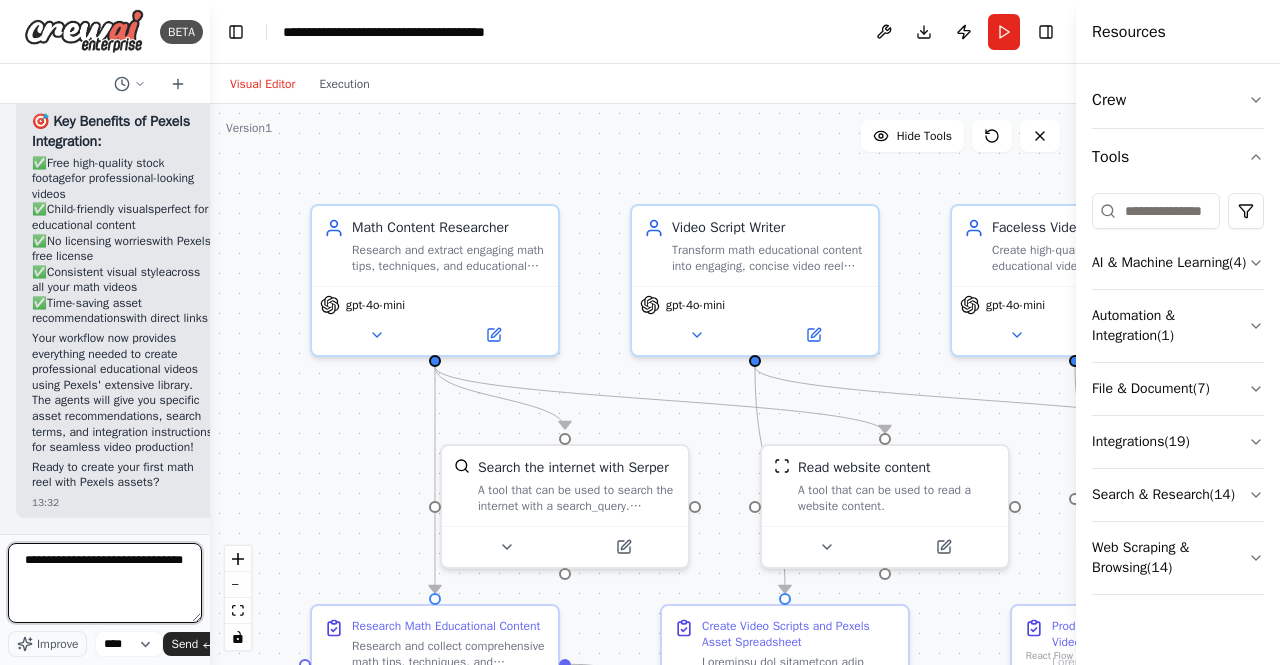 click on "**********" at bounding box center [105, 583] 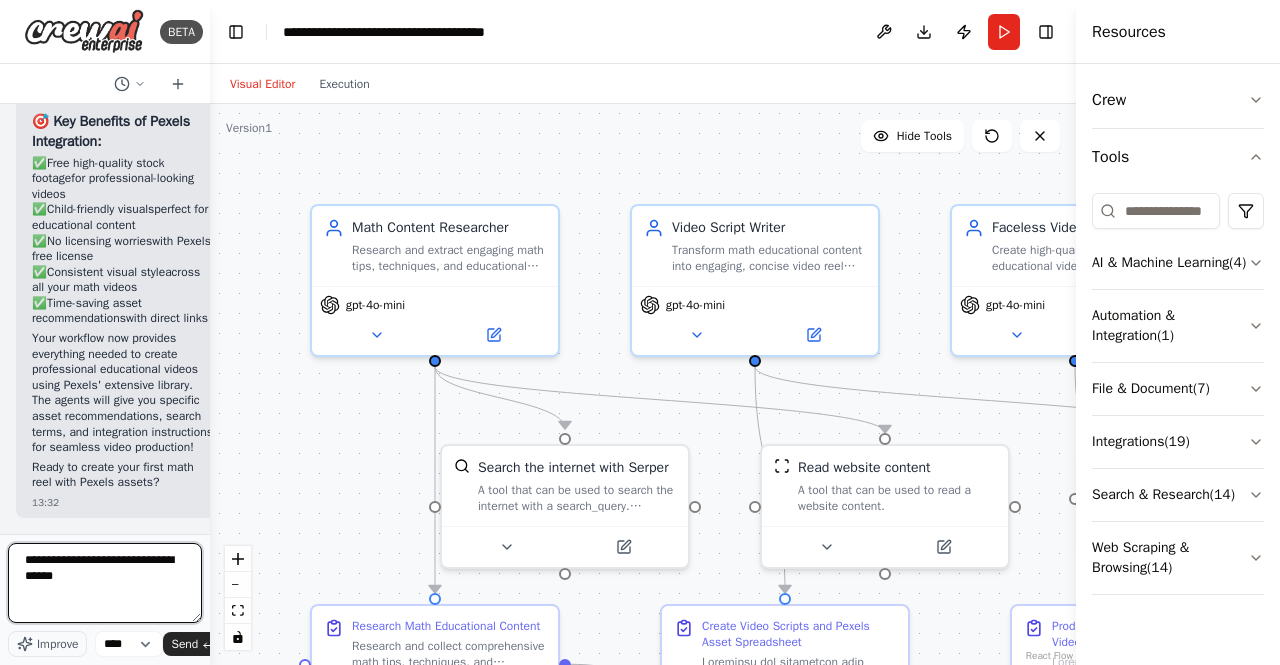 click on "**********" at bounding box center [105, 583] 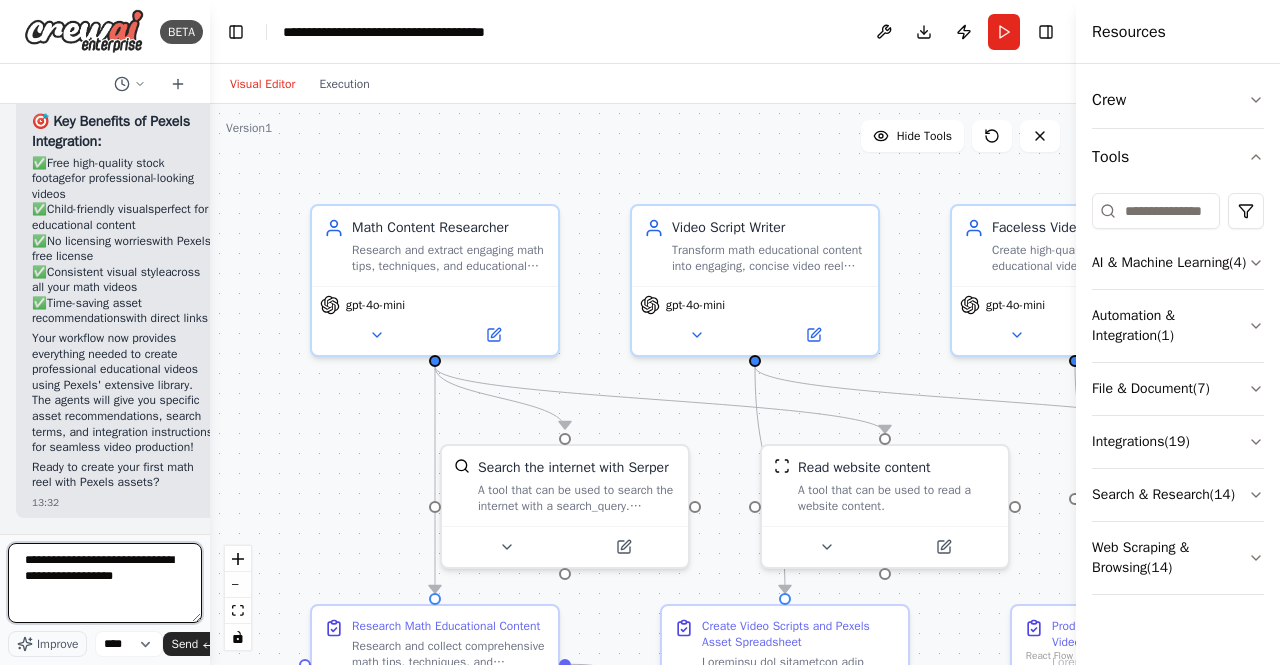 type on "**********" 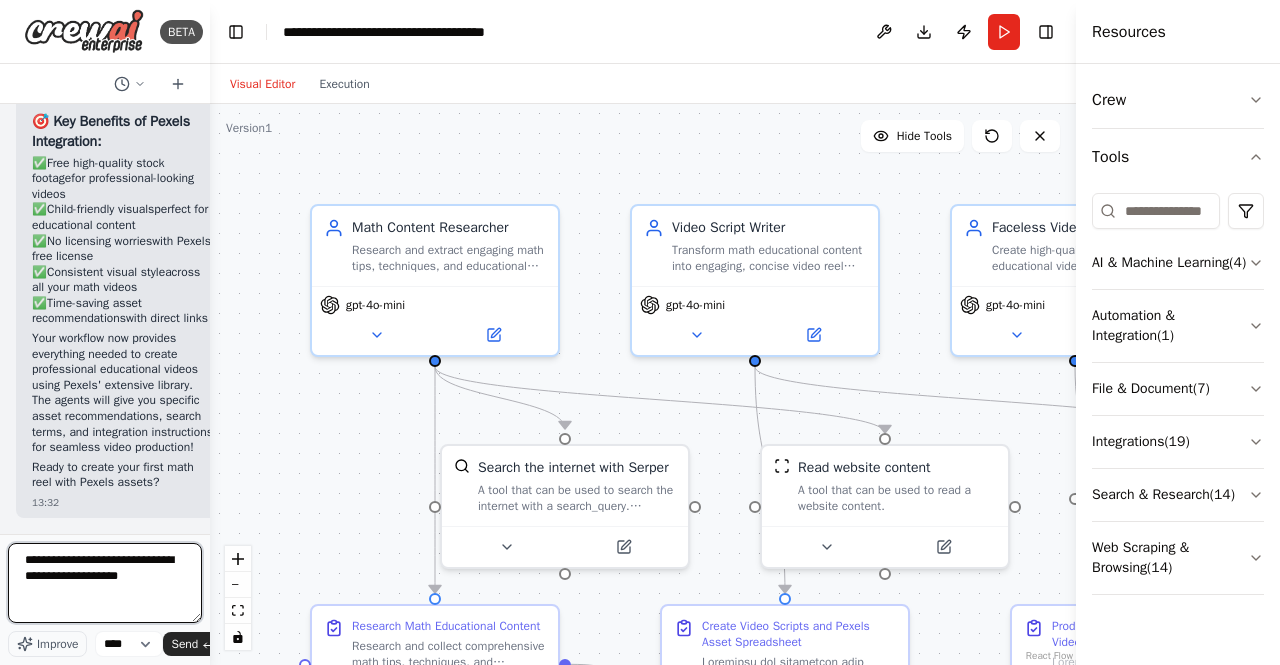 type 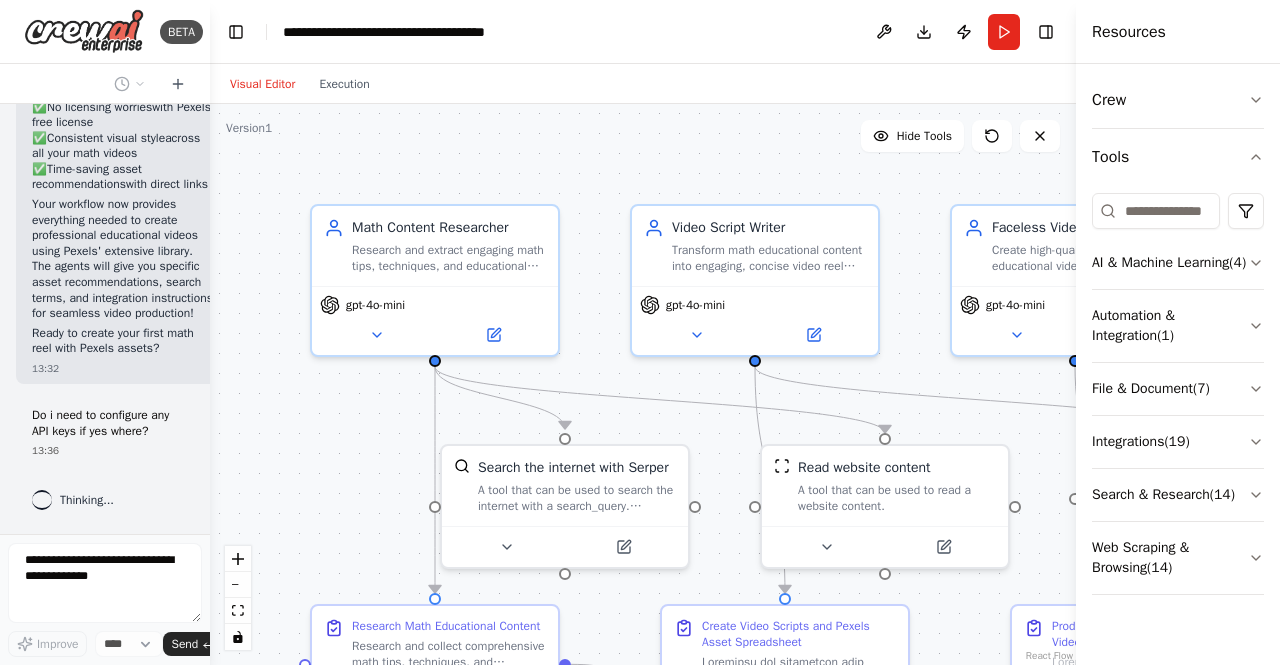 scroll, scrollTop: 11626, scrollLeft: 0, axis: vertical 